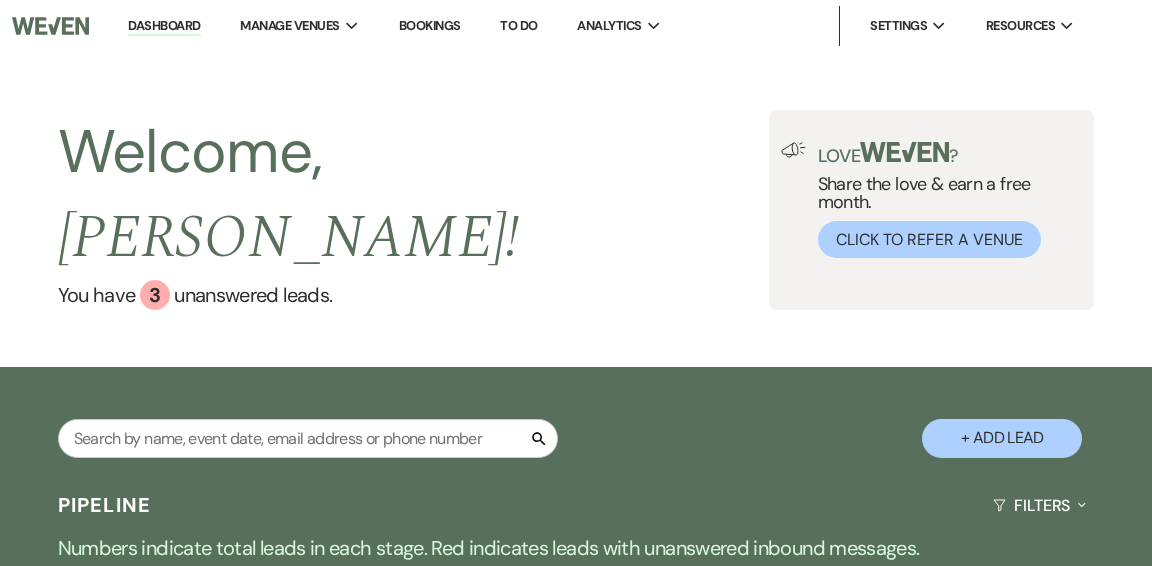select on "2" 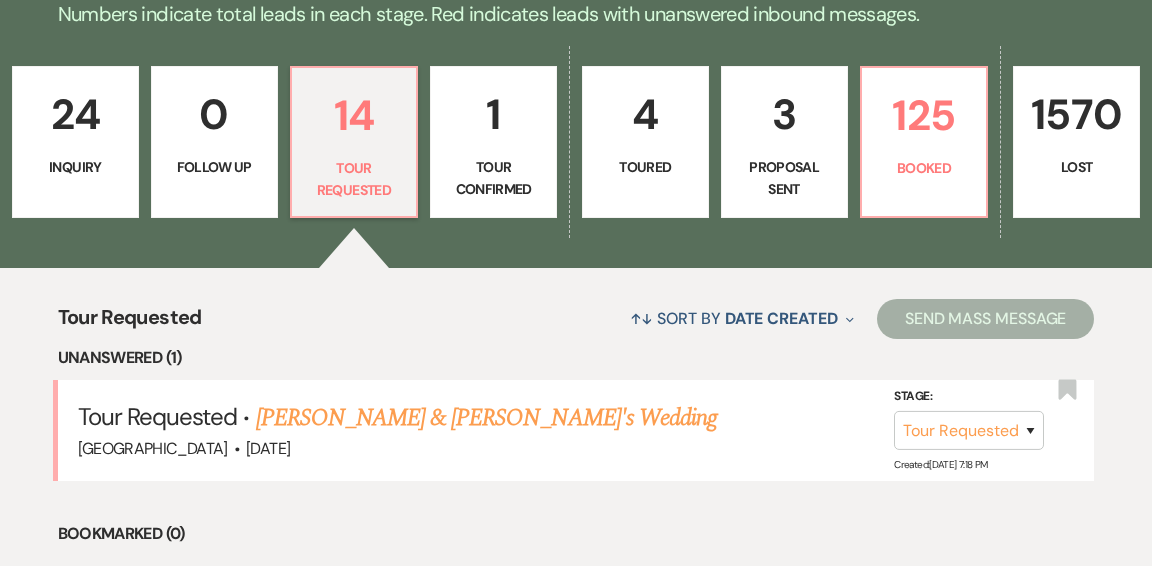 scroll, scrollTop: 0, scrollLeft: 0, axis: both 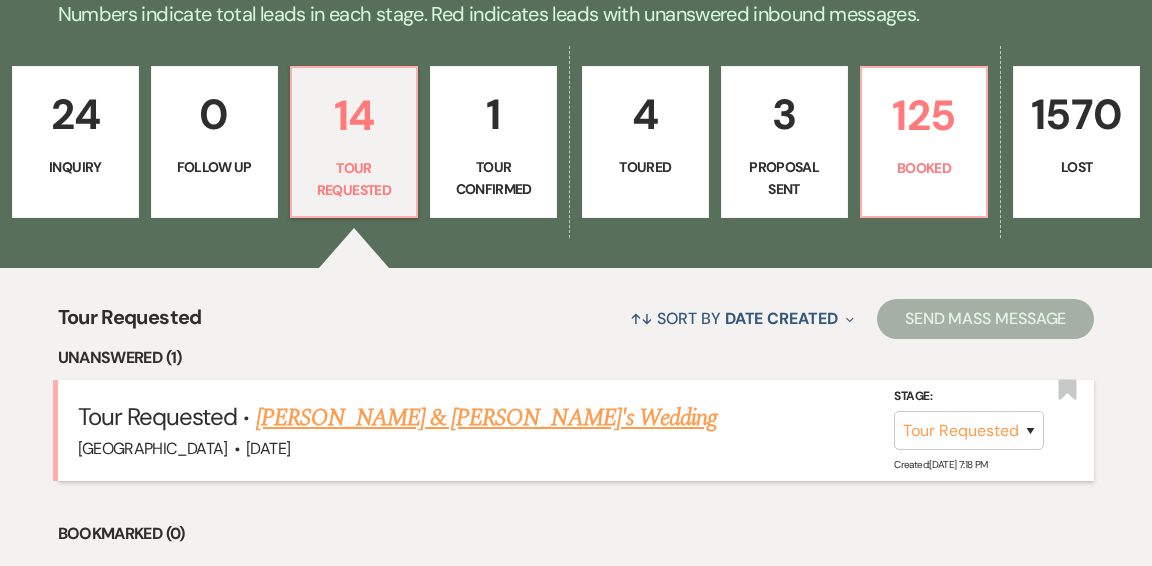 click on "[PERSON_NAME] & [PERSON_NAME]'s Wedding" at bounding box center [487, 418] 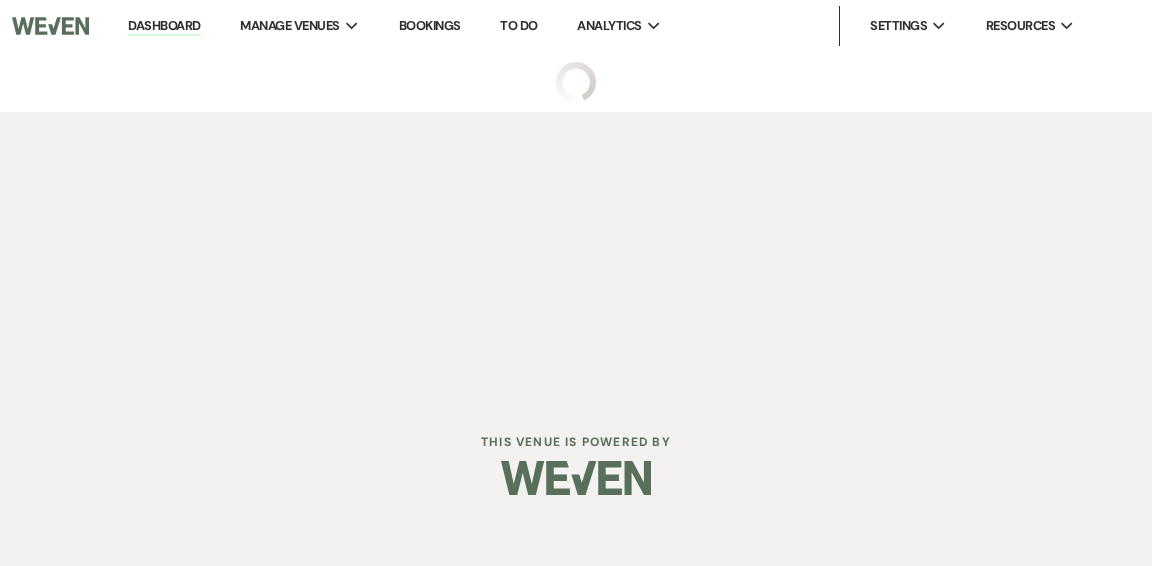select on "2" 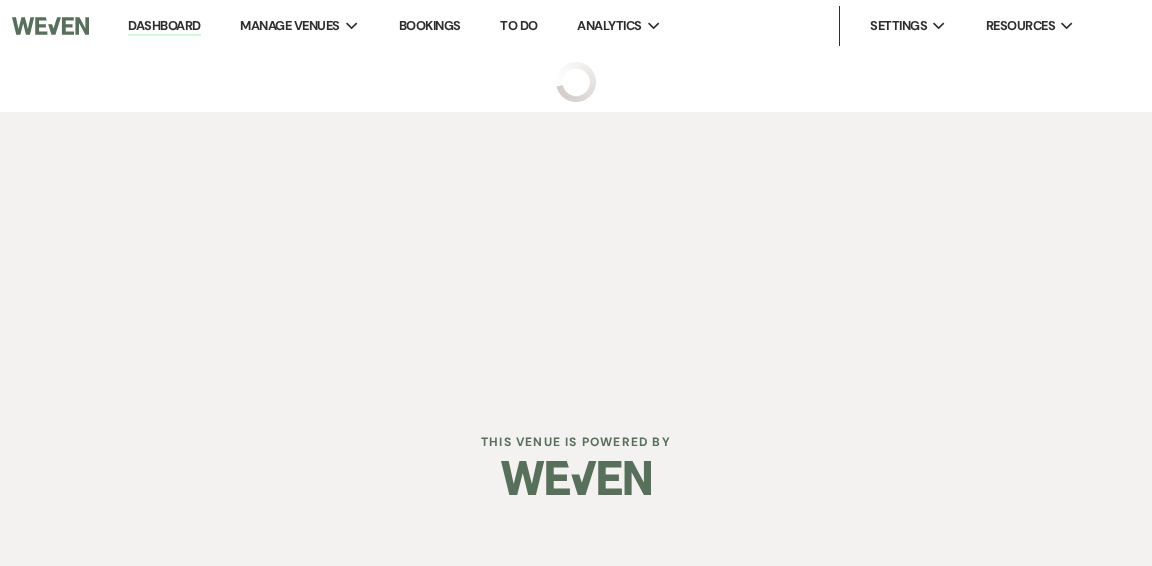 select on "5" 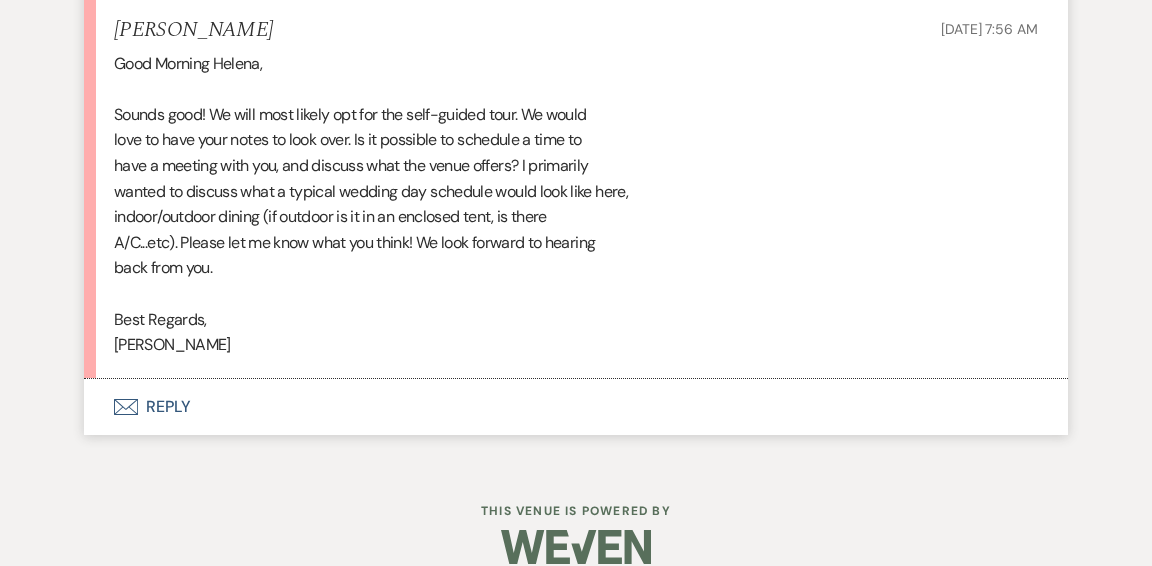 scroll, scrollTop: 2799, scrollLeft: 0, axis: vertical 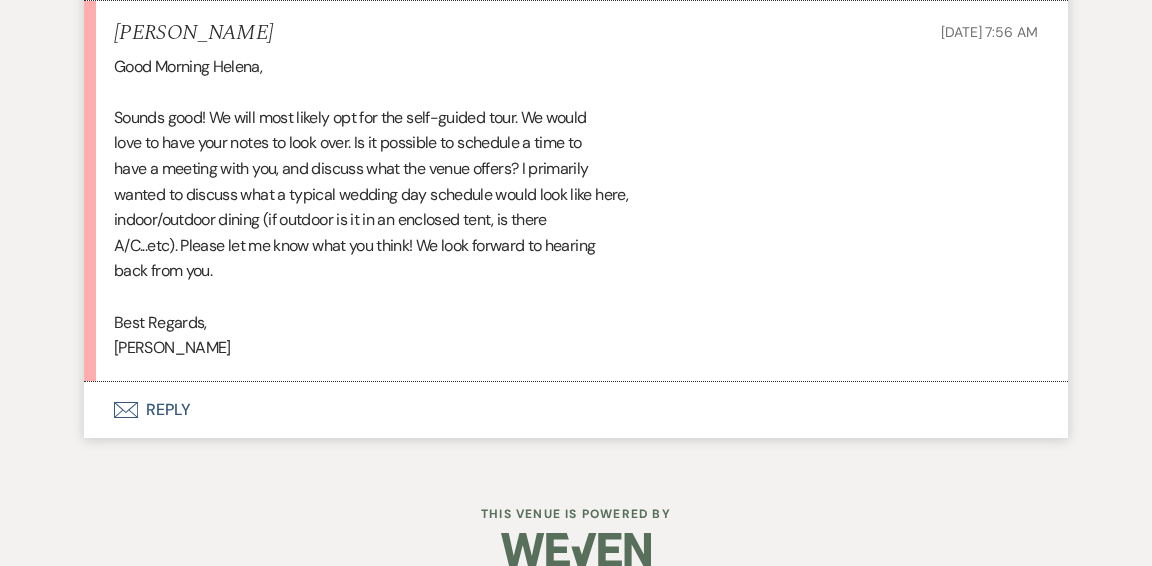 click on "Envelope Reply" at bounding box center [576, 410] 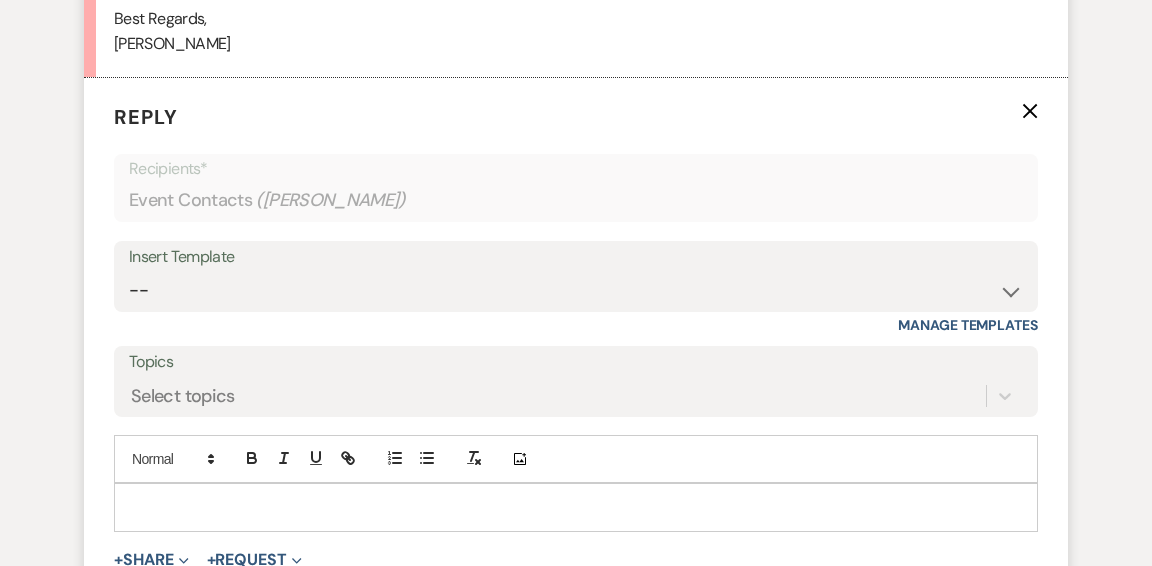 scroll, scrollTop: 3192, scrollLeft: 0, axis: vertical 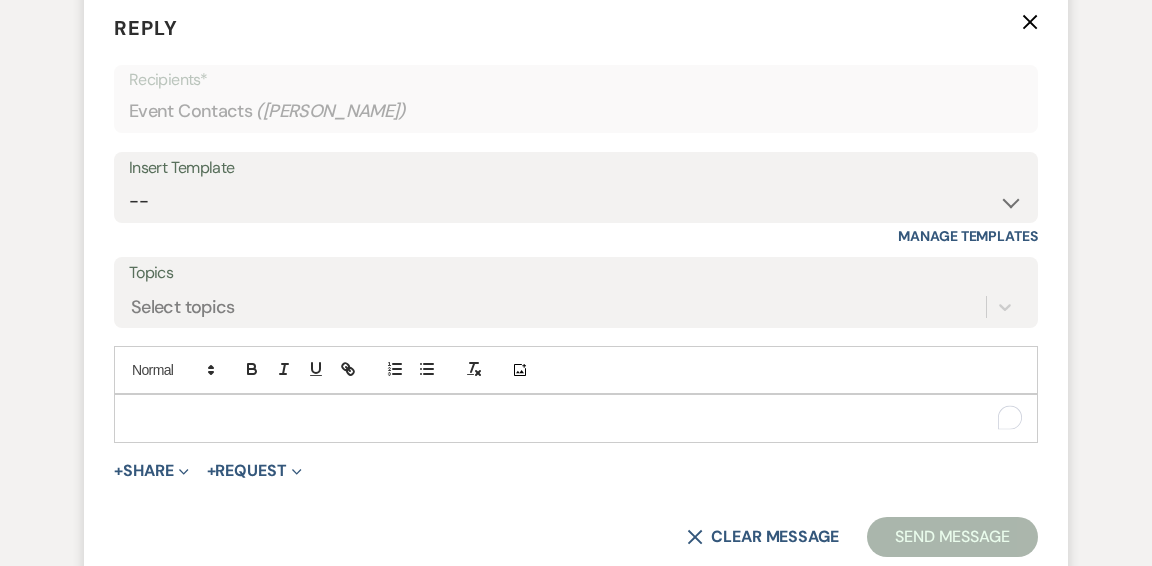 click at bounding box center (576, 418) 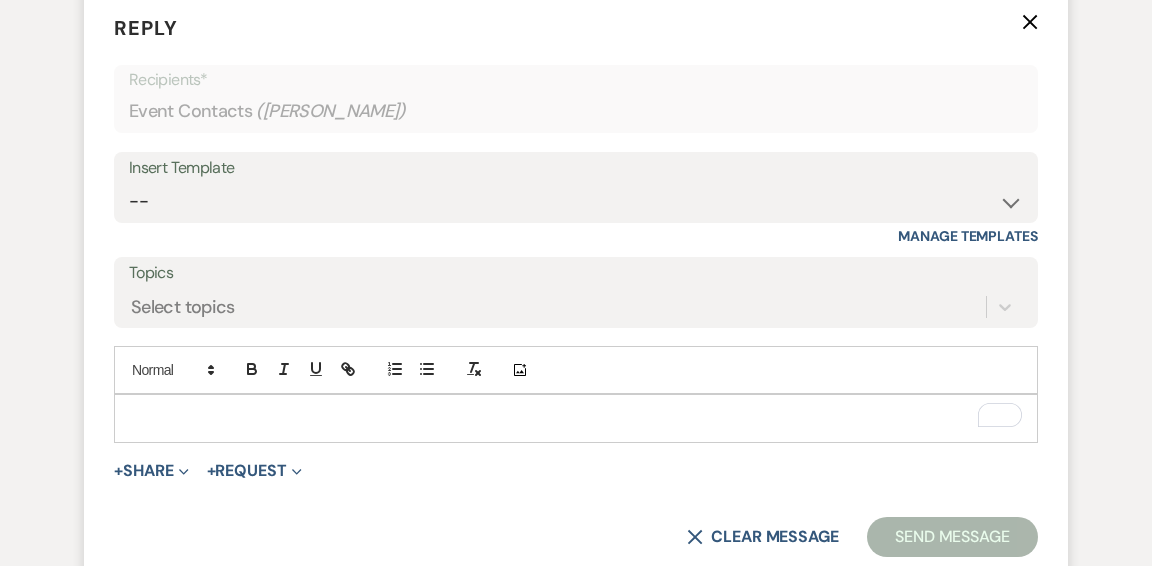 type 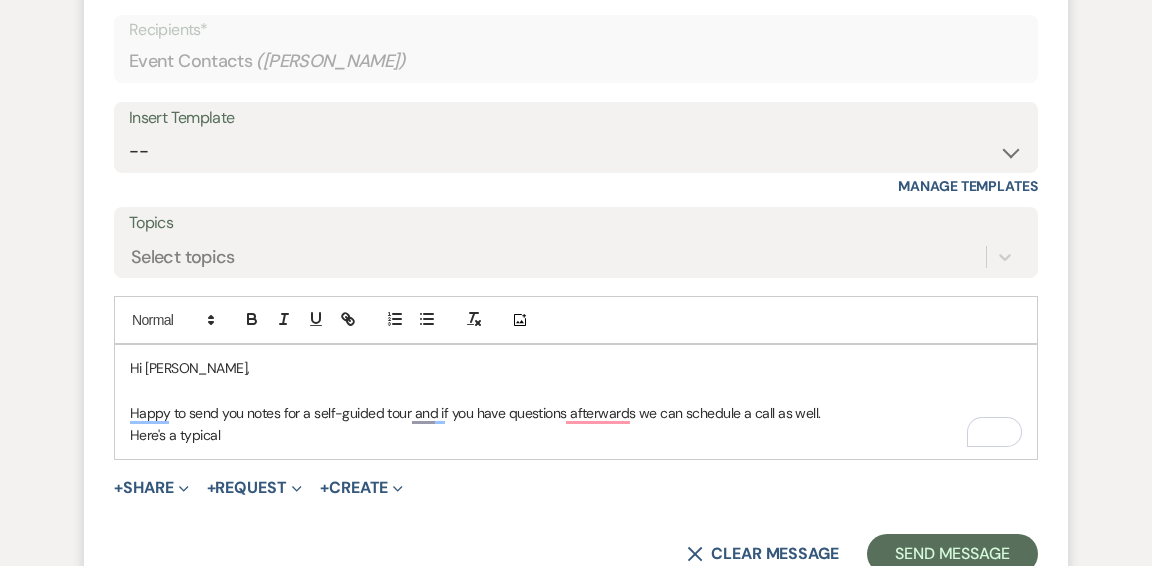 scroll, scrollTop: 3246, scrollLeft: 0, axis: vertical 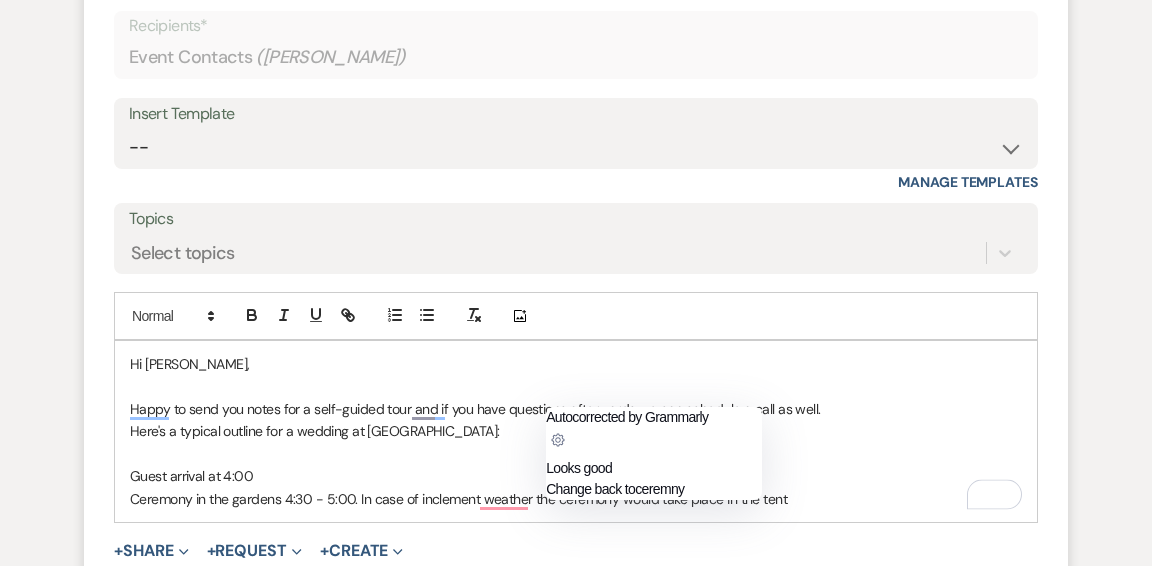 click on "Hi [PERSON_NAME],  Happy to send you notes for a self-guided tour and if you have questions afterwards we can schedule a call as well.  Here's a typical outline for a wedding at [GEOGRAPHIC_DATA]: Guest arrival at 4:00 Ceremony in the gardens 4:30 - 5:00. In case of inclement weather the ceremony would take place in the tent" at bounding box center (576, 431) 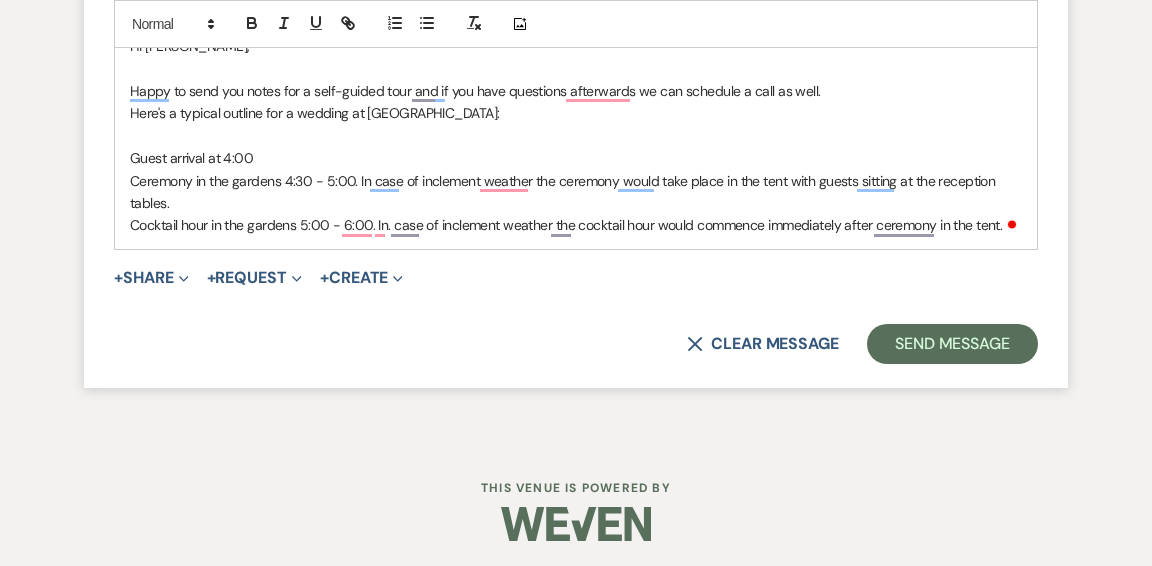 scroll, scrollTop: 3566, scrollLeft: 0, axis: vertical 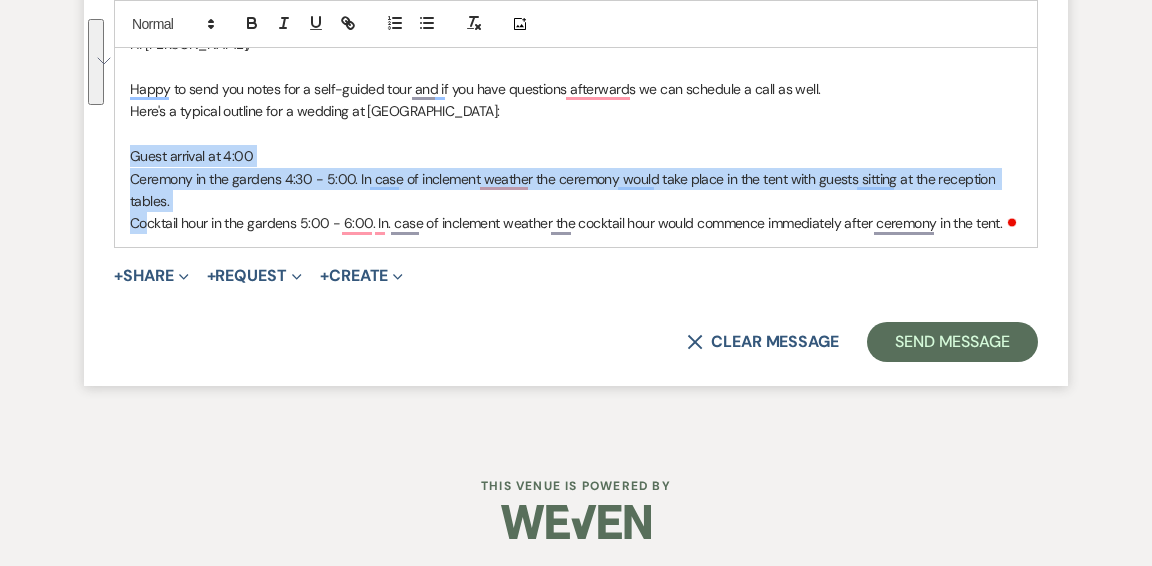 drag, startPoint x: 132, startPoint y: 153, endPoint x: 147, endPoint y: 225, distance: 73.545906 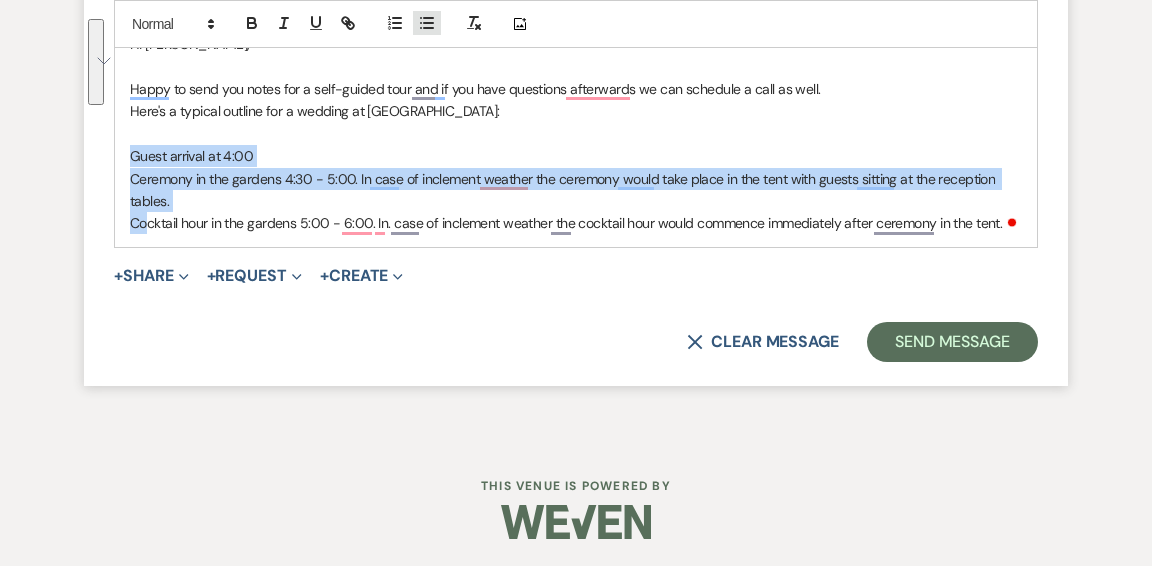 click 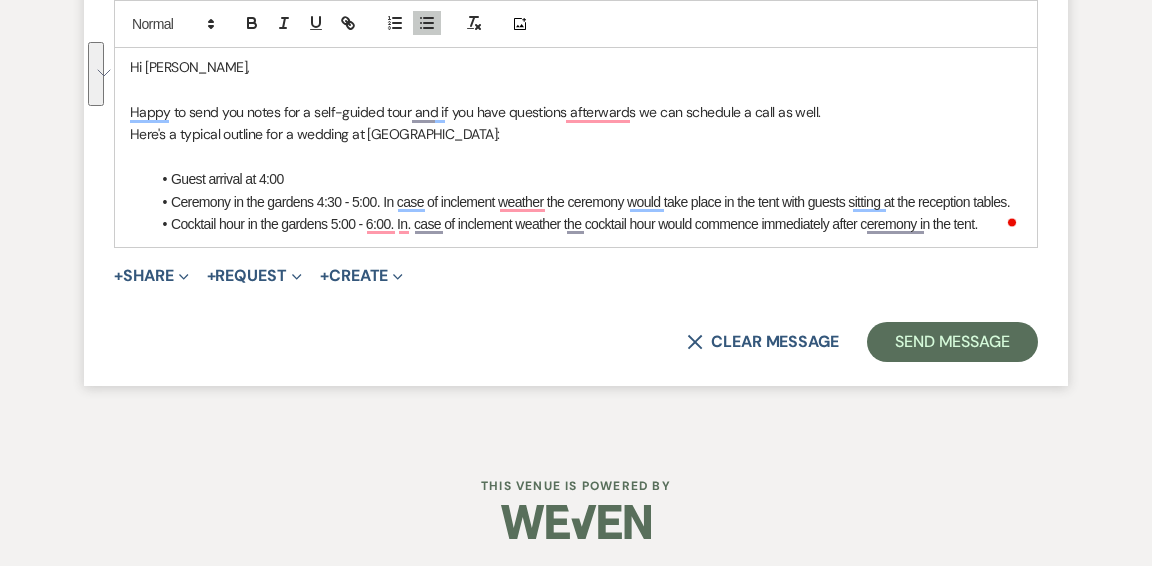 scroll, scrollTop: 3540, scrollLeft: 0, axis: vertical 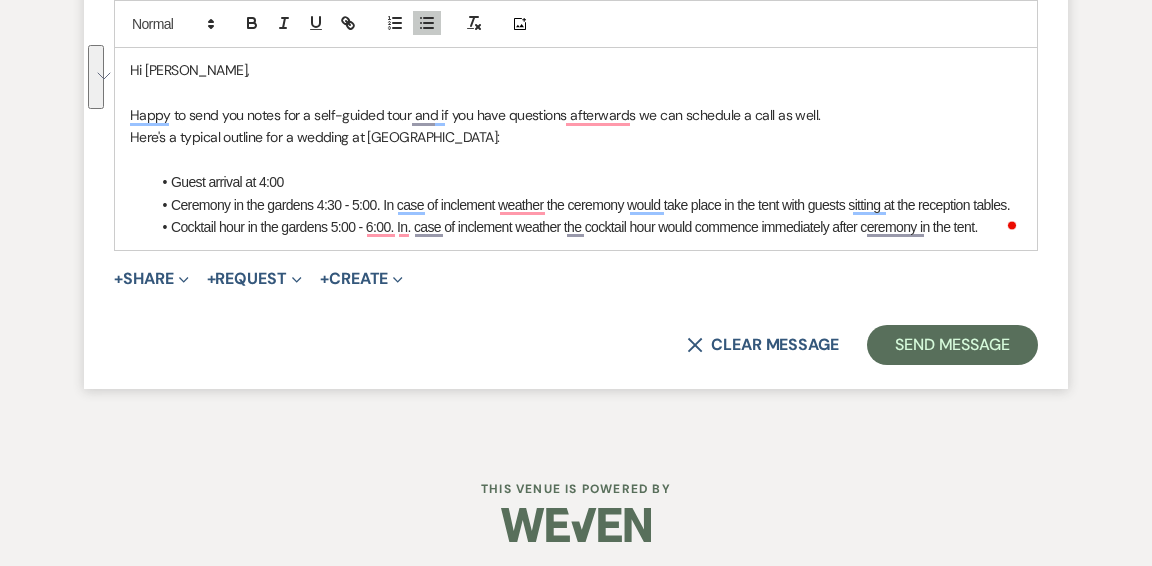 click on "Cocktail hour in the gardens 5:00 - 6:00. In. case of inclement weather the cocktail hour would commence immediately after ceremony in the tent." at bounding box center [586, 227] 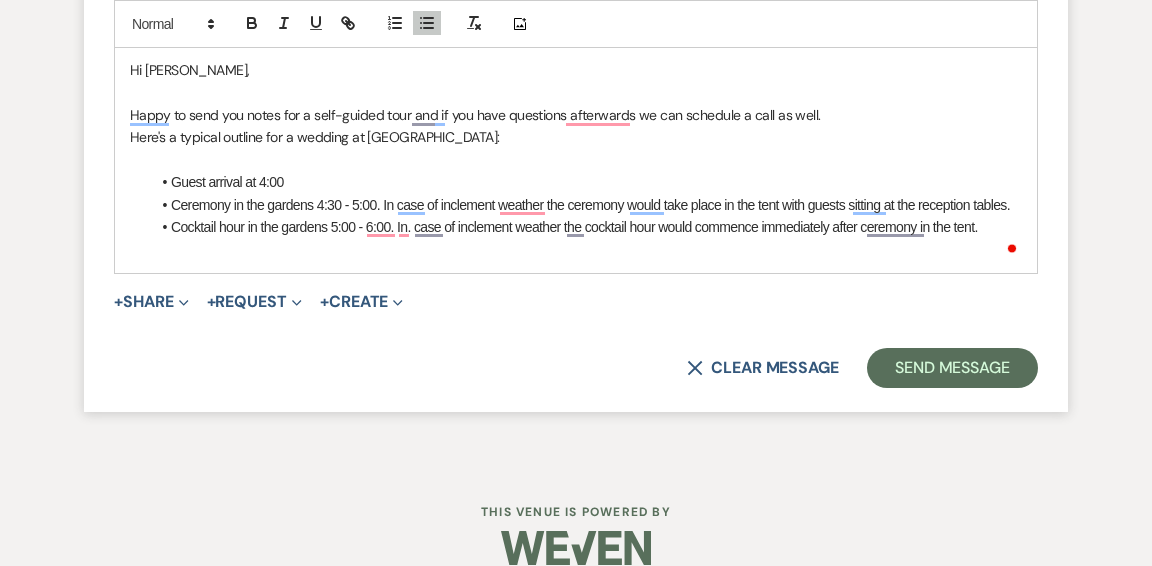 click on "Cocktail hour in the gardens 5:00 - 6:00. In. case of inclement weather the cocktail hour would commence immediately after ceremony in the tent." at bounding box center (586, 227) 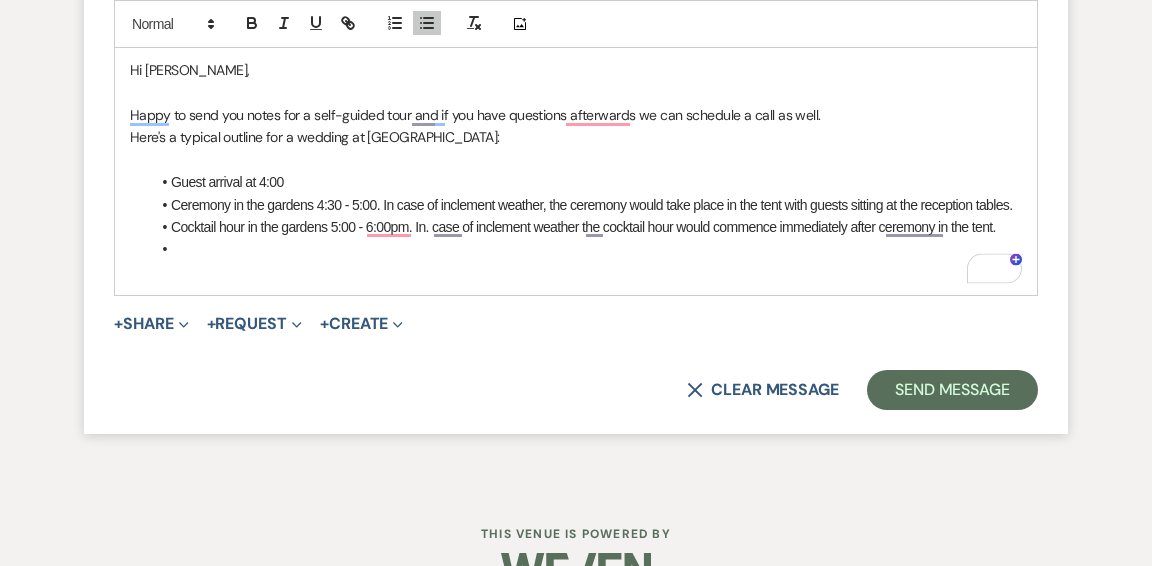 click on "Cocktail hour in the gardens 5:00 - 6:00pm. In. case of inclement weather the cocktail hour would commence immediately after ceremony in the tent." at bounding box center (586, 227) 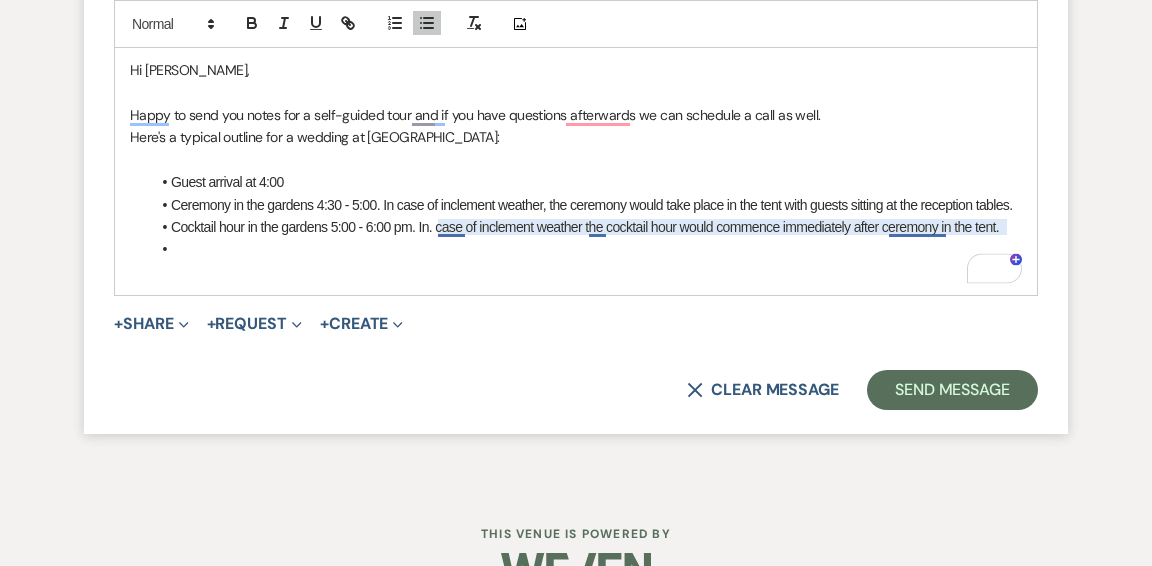 click on "Cocktail hour in the gardens 5:00 - 6:00 pm. In. case of inclement weather the cocktail hour would commence immediately after ceremony in the tent." at bounding box center [586, 227] 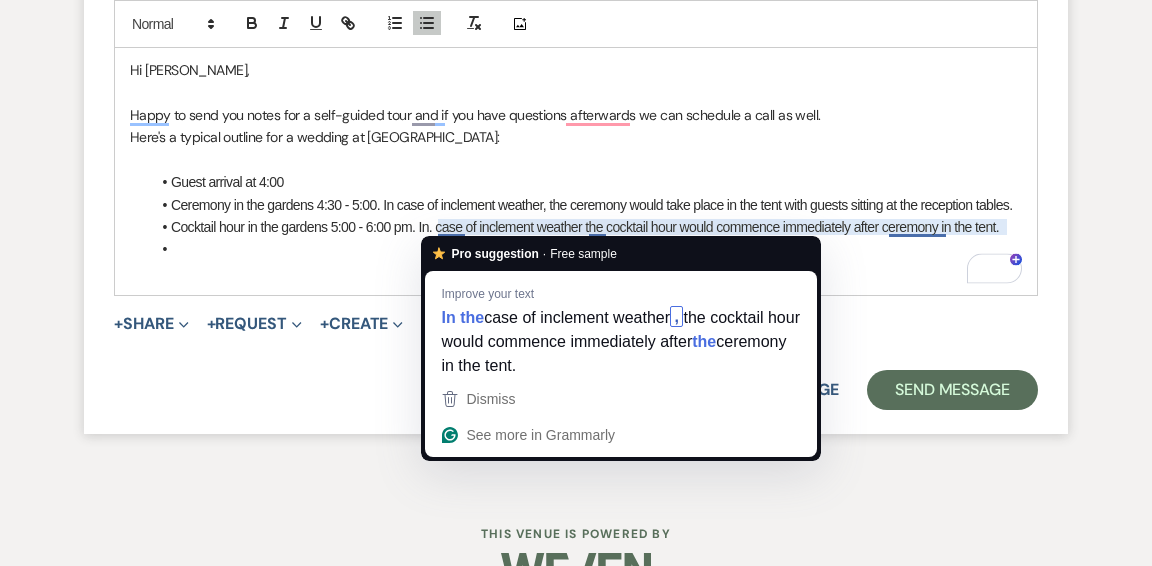 click at bounding box center (576, 272) 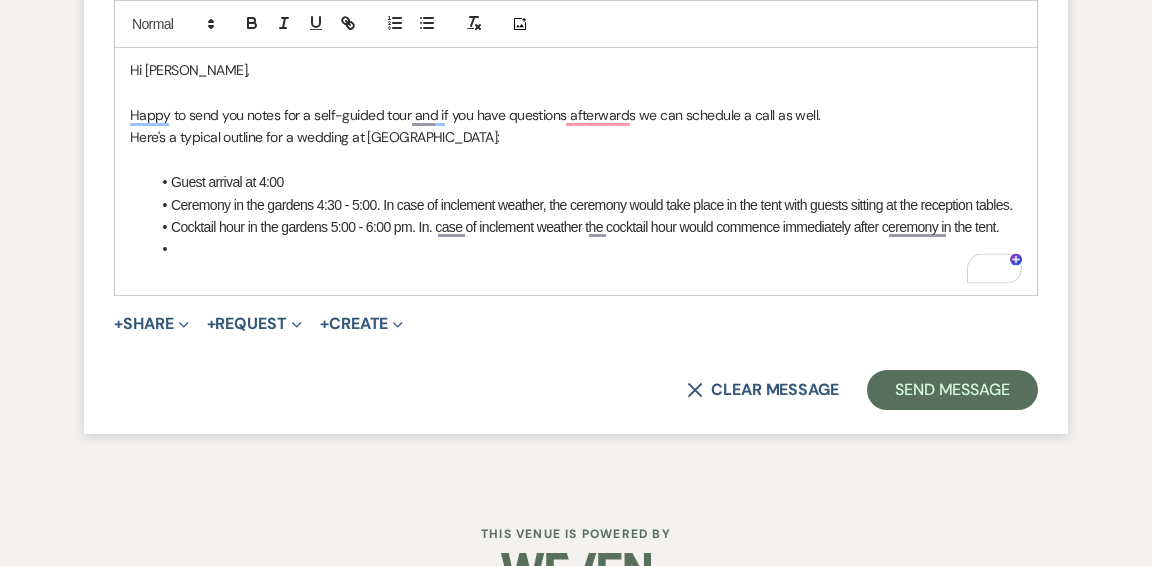 click on "Cocktail hour in the gardens 5:00 - 6:00 pm. In. case of inclement weather the cocktail hour would commence immediately after ceremony in the tent." at bounding box center (586, 227) 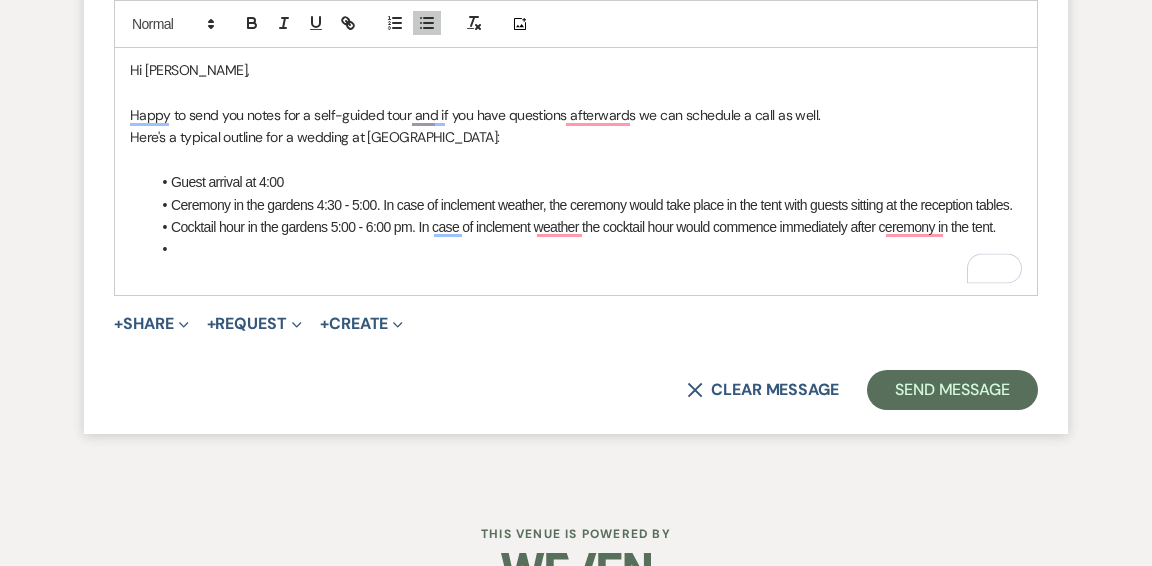 click on "Ceremony in the gardens 4:30 - 5:00. In case of inclement weather, the ceremony would take place in the tent with guests sitting at the reception tables." at bounding box center [586, 205] 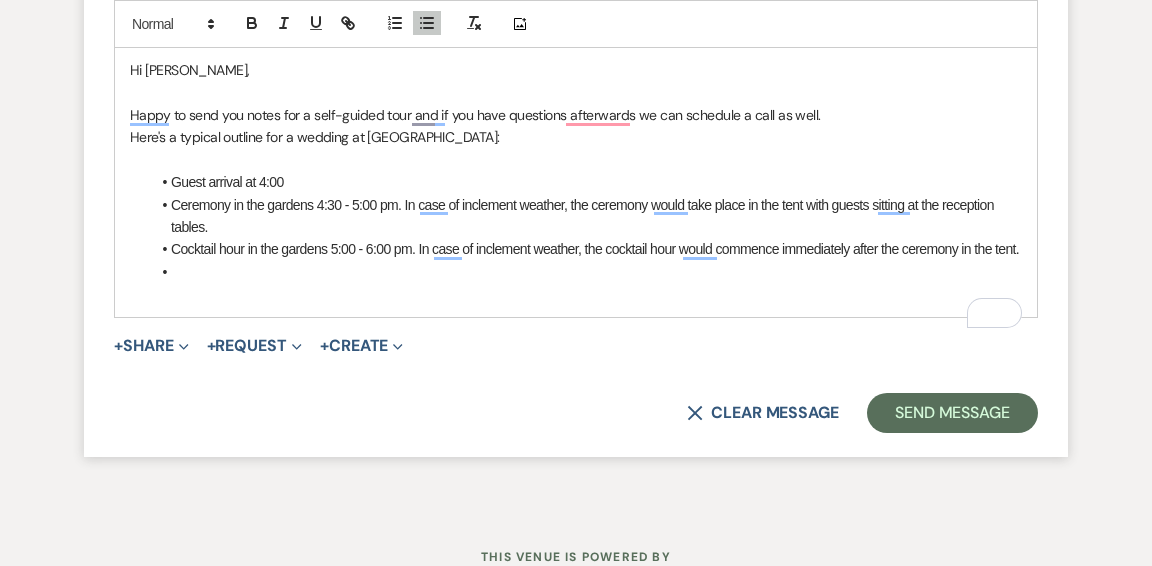 drag, startPoint x: 226, startPoint y: 225, endPoint x: 237, endPoint y: 220, distance: 12.083046 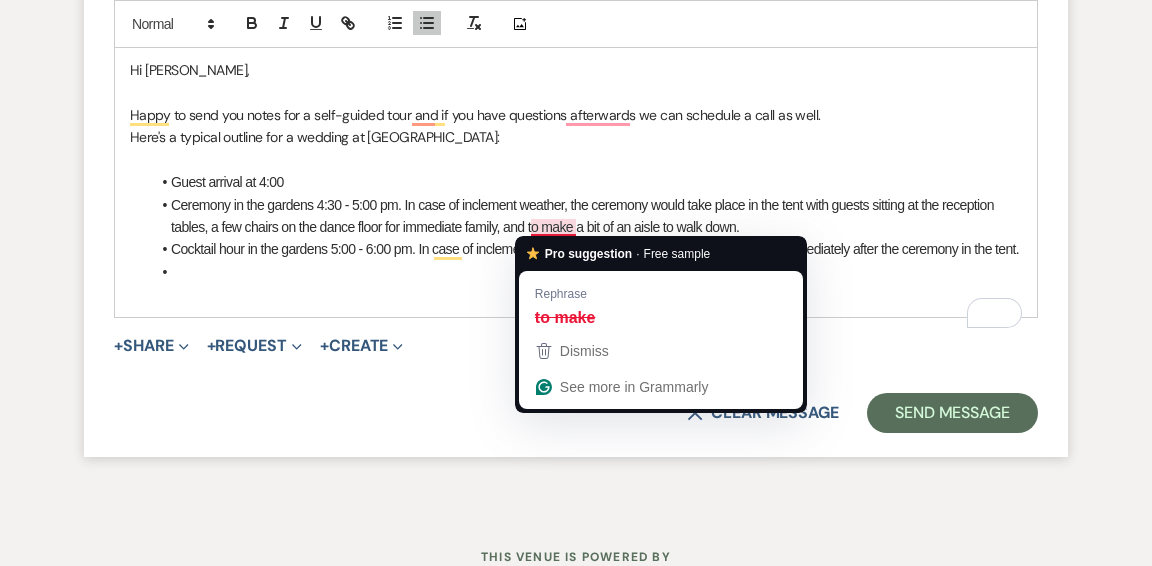 click at bounding box center (576, 294) 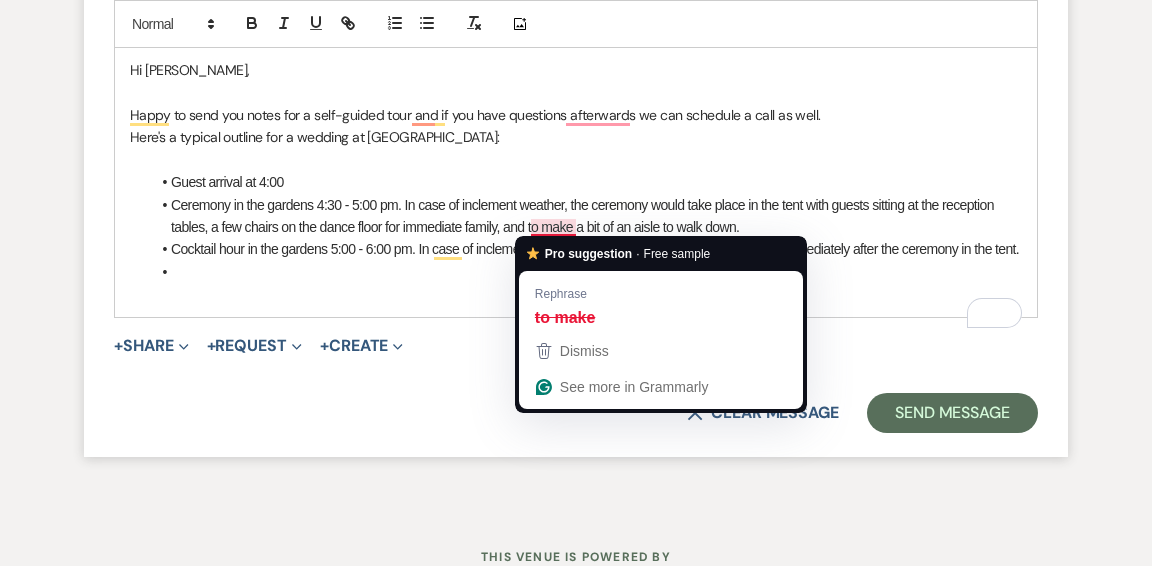 click on "Ceremony in the gardens 4:30 - 5:00 pm. In case of inclement weather, the ceremony would take place in the tent with guests sitting at the reception tables, a few chairs on the dance floor for immediate family, and to make a bit of an aisle to walk down." at bounding box center [586, 216] 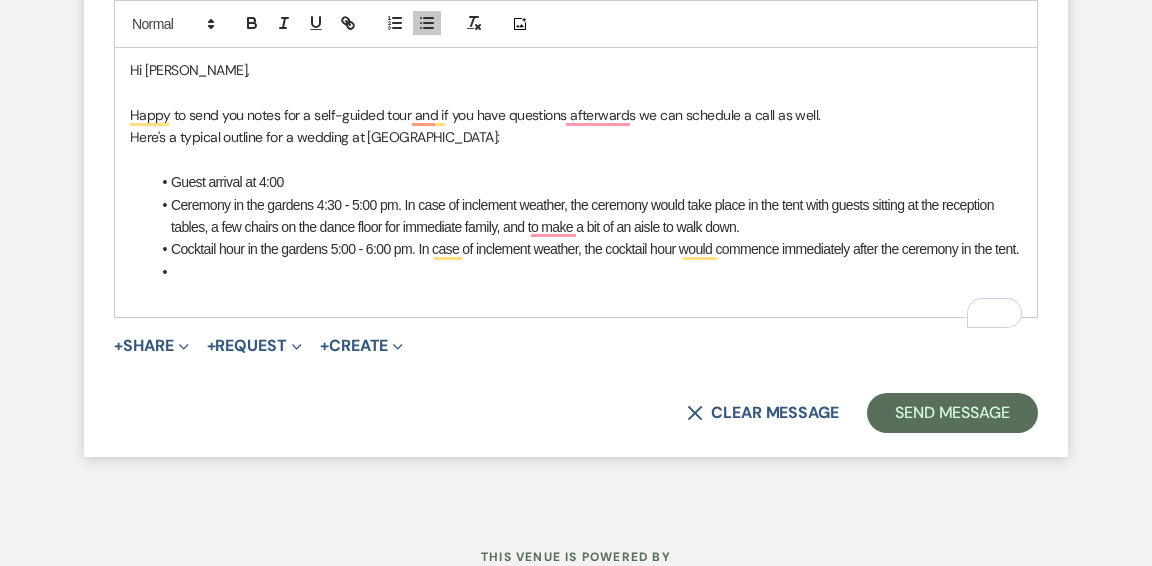 click on "Ceremony in the gardens 4:30 - 5:00 pm. In case of inclement weather, the ceremony would take place in the tent with guests sitting at the reception tables, a few chairs on the dance floor for immediate family, and to make a bit of an aisle to walk down." at bounding box center (586, 216) 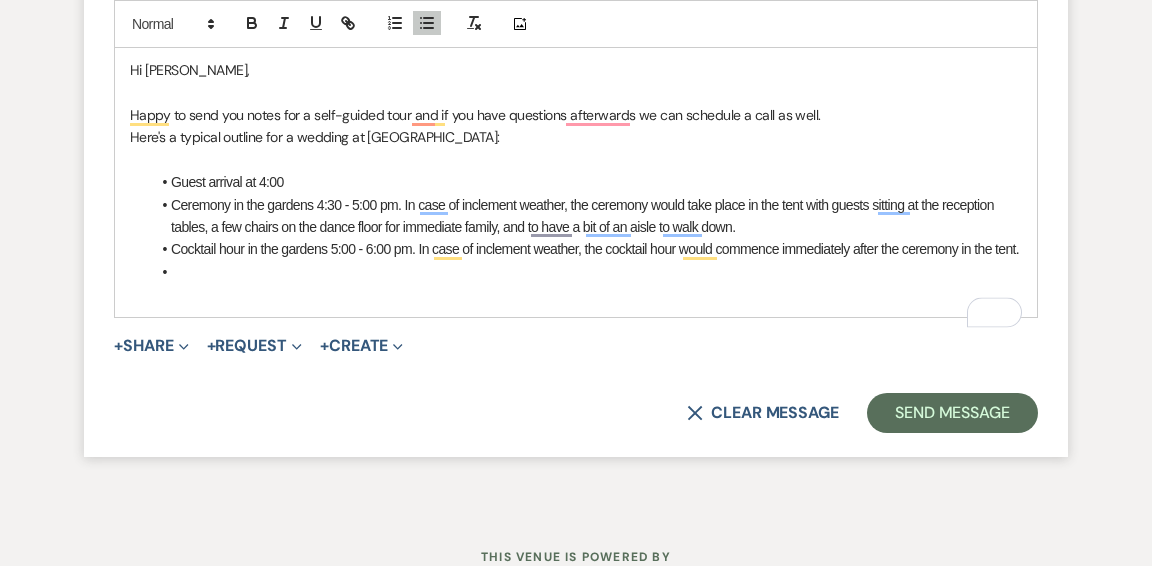 click at bounding box center (576, 294) 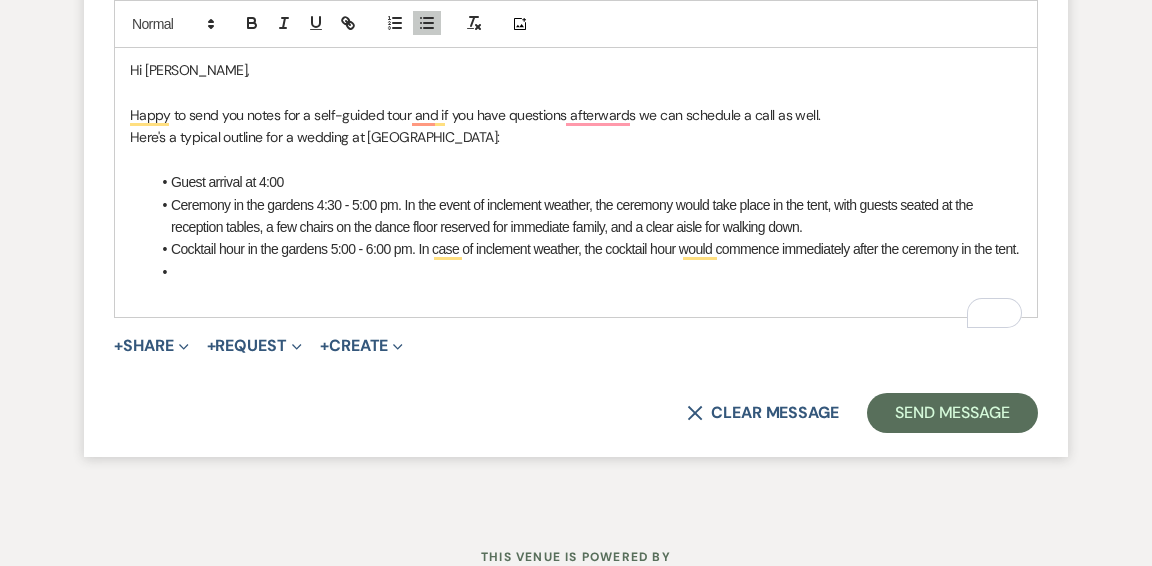 drag, startPoint x: 267, startPoint y: 225, endPoint x: 304, endPoint y: 216, distance: 38.078865 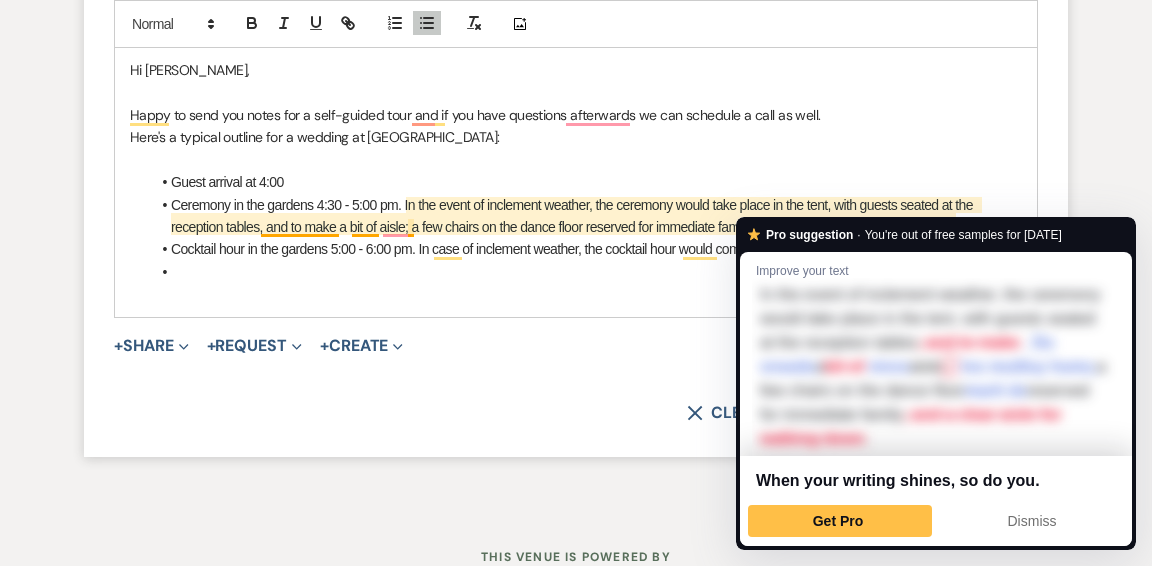 click on "You're out of free samples for [DATE]" at bounding box center [963, 234] 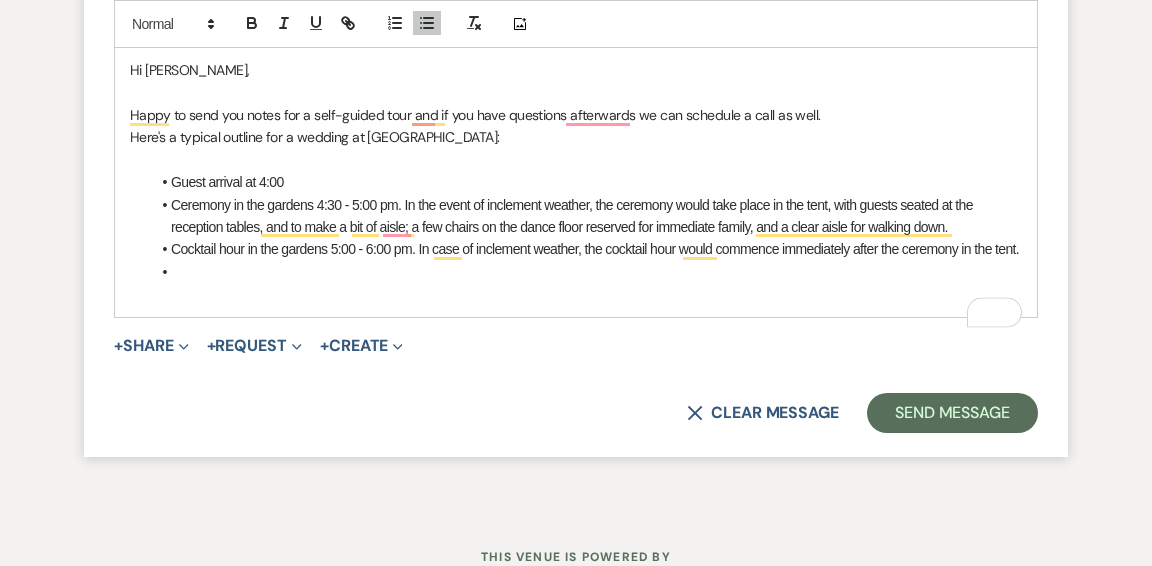 click on "Ceremony in the gardens 4:30 - 5:00 pm. In the event of inclement weather, the ceremony would take place in the tent, with guests seated at the reception tables, and to make a bit of aisle; a few chairs on the dance floor reserved for immediate family, and a clear aisle for walking down." at bounding box center [586, 216] 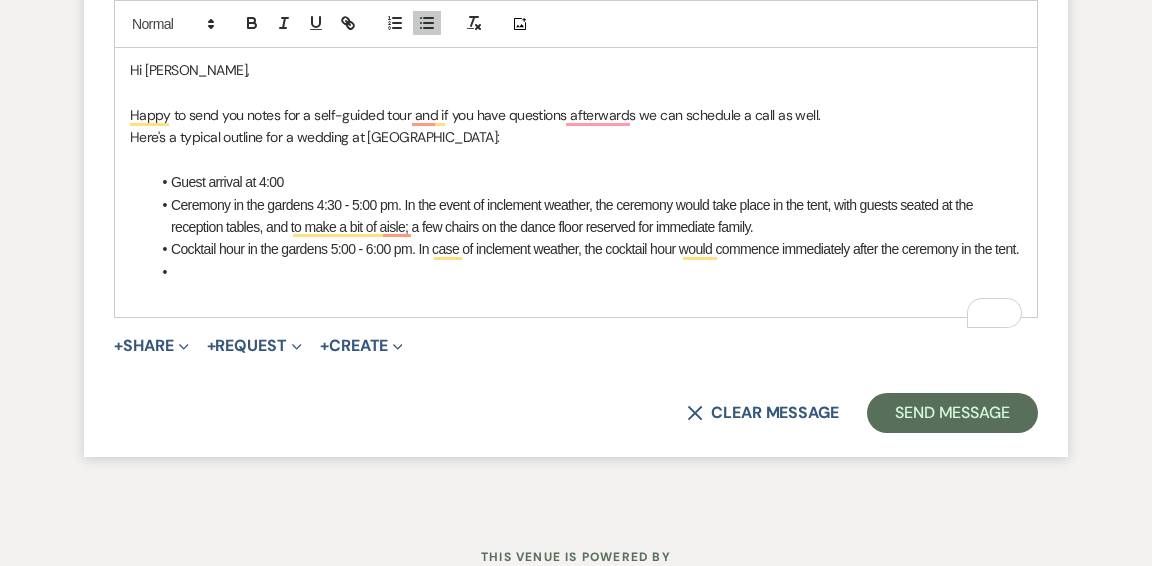 click at bounding box center (586, 272) 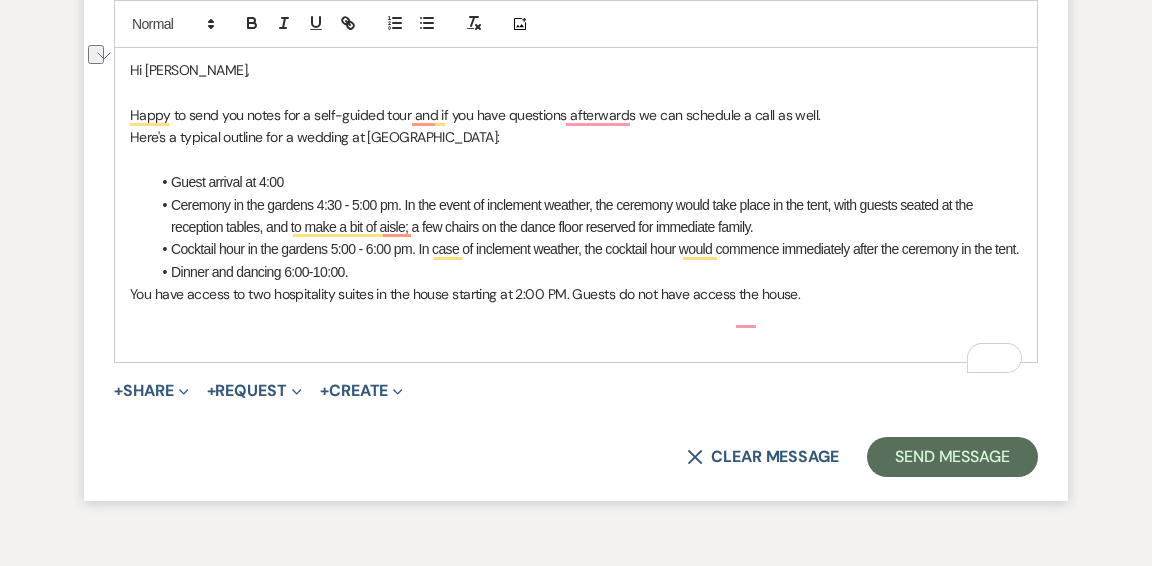 drag, startPoint x: 809, startPoint y: 316, endPoint x: 123, endPoint y: 306, distance: 686.0729 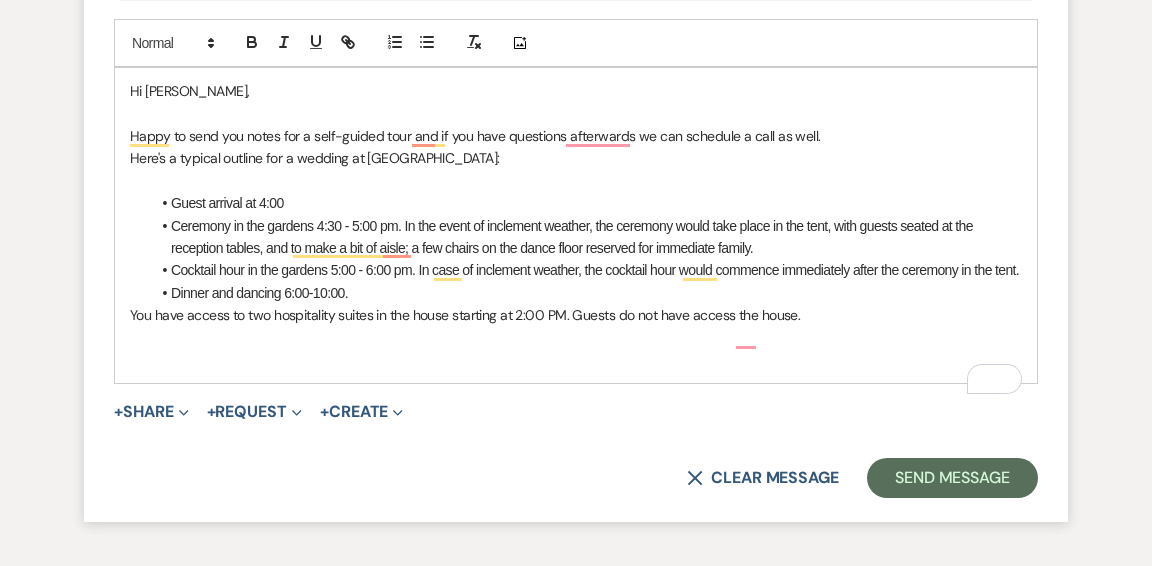 scroll, scrollTop: 3514, scrollLeft: 0, axis: vertical 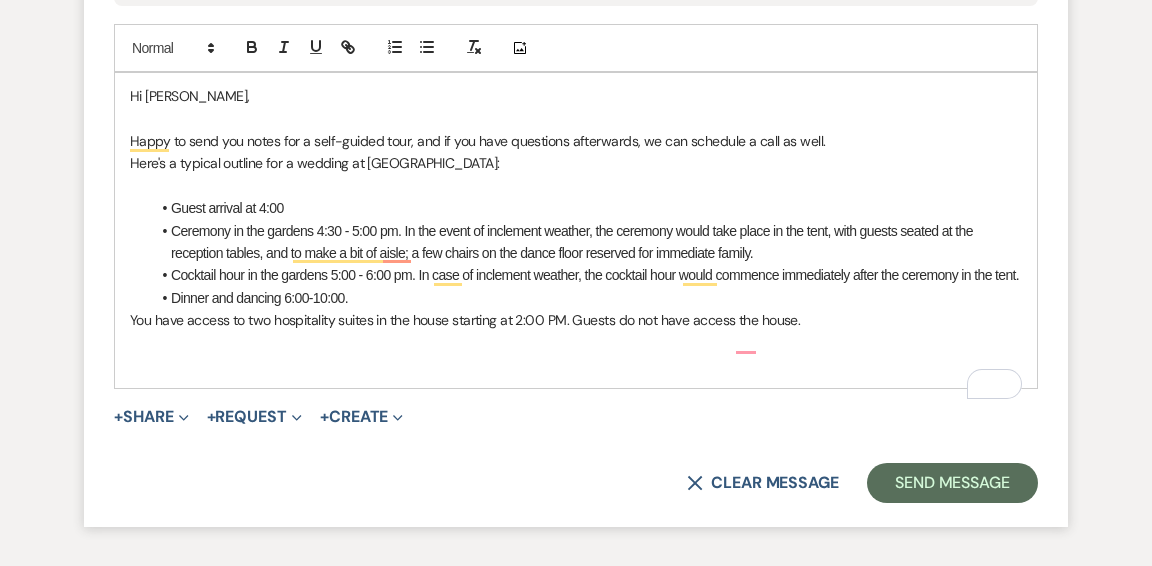 click on "Happy to send you notes for a self-guided tour, and if you have questions afterwards, we can schedule a call as well." at bounding box center (576, 141) 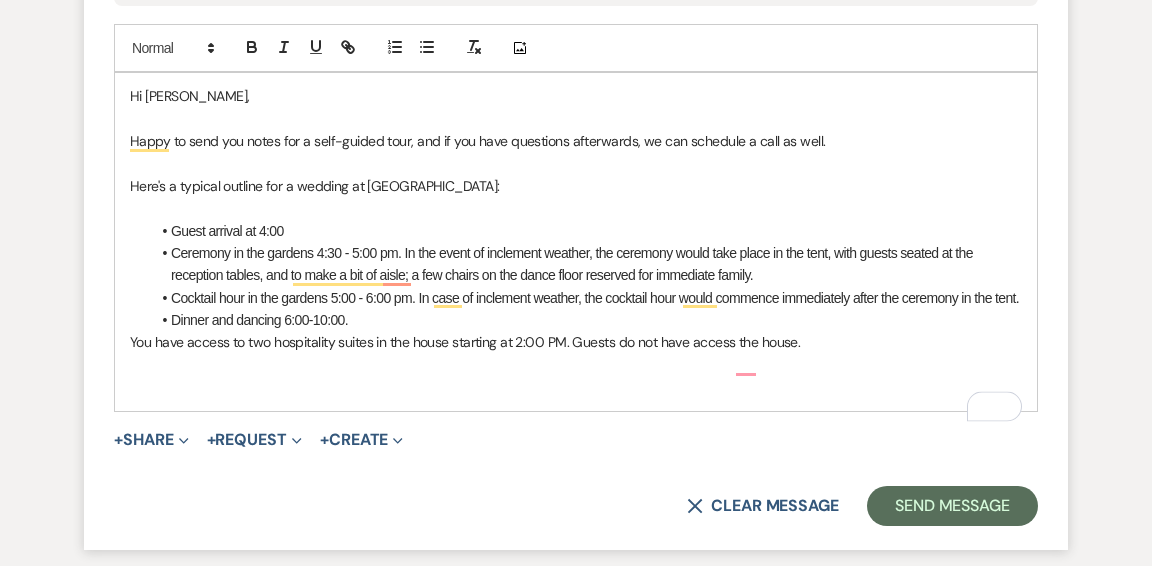 click on "Here's a typical outline for a wedding at [GEOGRAPHIC_DATA]:" at bounding box center [576, 186] 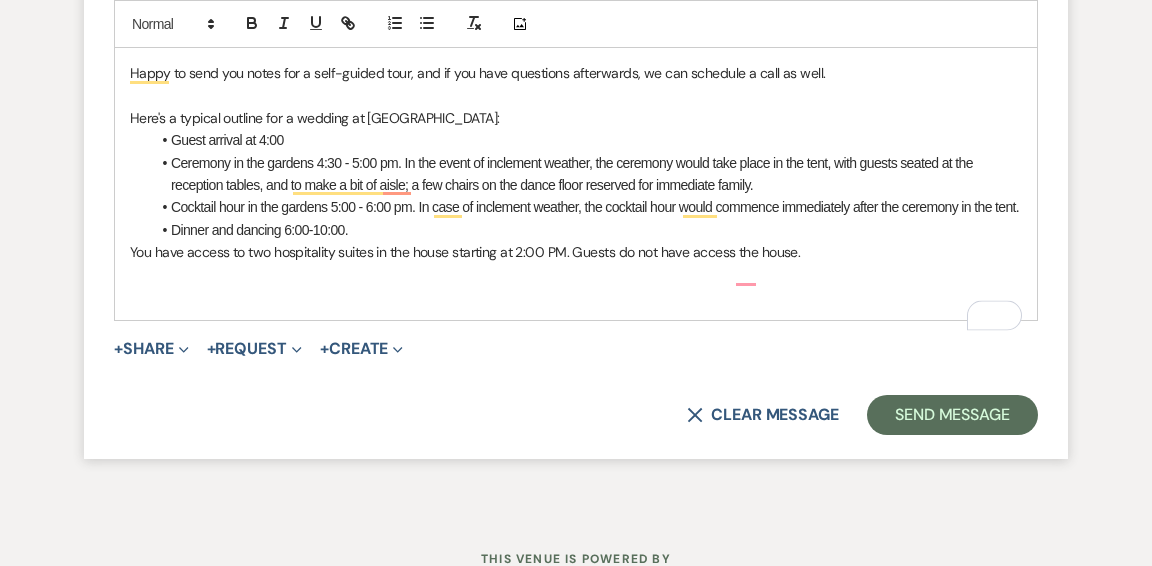 scroll, scrollTop: 3584, scrollLeft: 0, axis: vertical 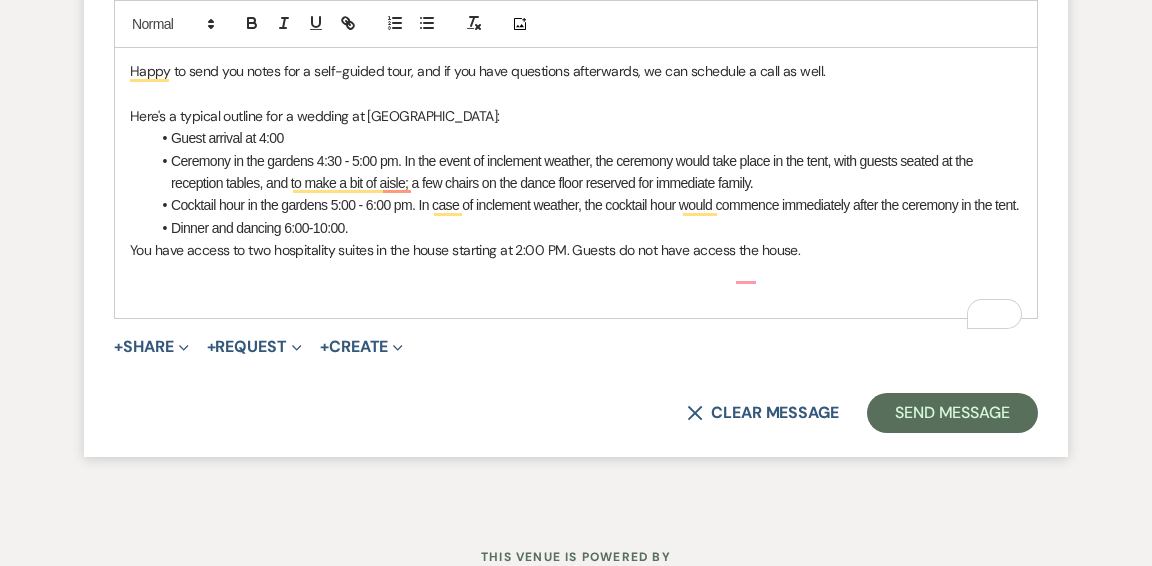 click on "Dinner and dancing 6:00-10:00." at bounding box center (586, 228) 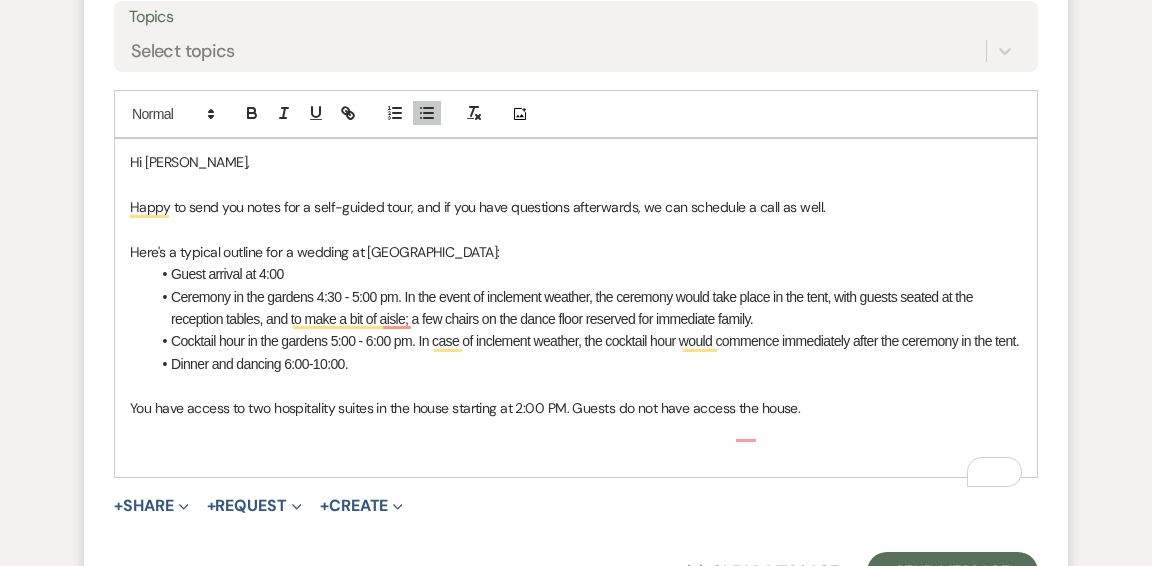 scroll, scrollTop: 3450, scrollLeft: 0, axis: vertical 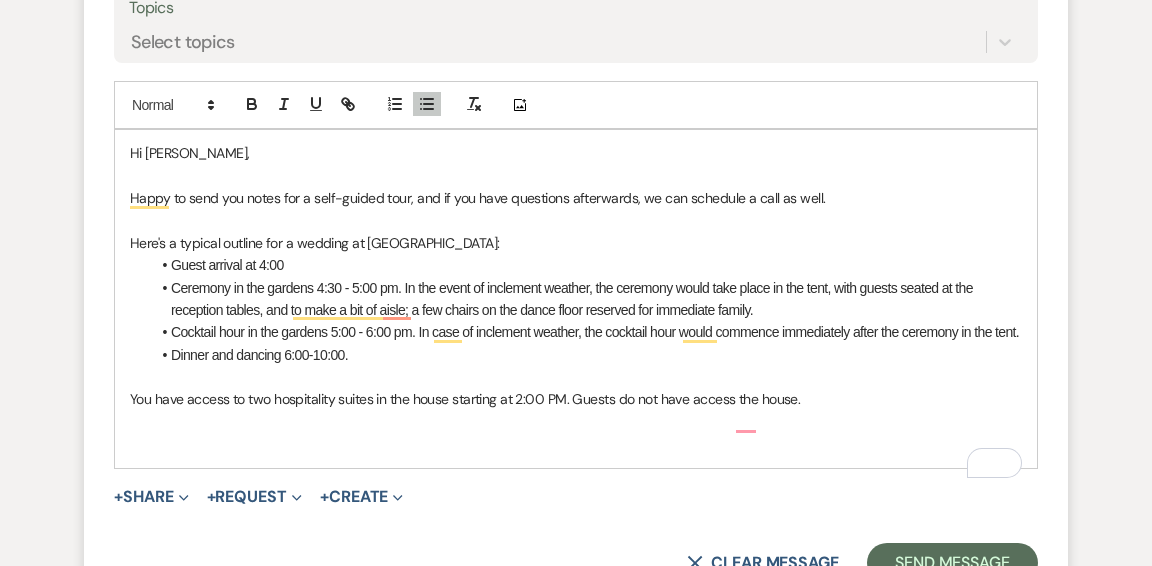 click on "Hi [PERSON_NAME],  Happy to send you notes for a self-guided tour, and if you have questions afterwards, we can schedule a call as well.  Here's a typical outline for a wedding at [GEOGRAPHIC_DATA]: Guest arrival at 4:00 Ceremony in the gardens 4:30 - 5:00 pm. In the event of inclement weather, the ceremony would take place in the tent, with guests seated at the reception tables, and to make a bit of aisle; a few chairs on the dance floor reserved for immediate family. Cocktail hour in the gardens 5:00 - 6:00 pm. In case of inclement weather, the cocktail hour would commence immediately after the ceremony in the tent.  Dinner and dancing 6:00-10:00. You have access to two hospitality suites in the house starting at 2:00 PM. Guests do not have access the house." at bounding box center [576, 298] 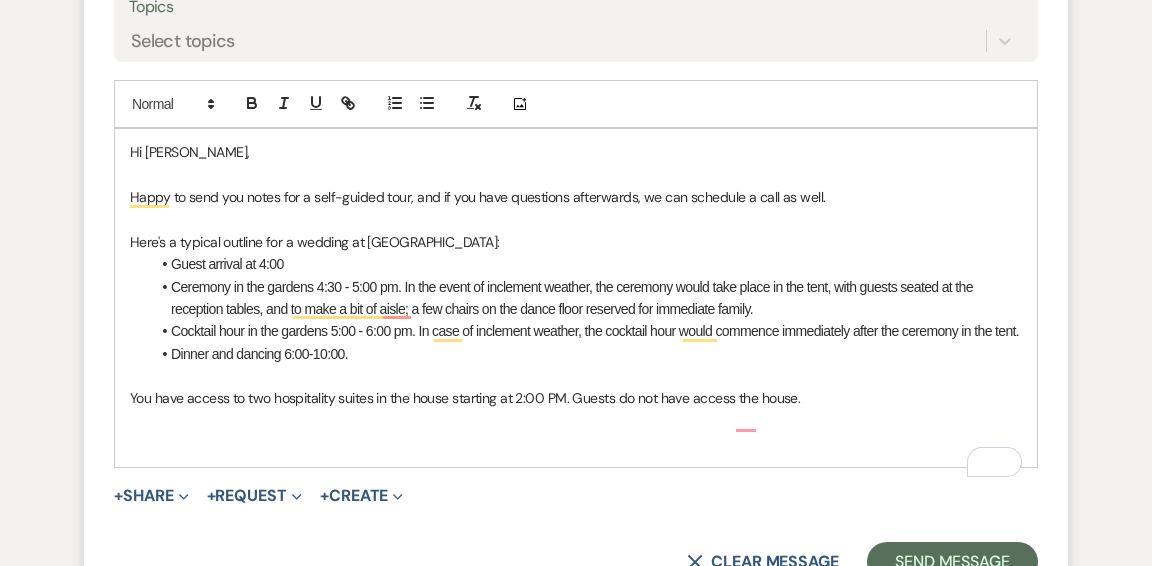 click on "You have access to two hospitality suites in the house starting at 2:00 PM. Guests do not have access the house." at bounding box center (576, 398) 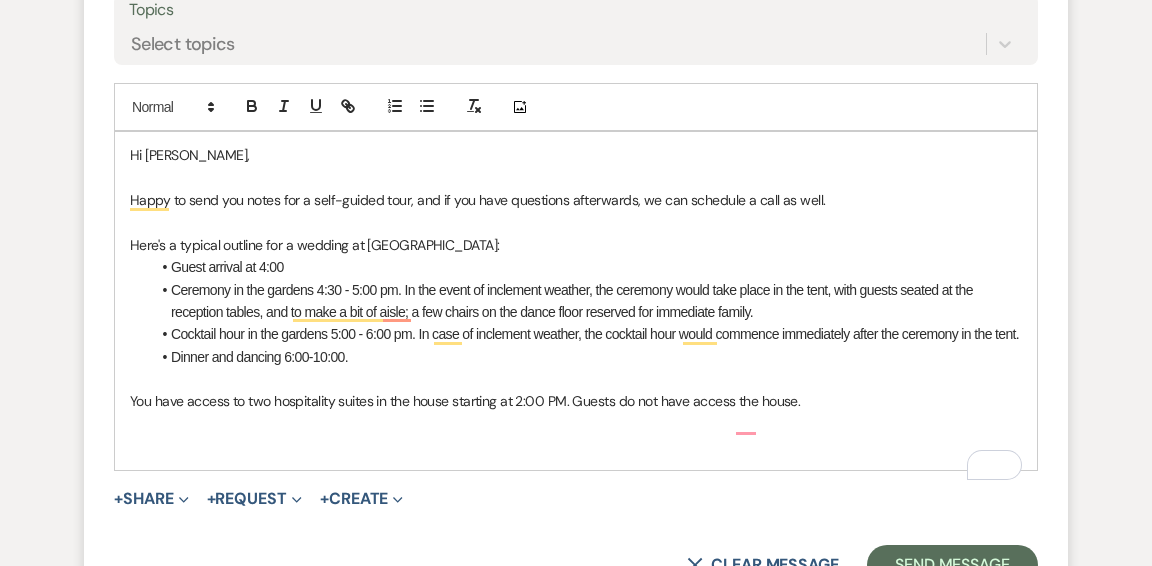 scroll, scrollTop: 3452, scrollLeft: 0, axis: vertical 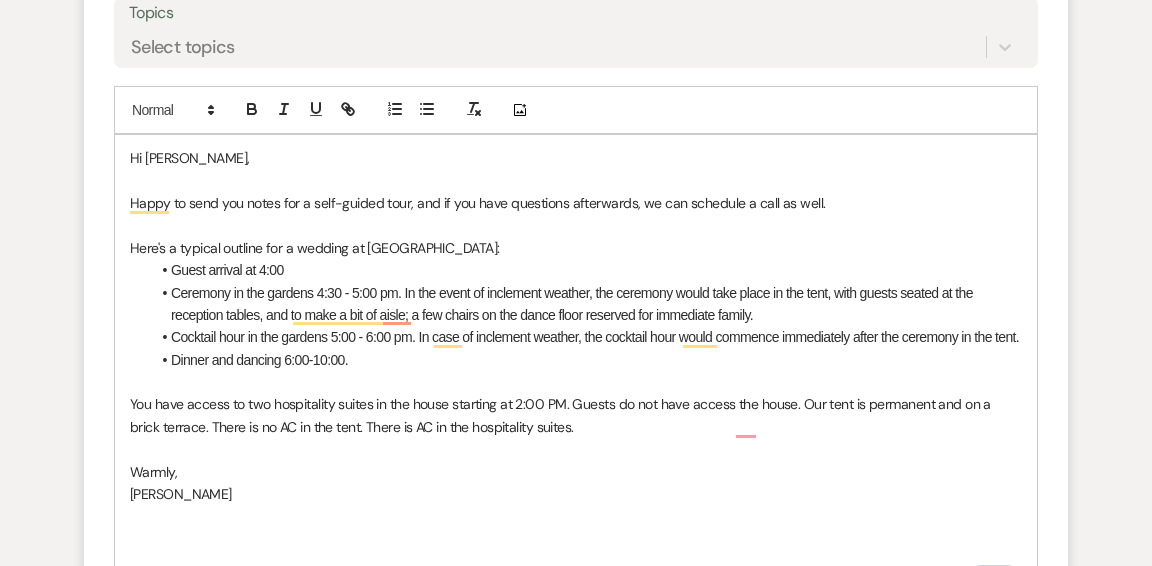 click on "You have access to two hospitality suites in the house starting at 2:00 PM. Guests do not have access the house. Our tent is permanent and on a brick terrace. There is no AC in the tent. There is AC in the hospitality suites." at bounding box center (576, 415) 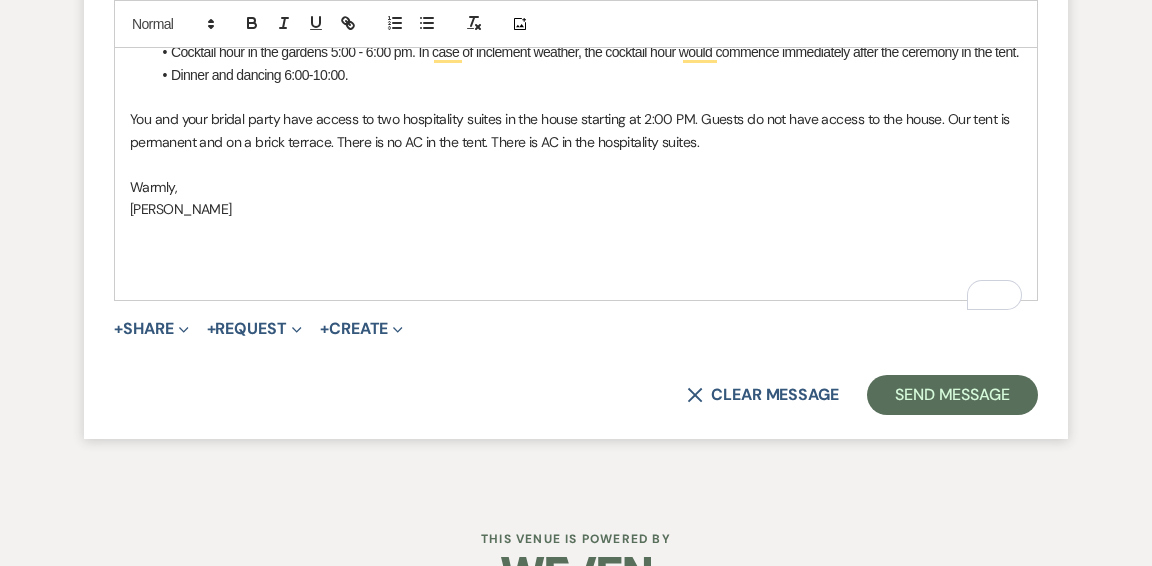 scroll, scrollTop: 3738, scrollLeft: 0, axis: vertical 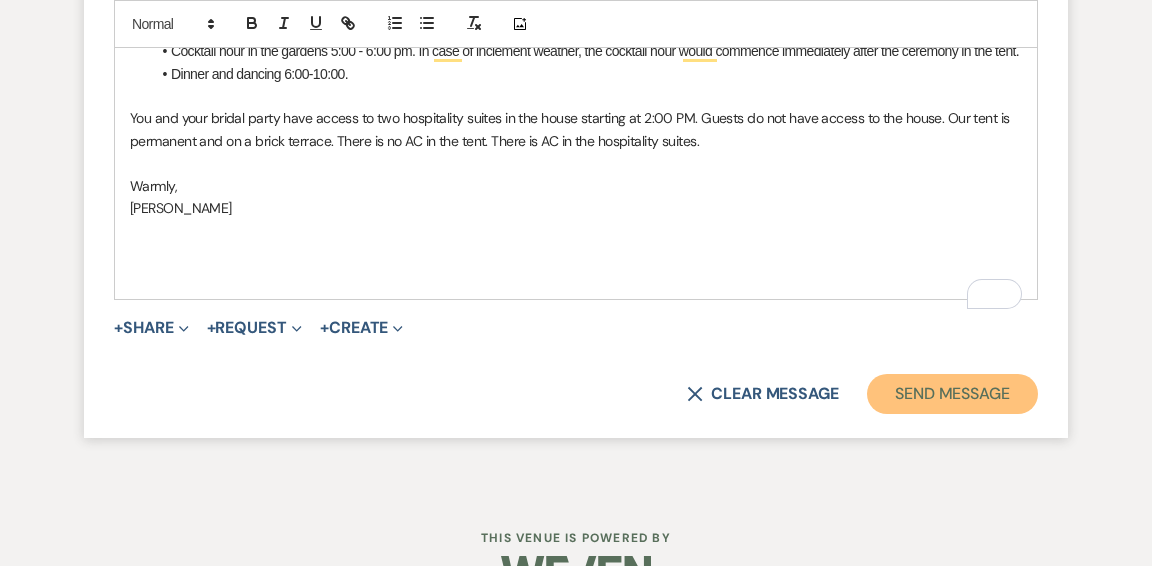 click on "Send Message" at bounding box center [952, 394] 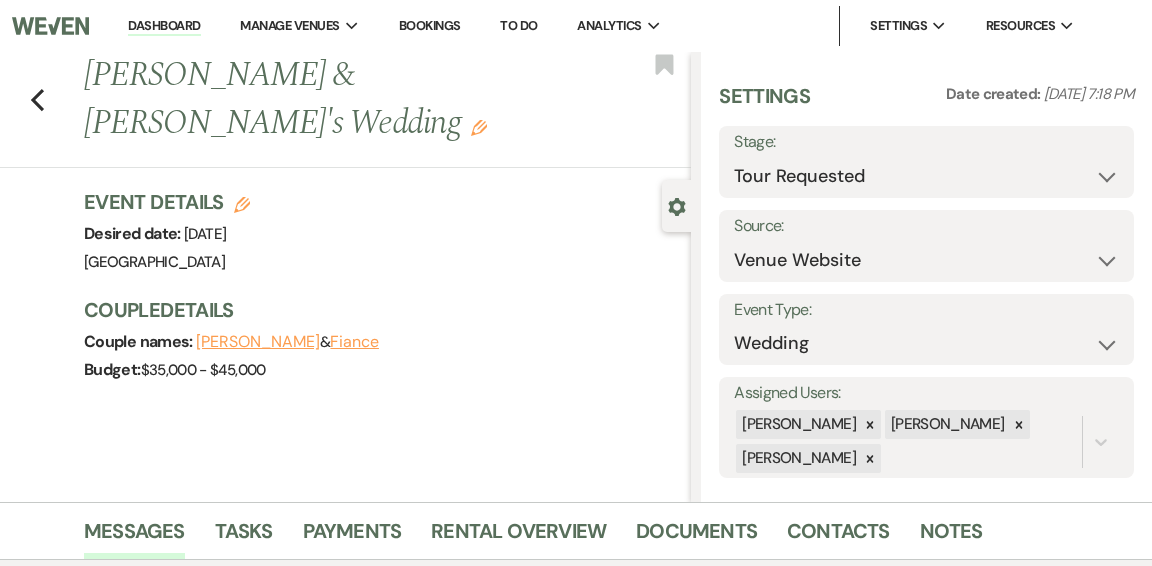 scroll, scrollTop: 6, scrollLeft: 0, axis: vertical 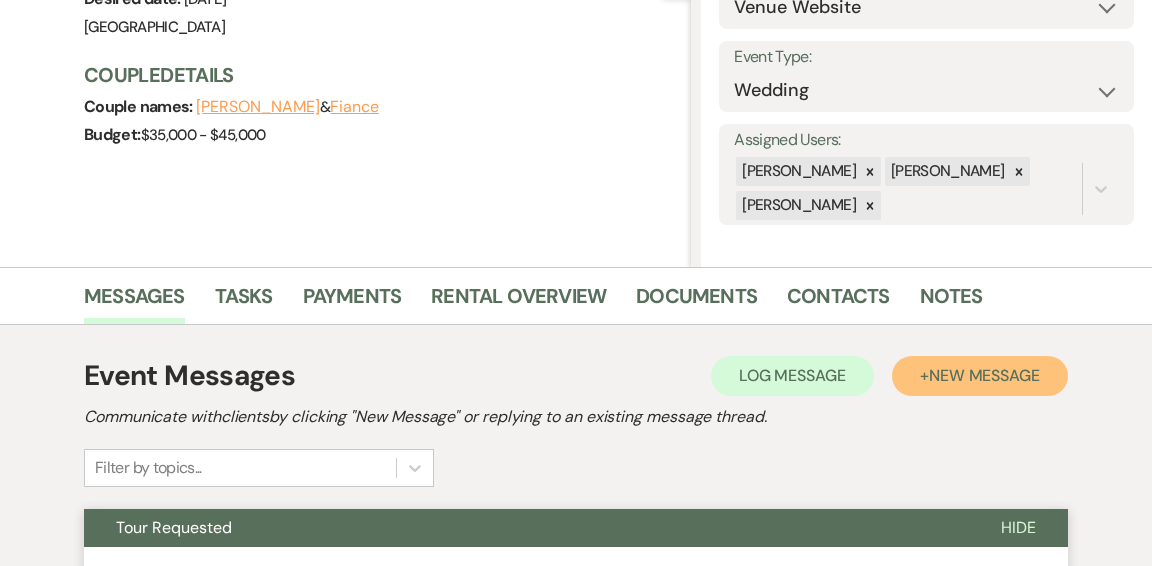 click on "New Message" at bounding box center [984, 375] 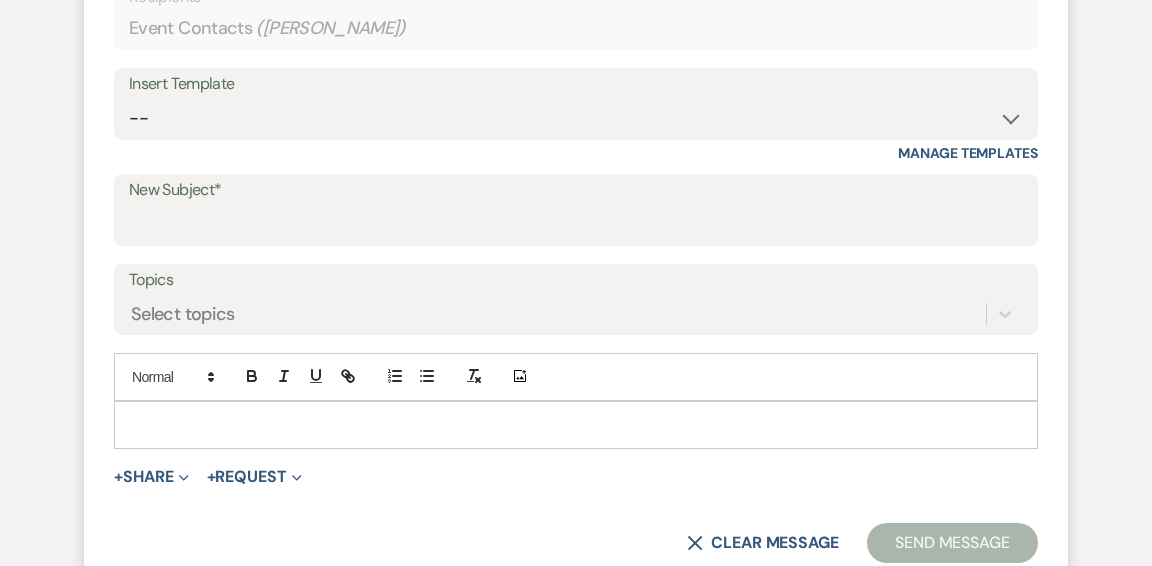 scroll, scrollTop: 789, scrollLeft: 0, axis: vertical 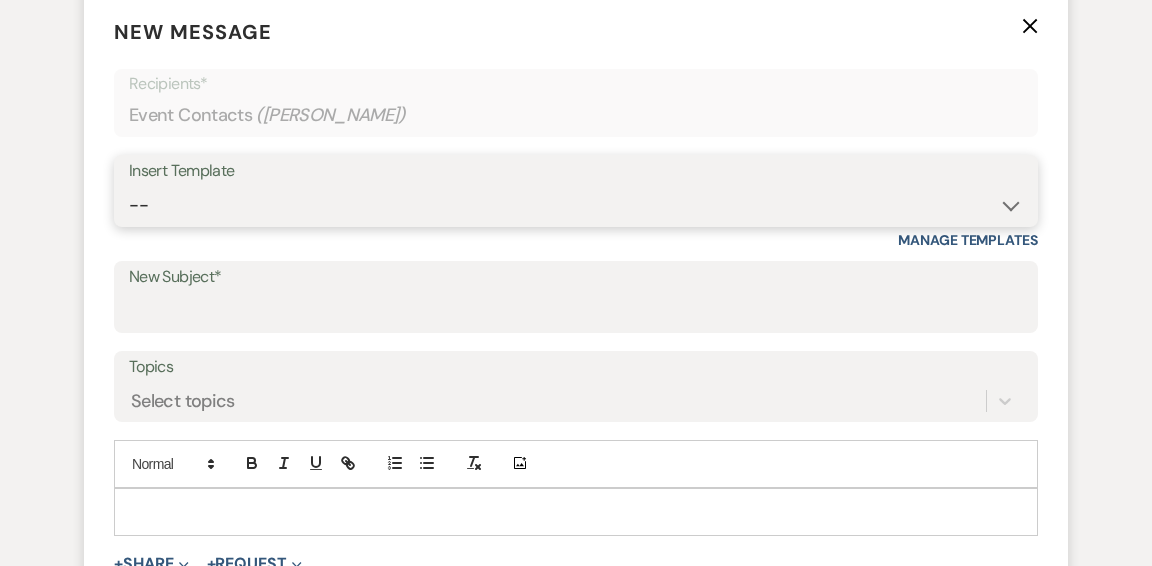 click on "-- Weven Planning Portal Introduction (Booked Events) Initial Inquiry Response Tour Request Response Follow Up Checking In - Long Hill Wedding Final Payments and Ceremony Worksheet Planning Follow Up After Wedding Note Membership Self Tour - [GEOGRAPHIC_DATA] [GEOGRAPHIC_DATA] Updated Initial Response Security Deposit Refund Initial Follow Up Contract (Pre-Booked Leads) Tour follow up Auto Reply - Long Hill Inquiry Rental Agreement and Payment Events Inquiry Wedding Set Up Requirements Corporate and Private Events Long Hill Planning Guidelines  Copy of Follow Up Weven Closing" at bounding box center (576, 205) 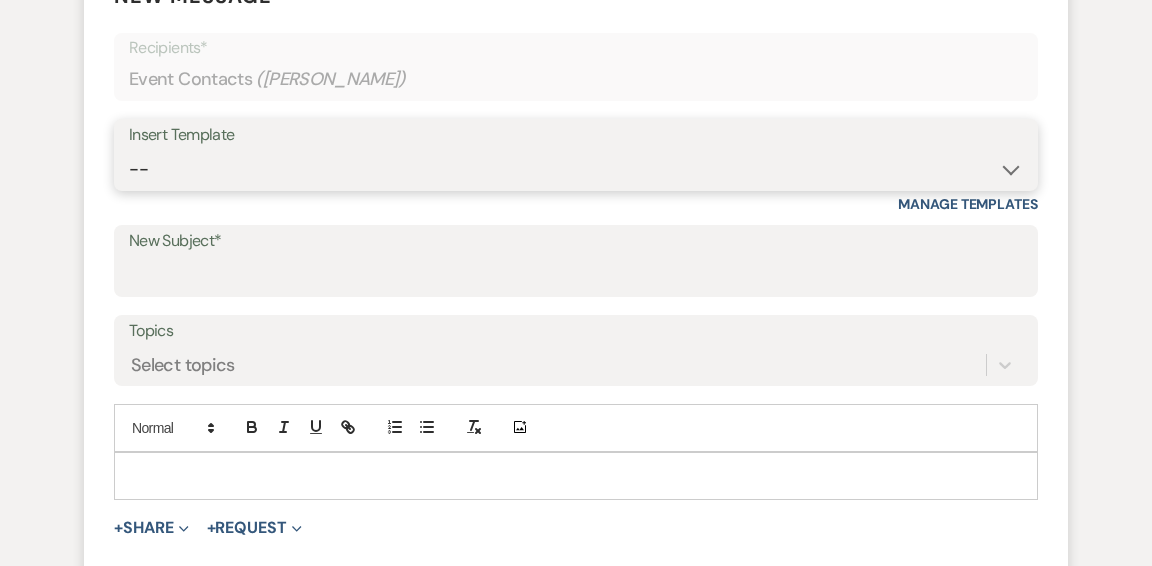 scroll, scrollTop: 829, scrollLeft: 0, axis: vertical 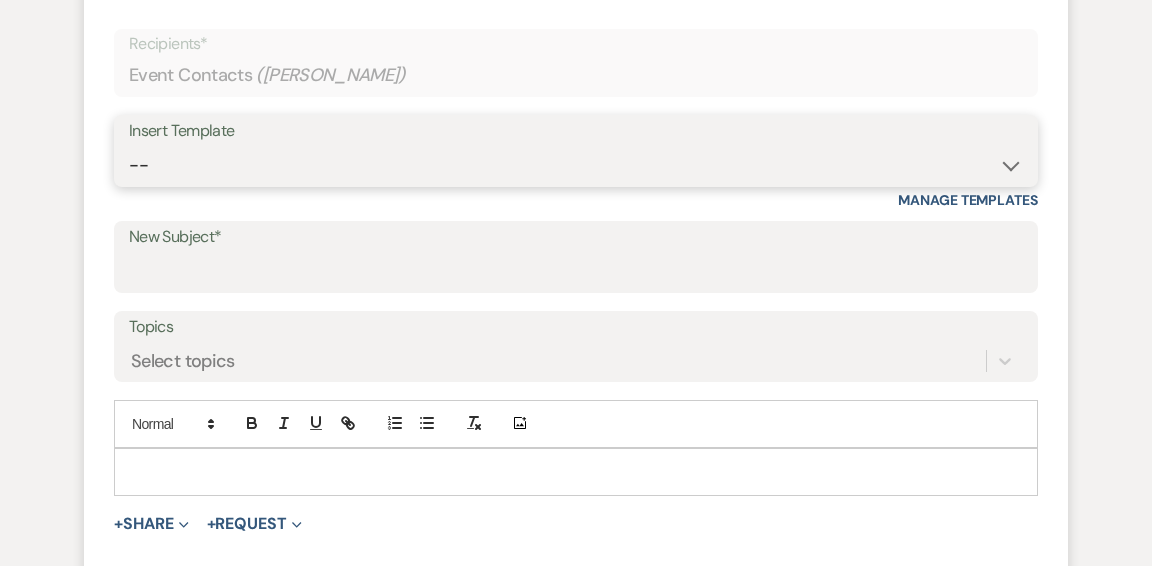 select on "593" 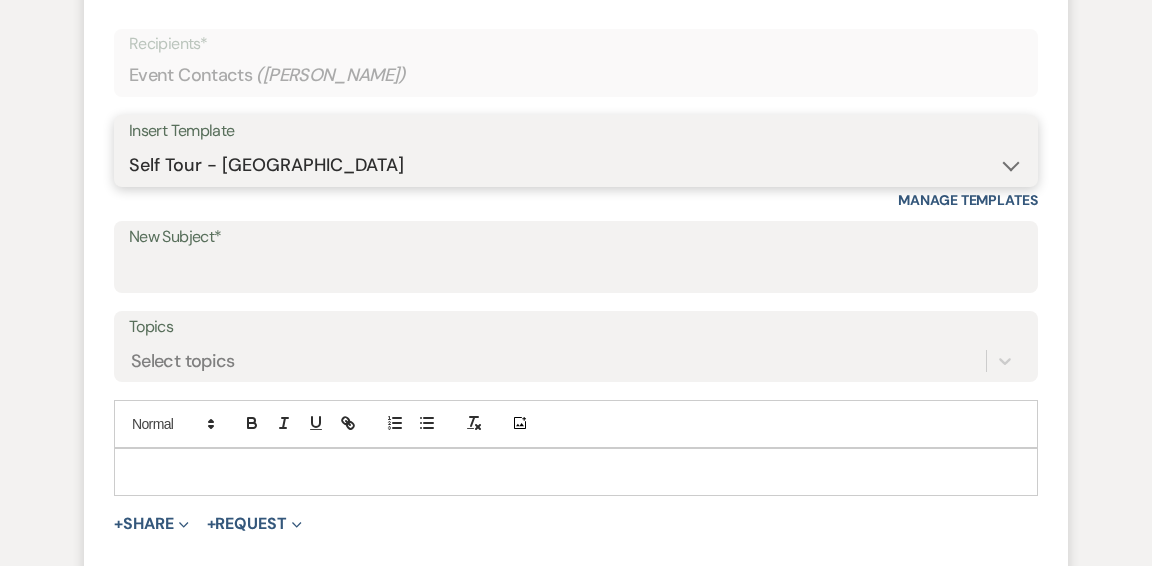 type on "Self Tour - [GEOGRAPHIC_DATA]" 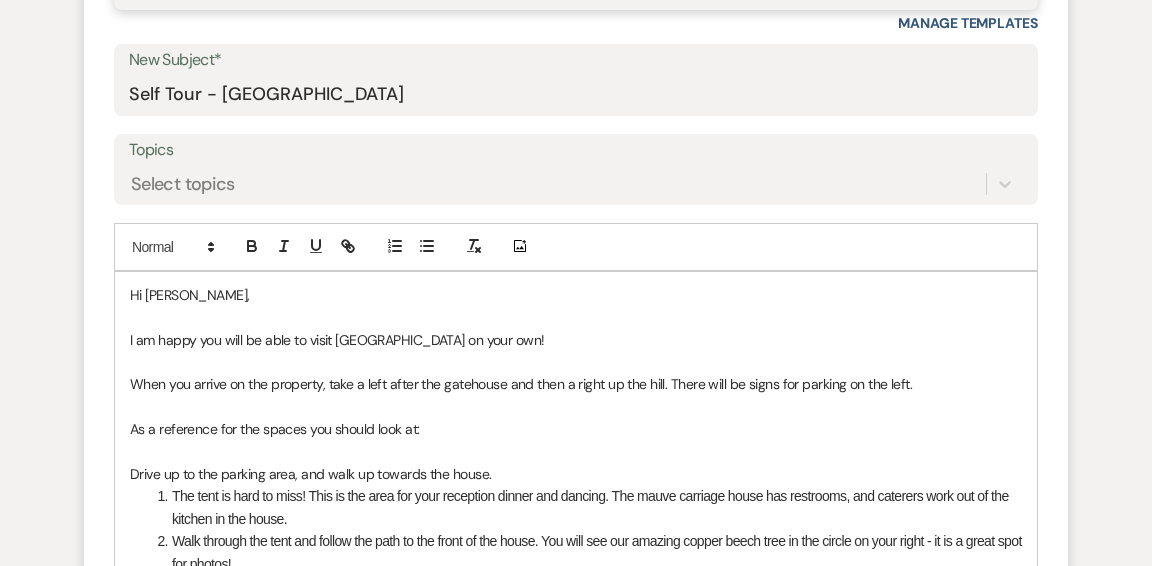 scroll, scrollTop: 1011, scrollLeft: 0, axis: vertical 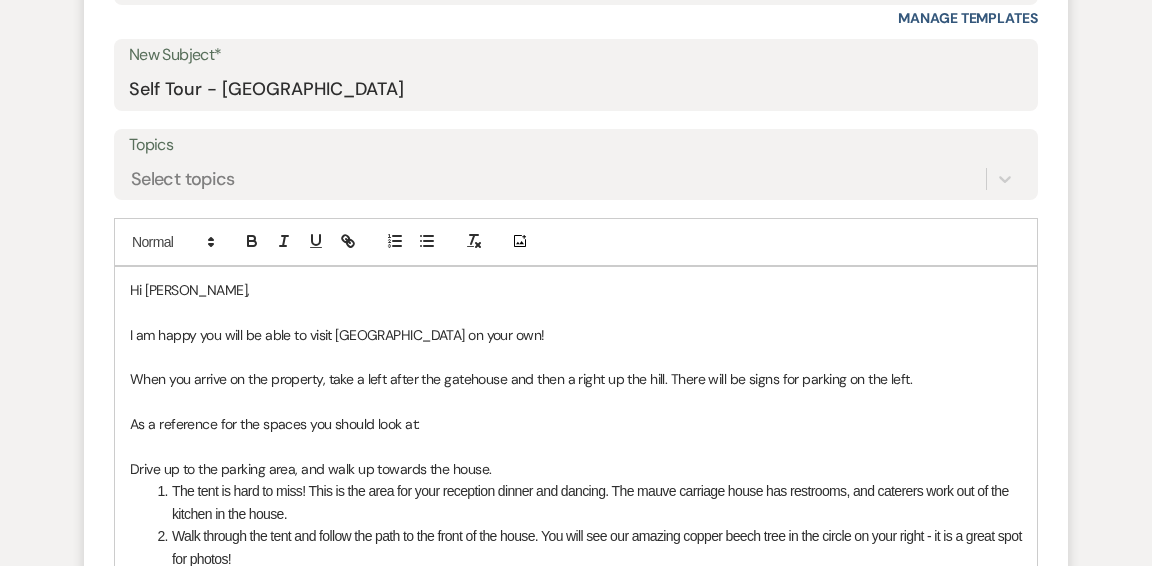click on "Hi [PERSON_NAME]," at bounding box center [576, 290] 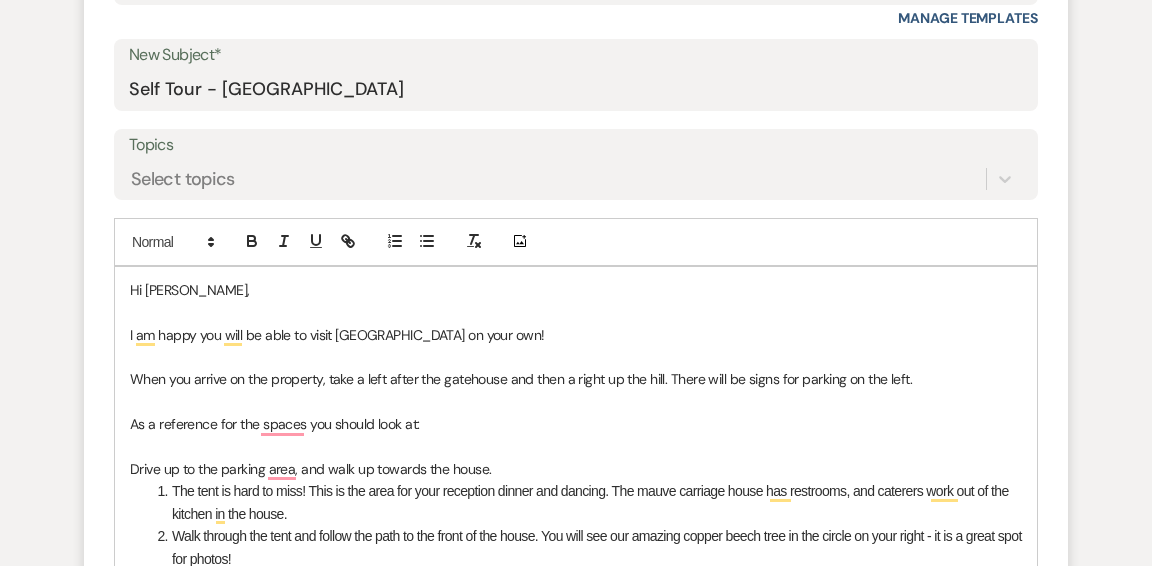 type 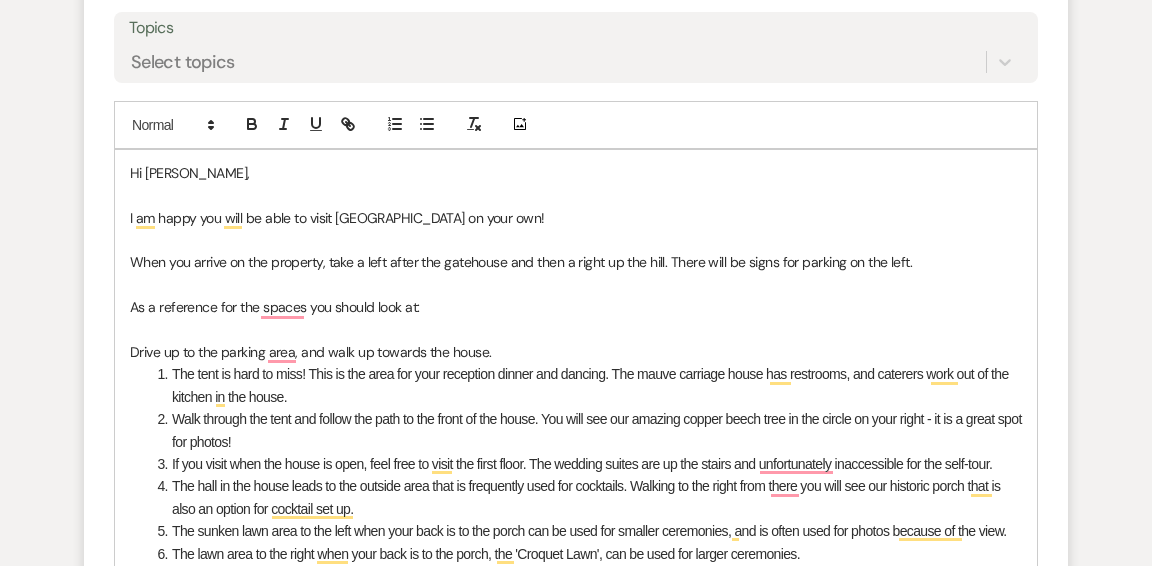 scroll, scrollTop: 1129, scrollLeft: 0, axis: vertical 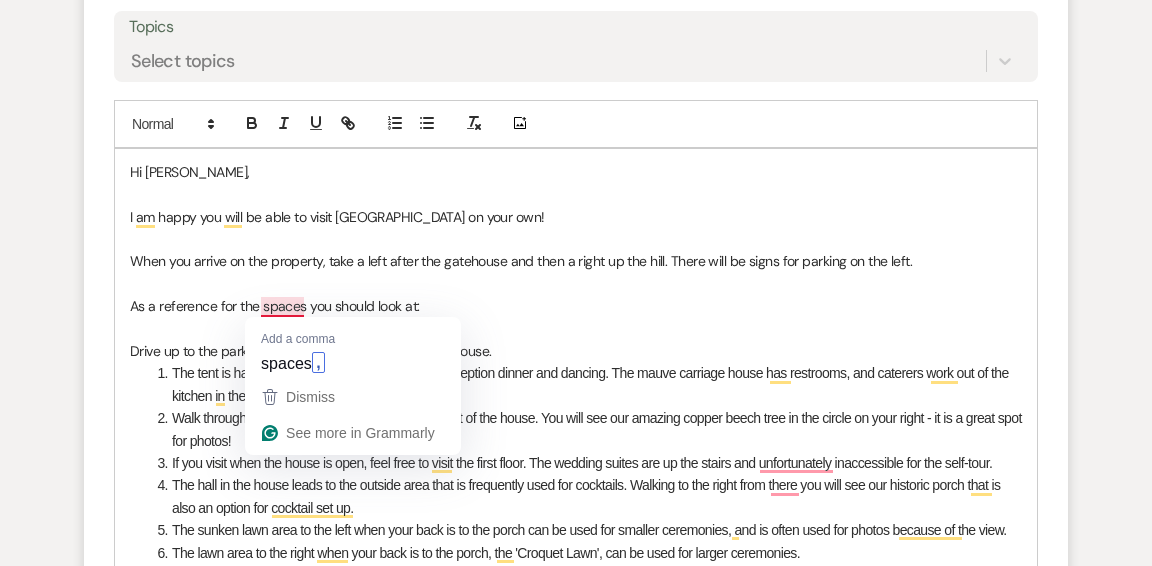 click at bounding box center [576, 329] 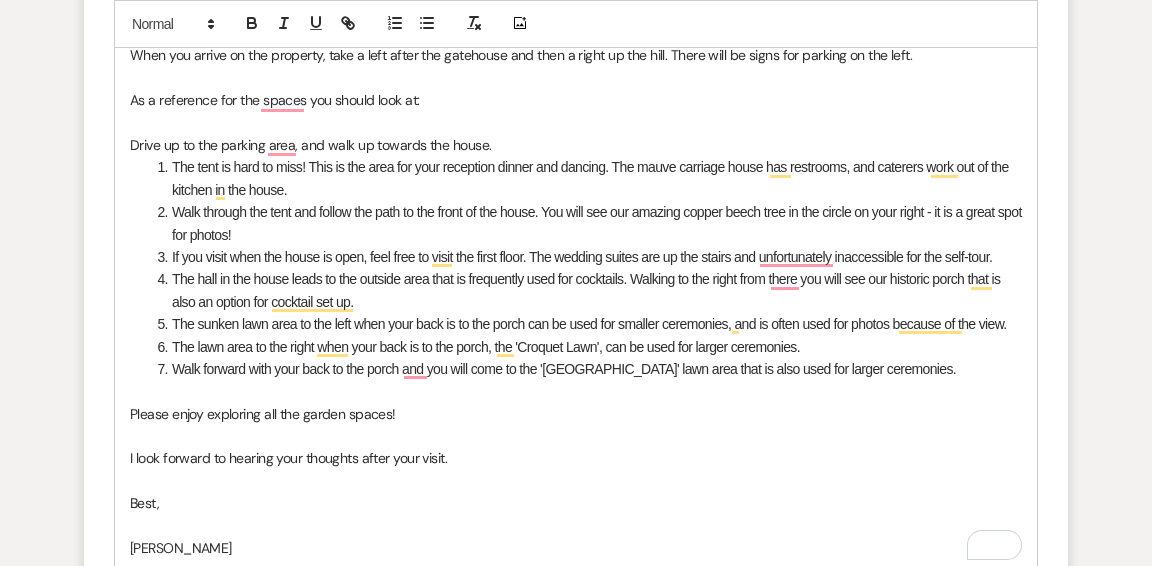 scroll, scrollTop: 1340, scrollLeft: 0, axis: vertical 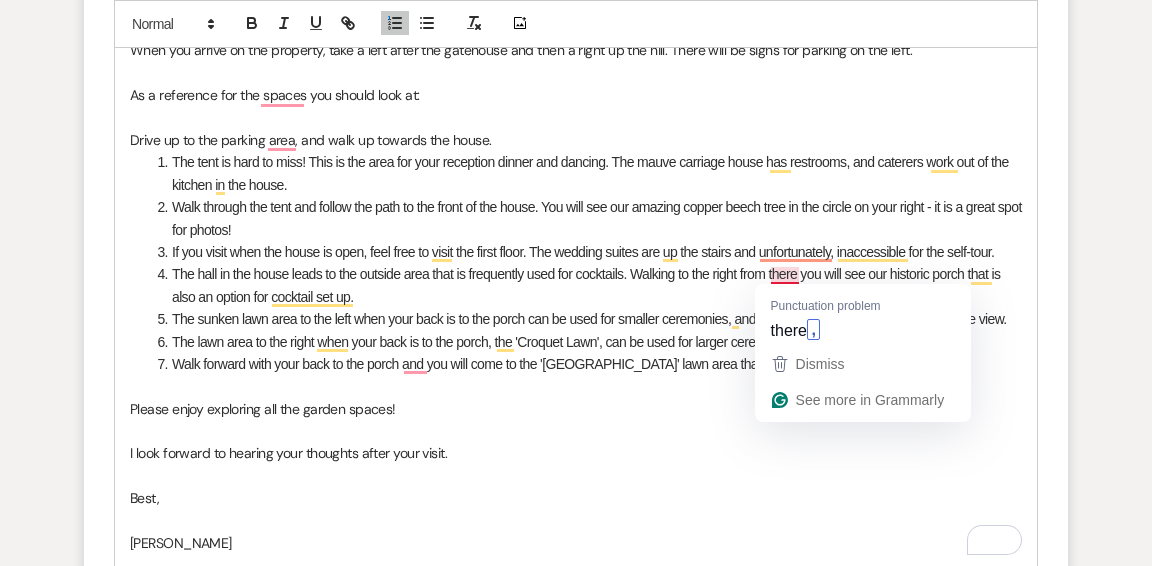 click on "The hall in the house leads to the outside area that is frequently used for cocktails. Walking to the right from there you will see our historic porch that is also an option for cocktail set up." at bounding box center [586, 285] 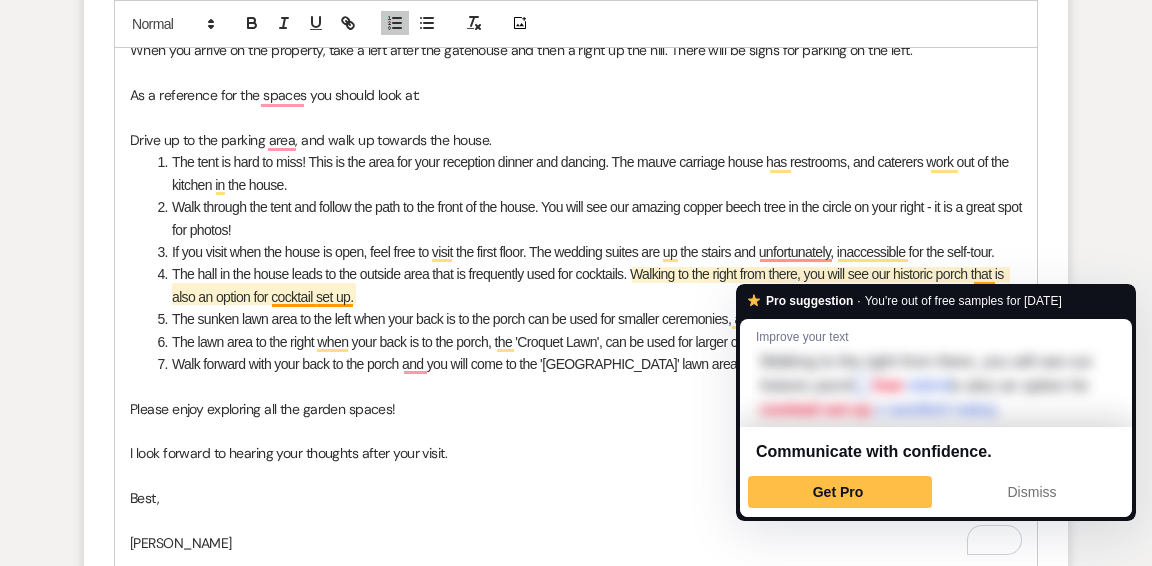 click on "The hall in the house leads to the outside area that is frequently used for cocktails. Walking to the right from there, you will see our historic porch that is also an option for cocktail set up." at bounding box center [586, 285] 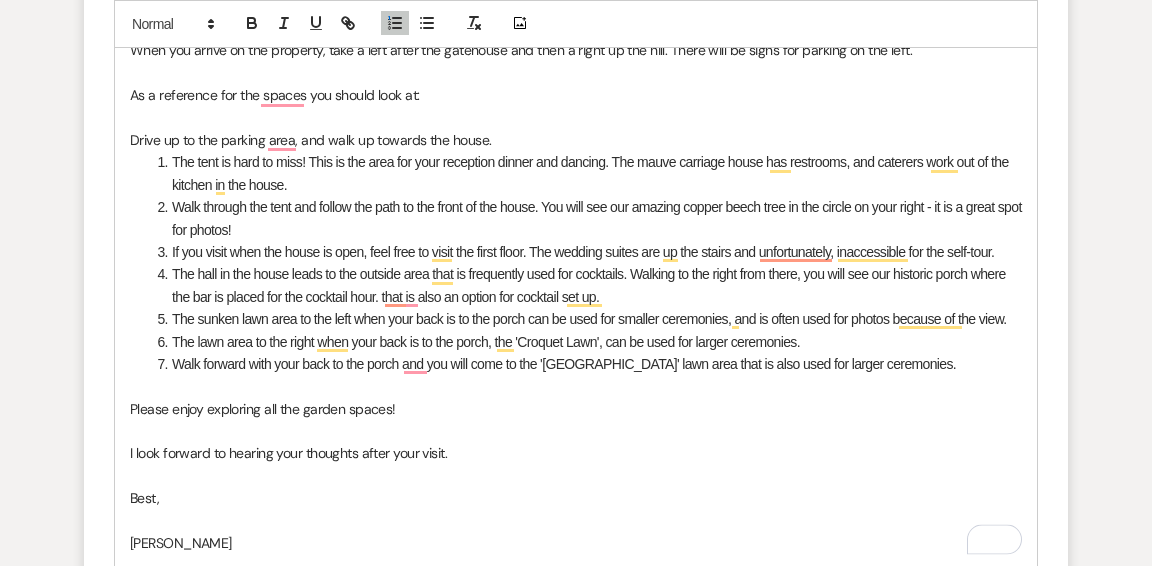 click on "The hall in the house leads to the outside area that is frequently used for cocktails. Walking to the right from there, you will see our historic porch where the bar is placed for the cocktail hour. that is also an option for cocktail set up." at bounding box center (586, 285) 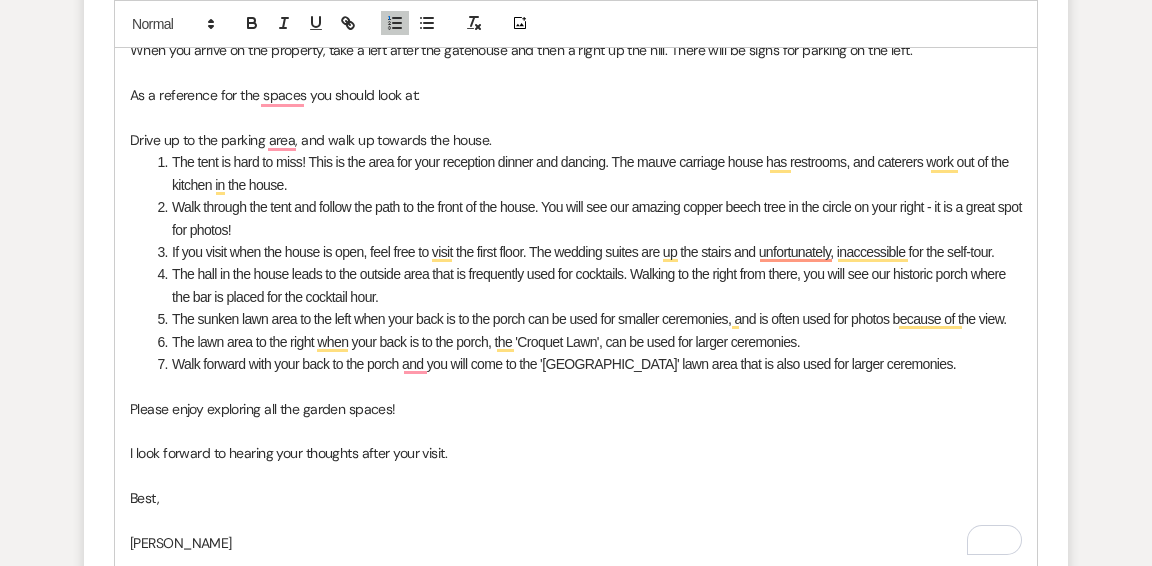 click on "The sunken lawn area to the left when your back is to the porch can be used for smaller ceremonies, and is often used for photos because of the view." at bounding box center [586, 319] 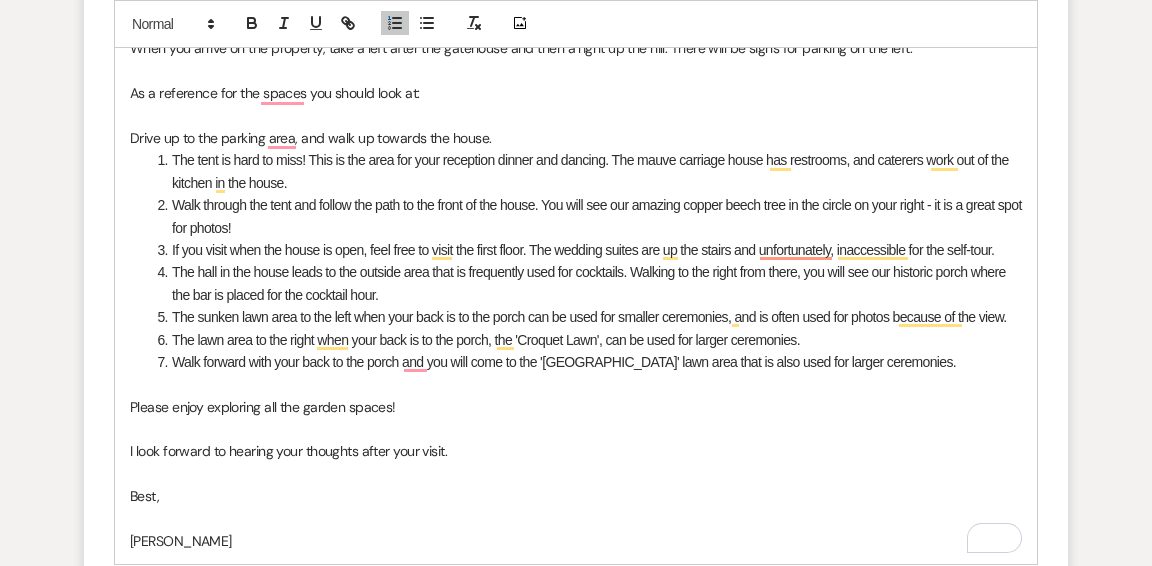 click on "The lawn area to the right when your back is to the porch, the 'Croquet Lawn', can be used for larger ceremonies." at bounding box center (586, 340) 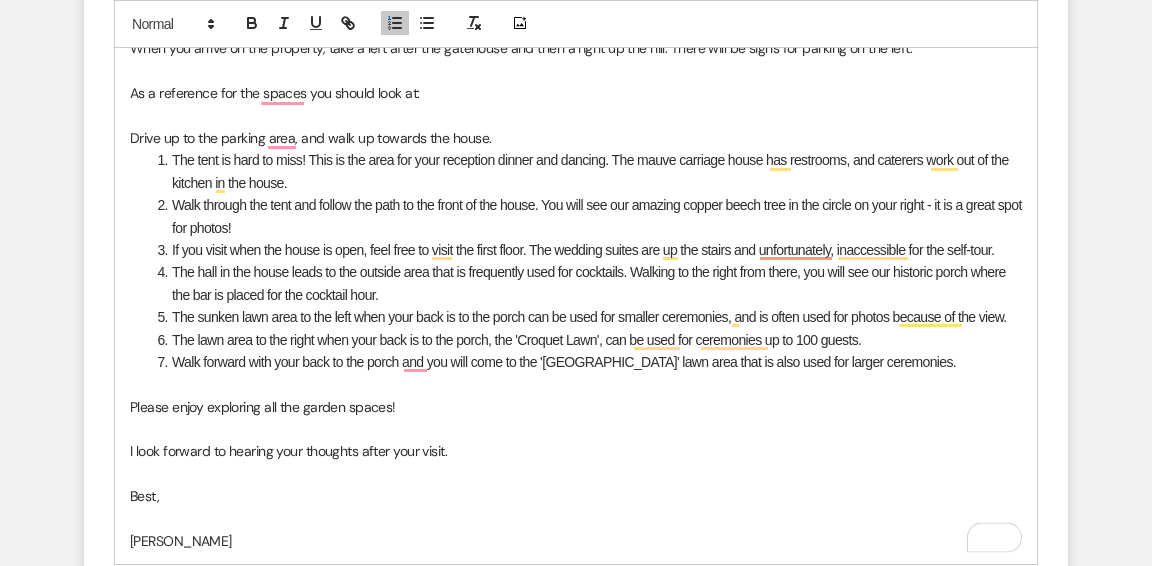 scroll, scrollTop: 1349, scrollLeft: 0, axis: vertical 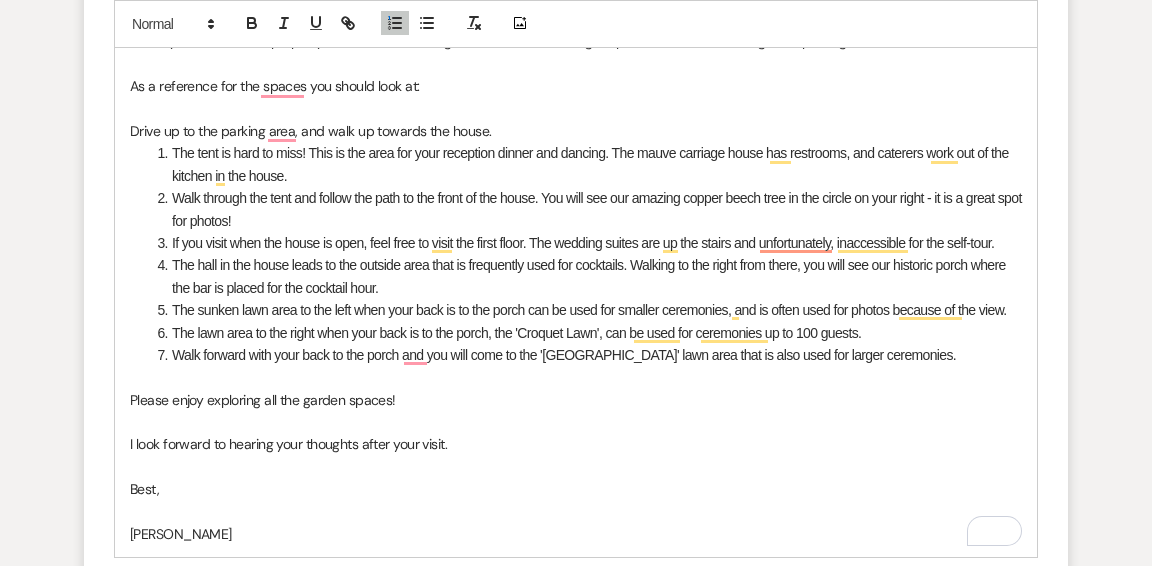 click on "Walk forward with your back to the porch and you will come to the '[GEOGRAPHIC_DATA]' lawn area that is also used for larger ceremonies." at bounding box center (586, 355) 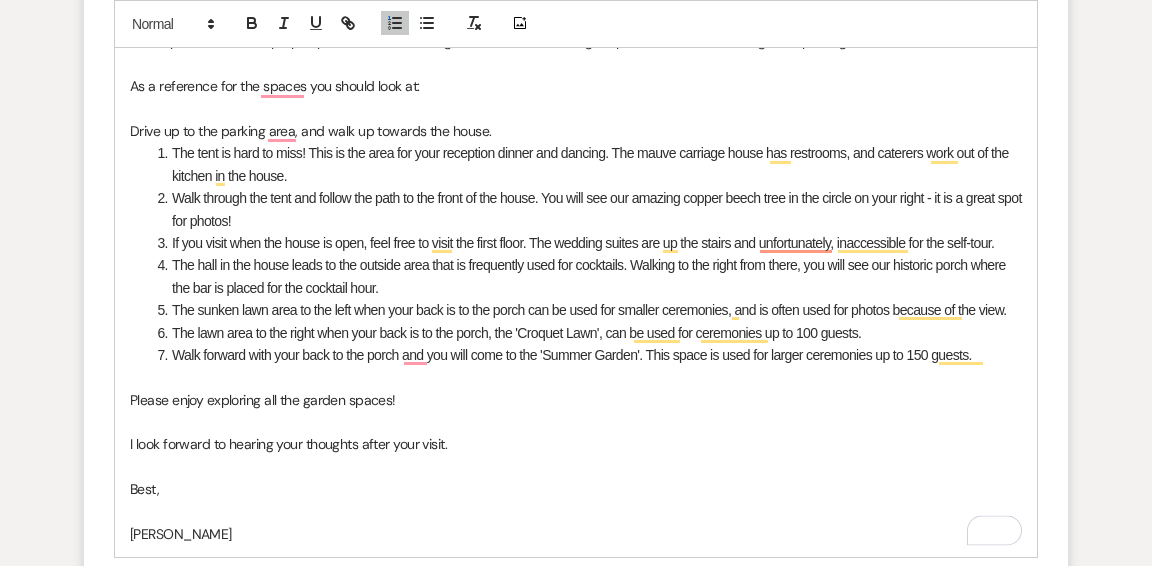 drag, startPoint x: 676, startPoint y: 353, endPoint x: 736, endPoint y: 347, distance: 60.299255 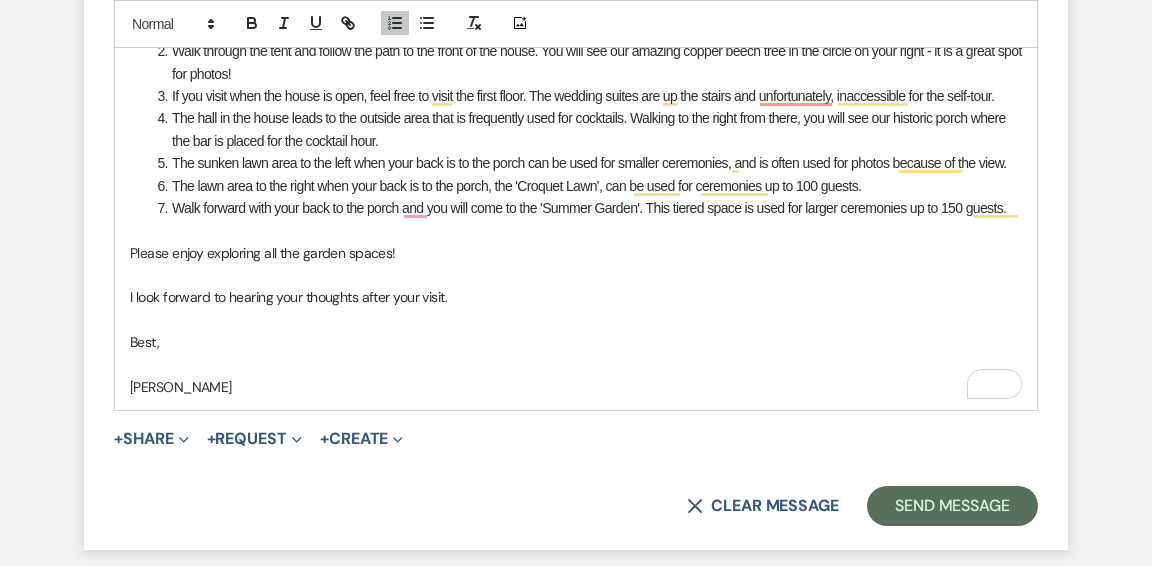 scroll, scrollTop: 1486, scrollLeft: 0, axis: vertical 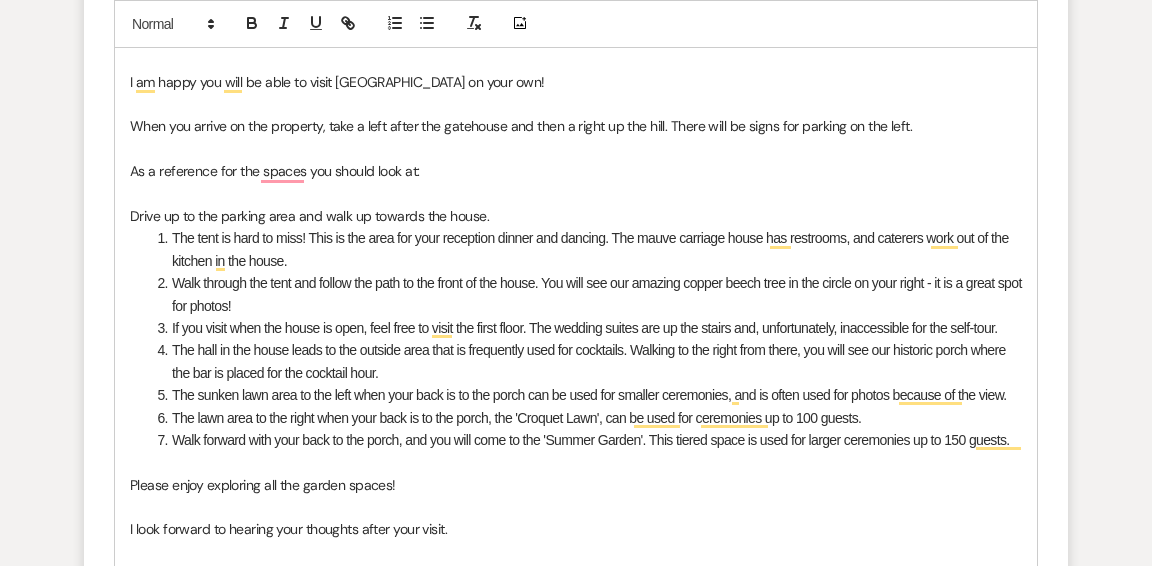 click at bounding box center (576, 194) 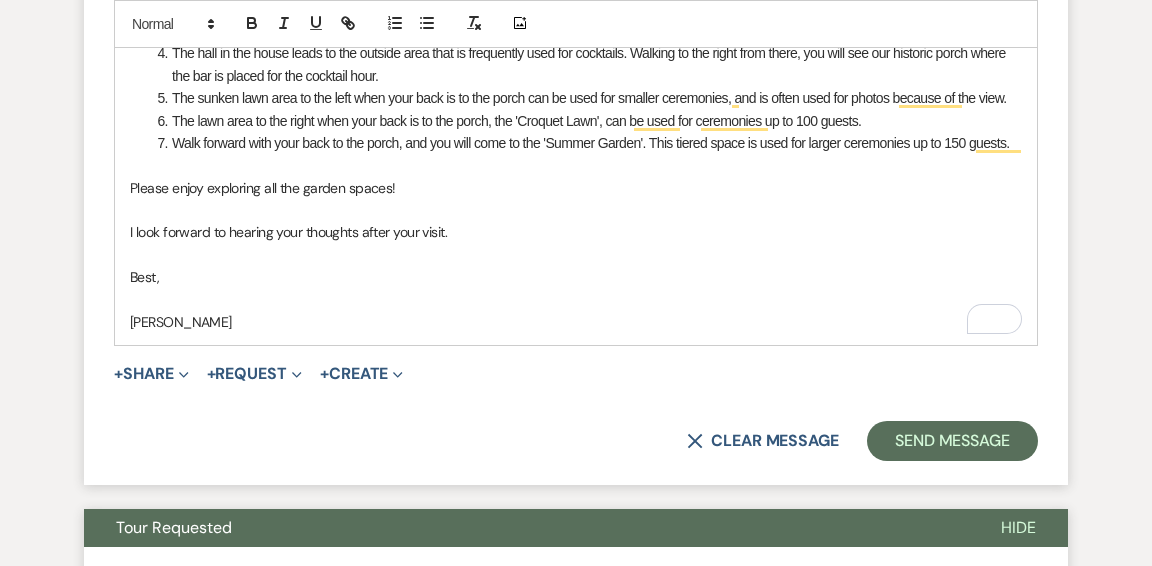 scroll, scrollTop: 1566, scrollLeft: 0, axis: vertical 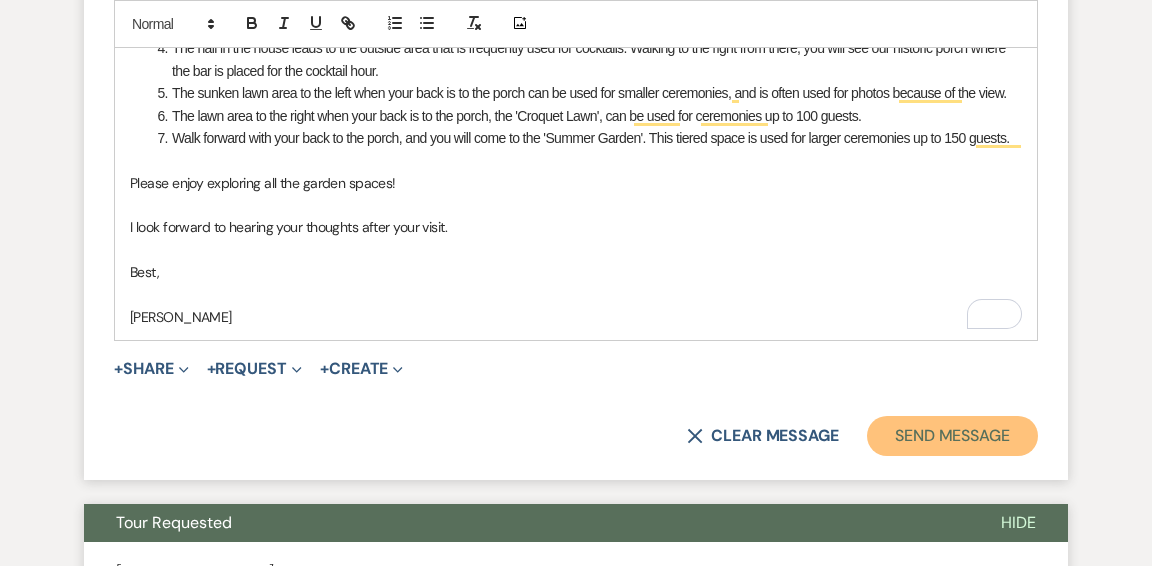 click on "Send Message" at bounding box center [952, 436] 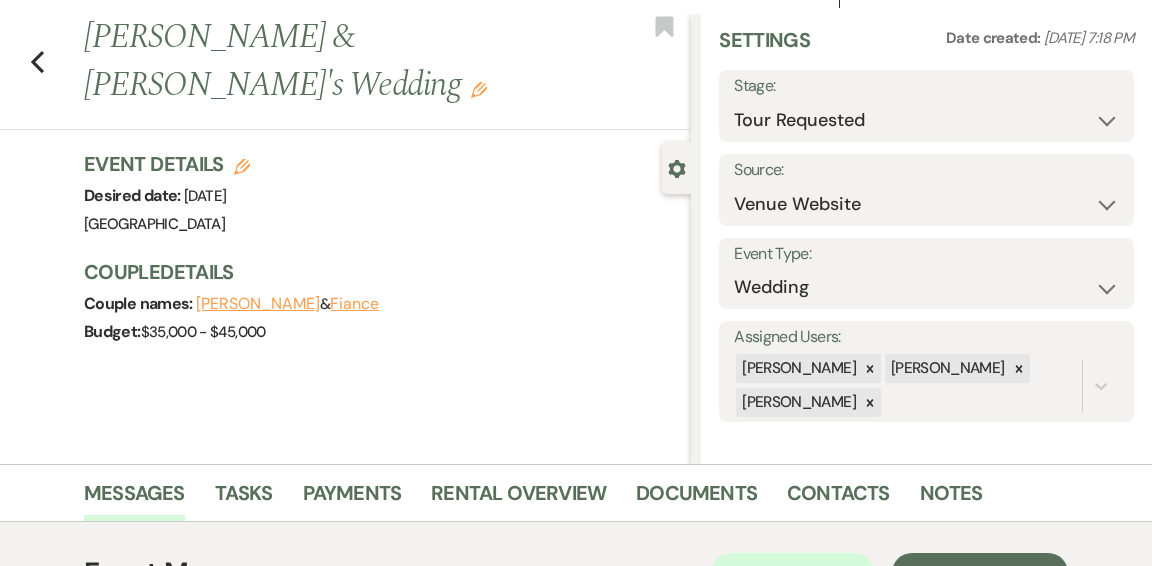 scroll, scrollTop: 0, scrollLeft: 0, axis: both 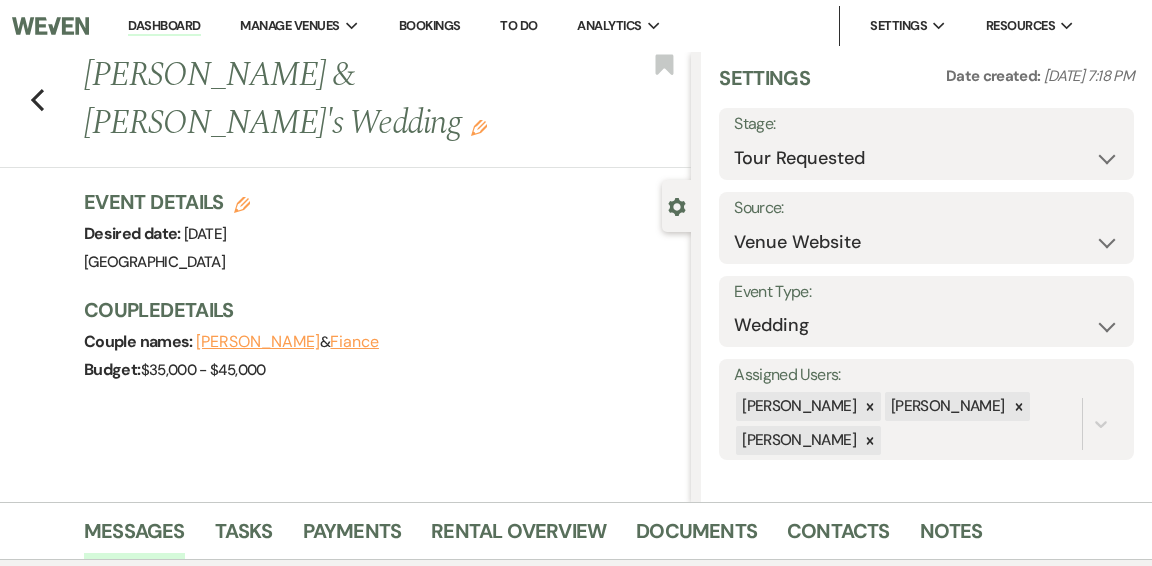 click on "Dashboard" at bounding box center [164, 26] 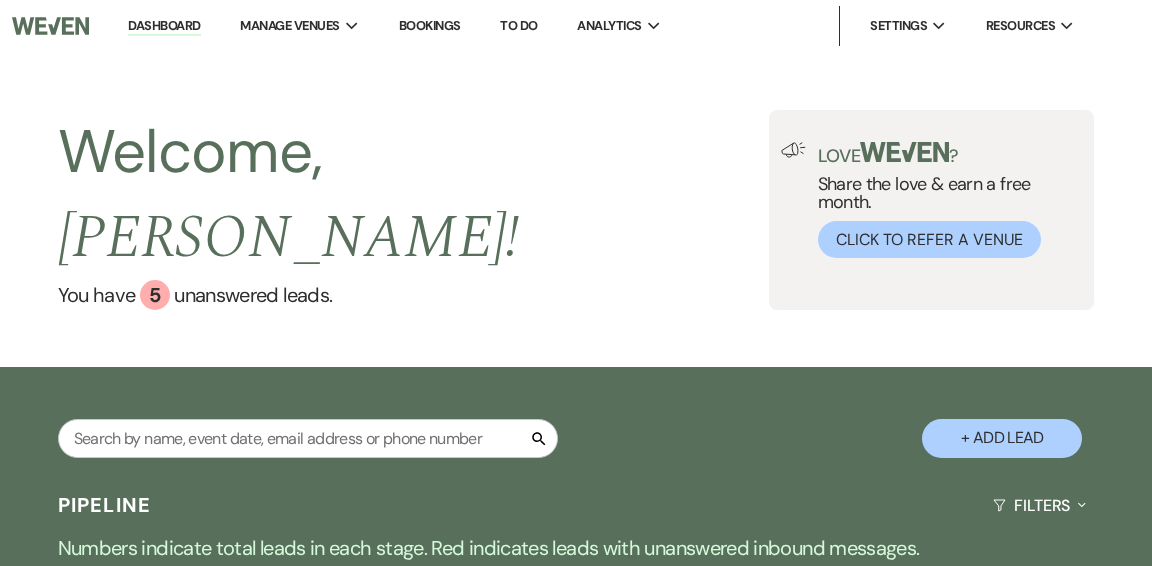 scroll, scrollTop: 212, scrollLeft: 0, axis: vertical 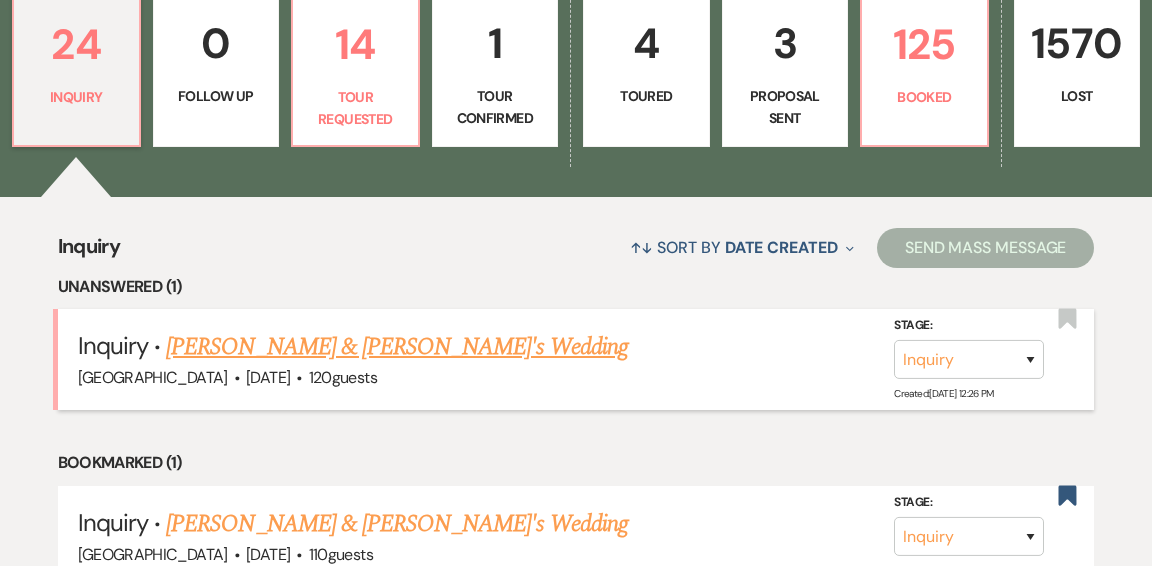 click on "[PERSON_NAME] & [PERSON_NAME]'s Wedding" at bounding box center [397, 347] 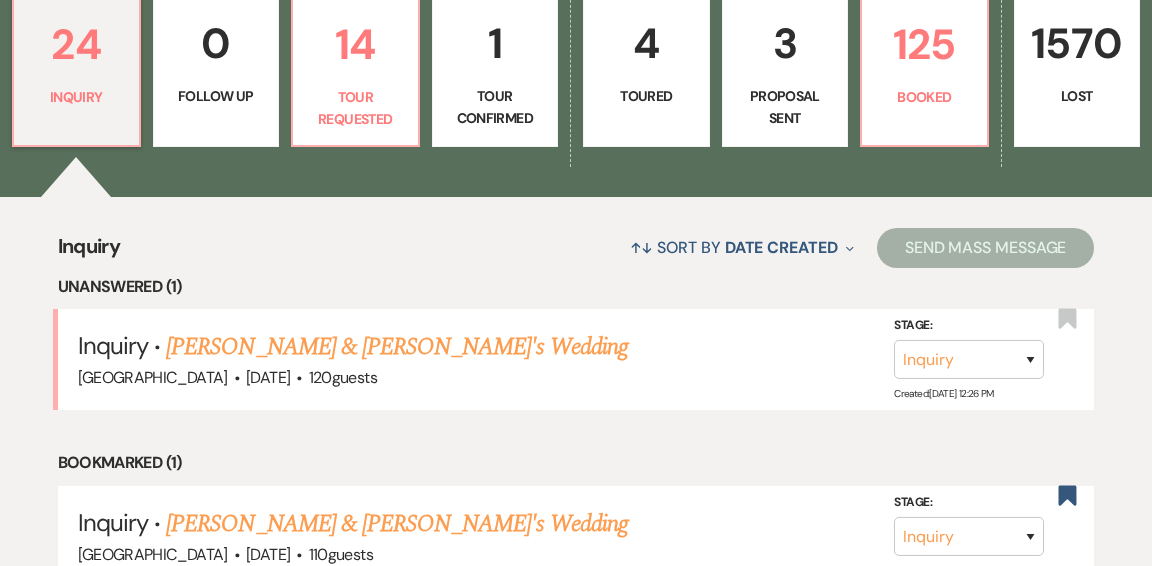 scroll, scrollTop: 0, scrollLeft: 0, axis: both 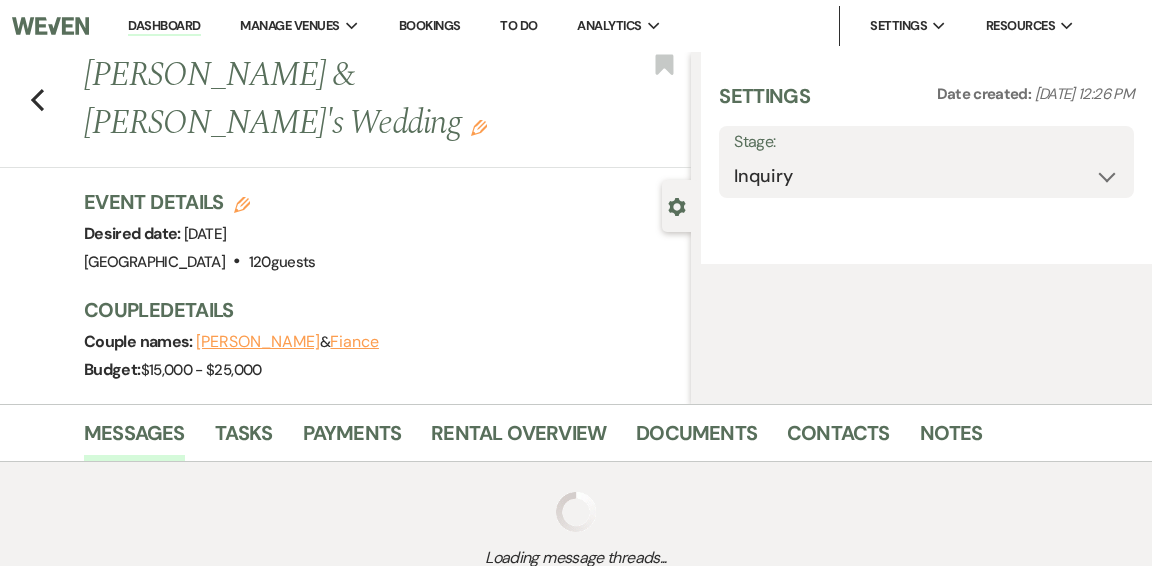 select on "5" 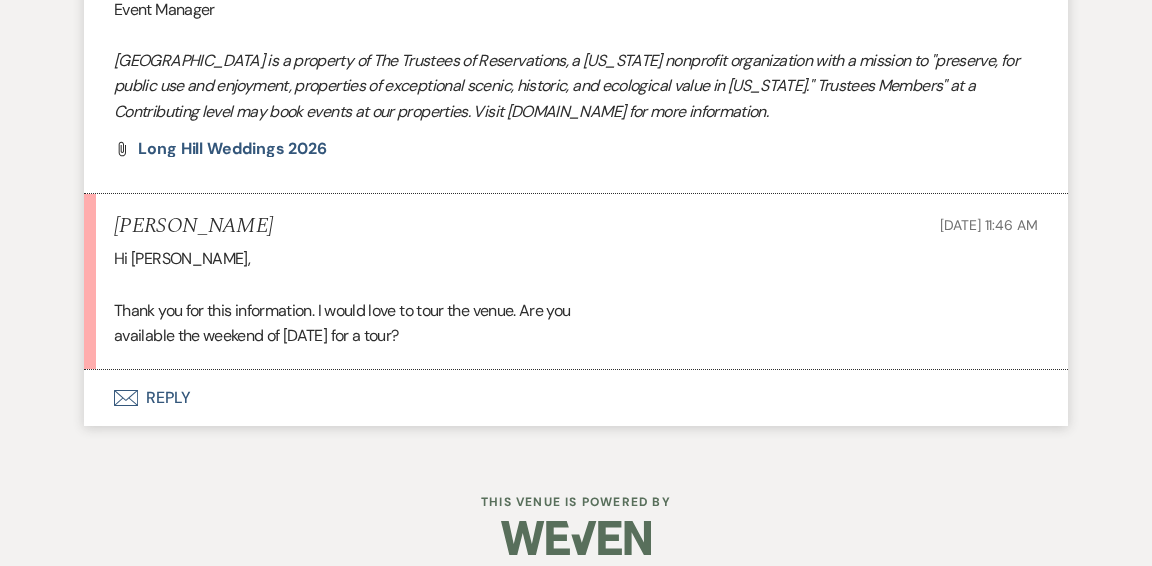 scroll, scrollTop: 2150, scrollLeft: 0, axis: vertical 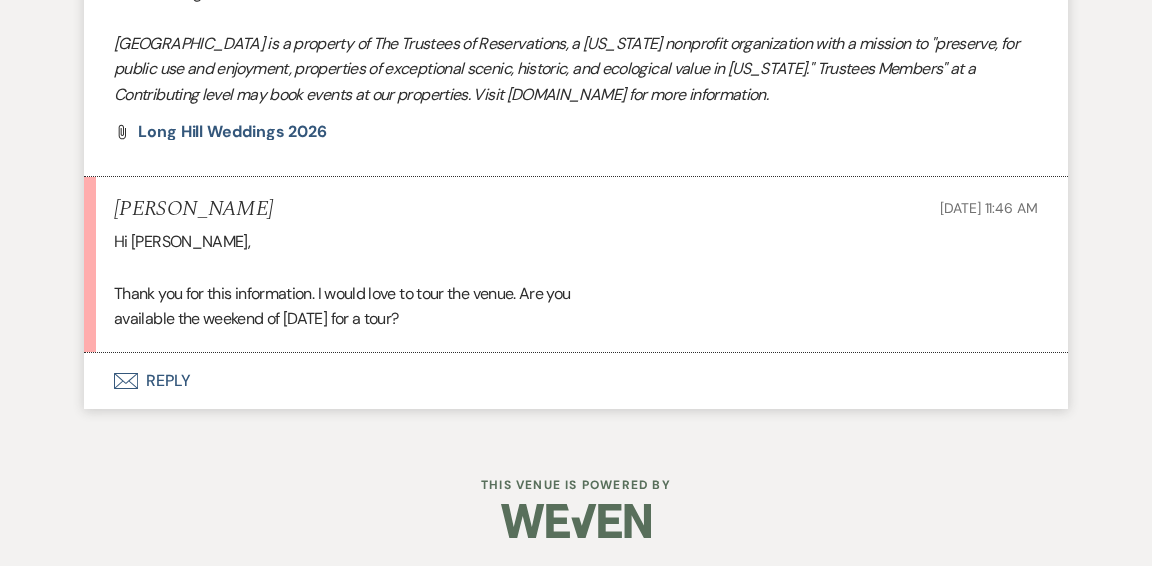 click on "Envelope Reply" at bounding box center (576, 381) 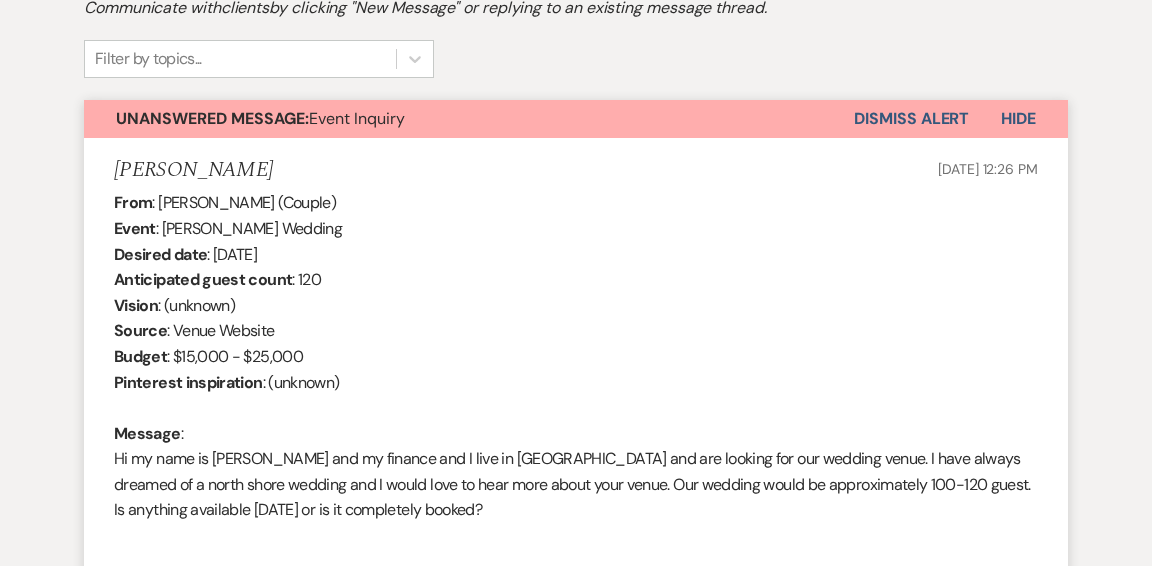 scroll, scrollTop: 645, scrollLeft: 0, axis: vertical 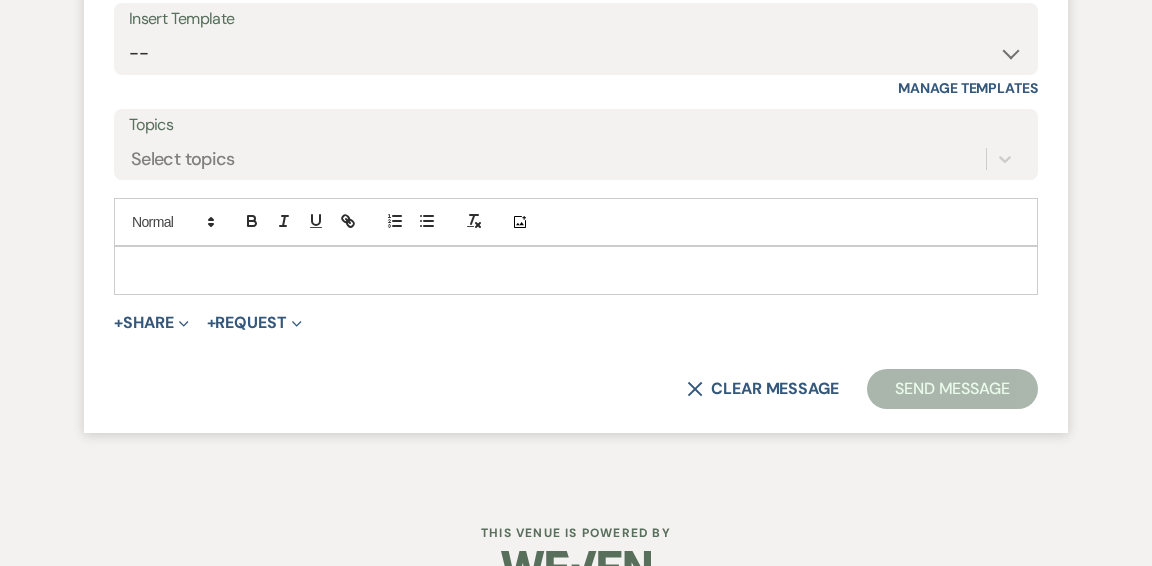 click at bounding box center [576, 270] 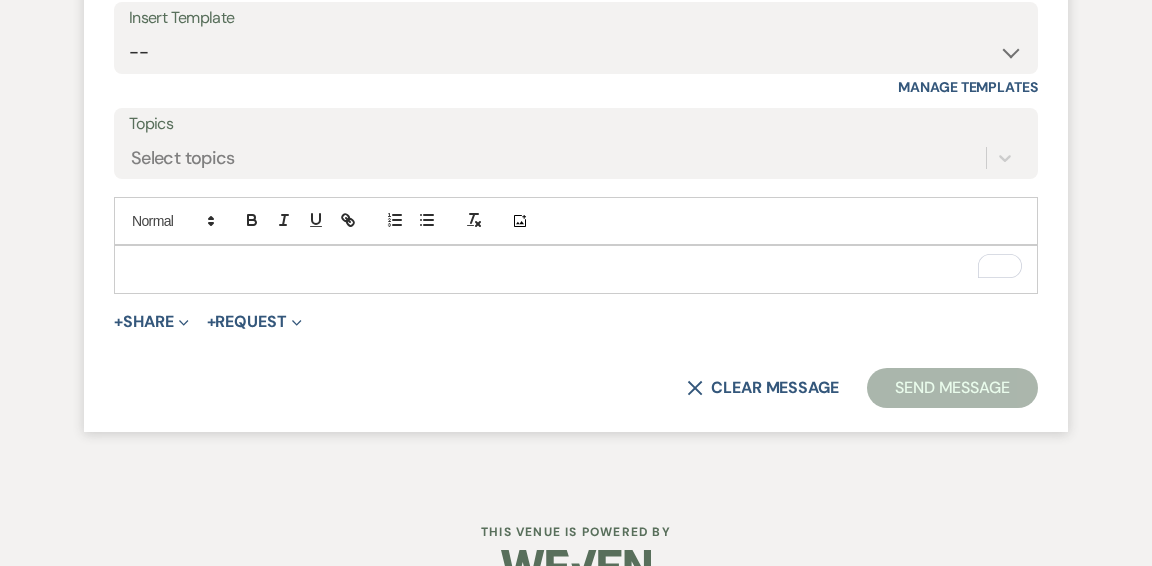 type 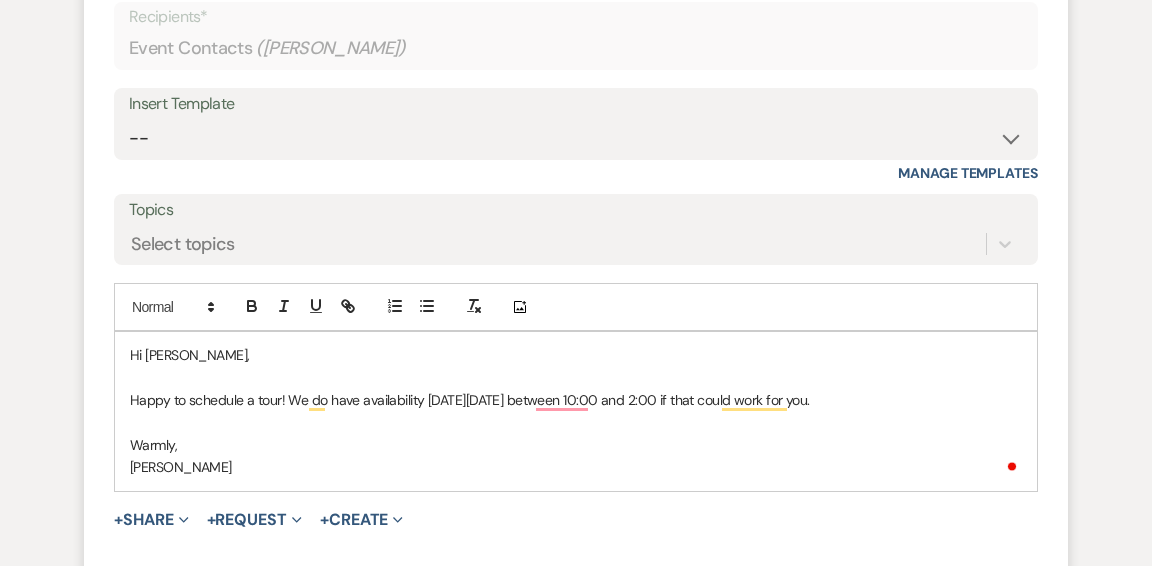 scroll, scrollTop: 2565, scrollLeft: 0, axis: vertical 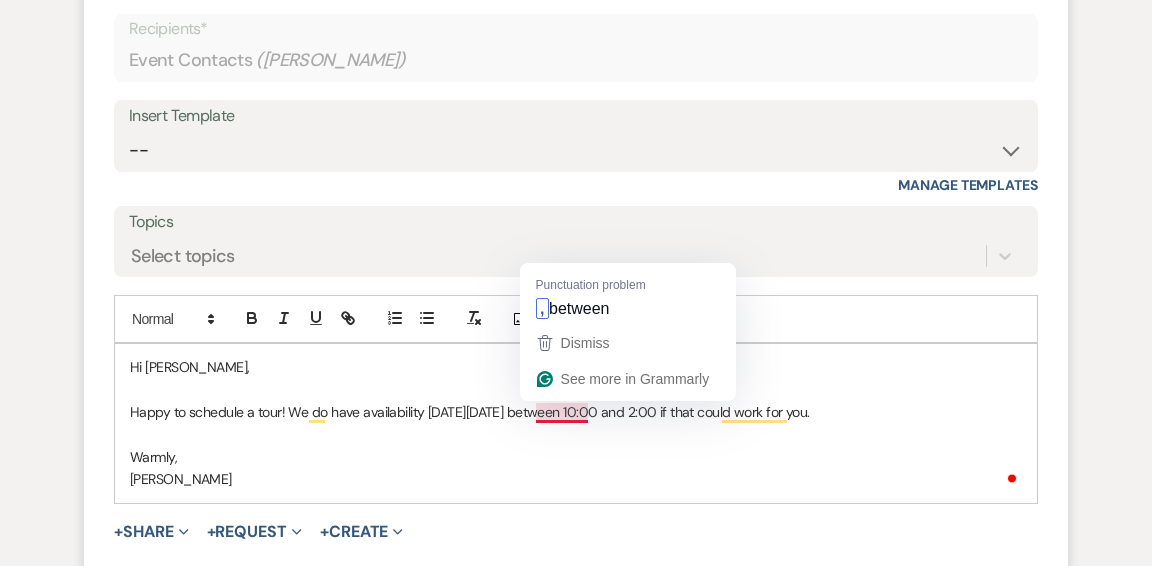 click on "Happy to schedule a tour! We do have availability on Sunday, July 27 between 10:00 and 2:00 if that could work for you." at bounding box center (576, 412) 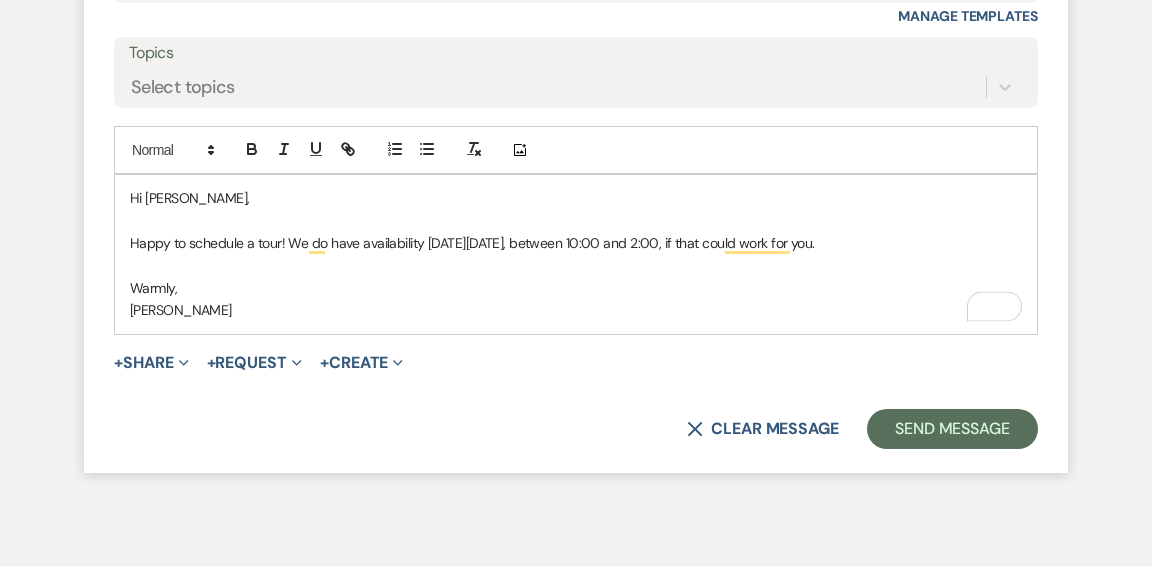 scroll, scrollTop: 2821, scrollLeft: 0, axis: vertical 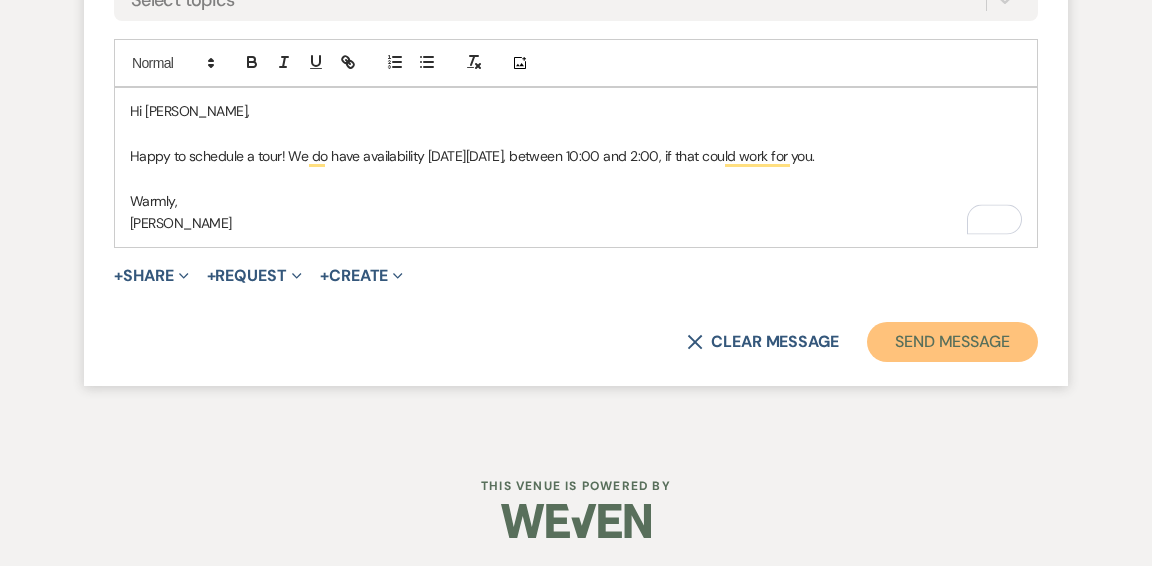 click on "Send Message" at bounding box center [952, 342] 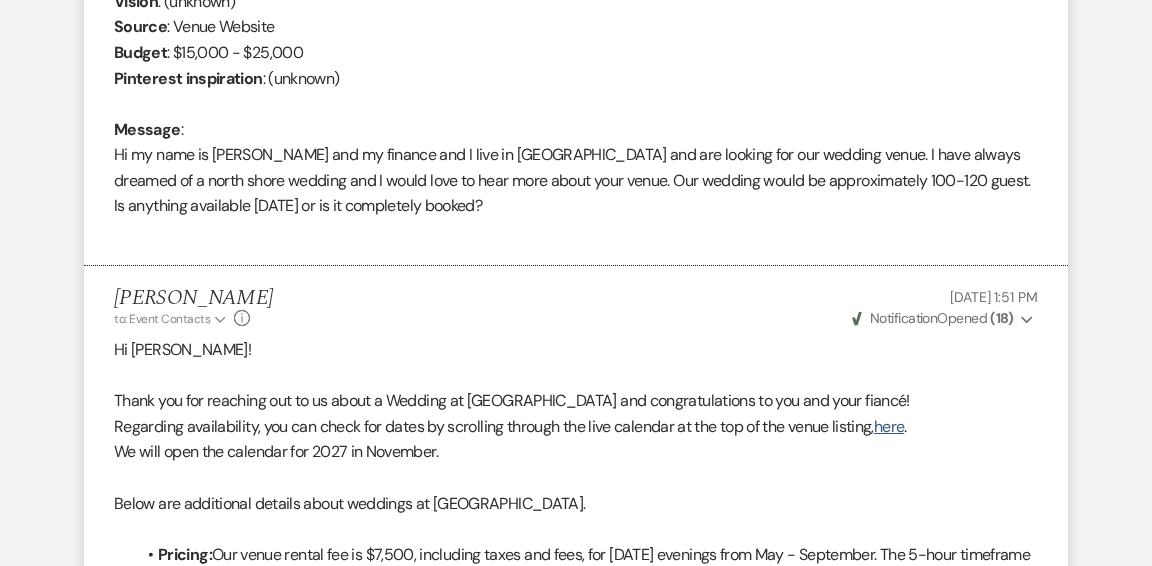 scroll, scrollTop: 0, scrollLeft: 0, axis: both 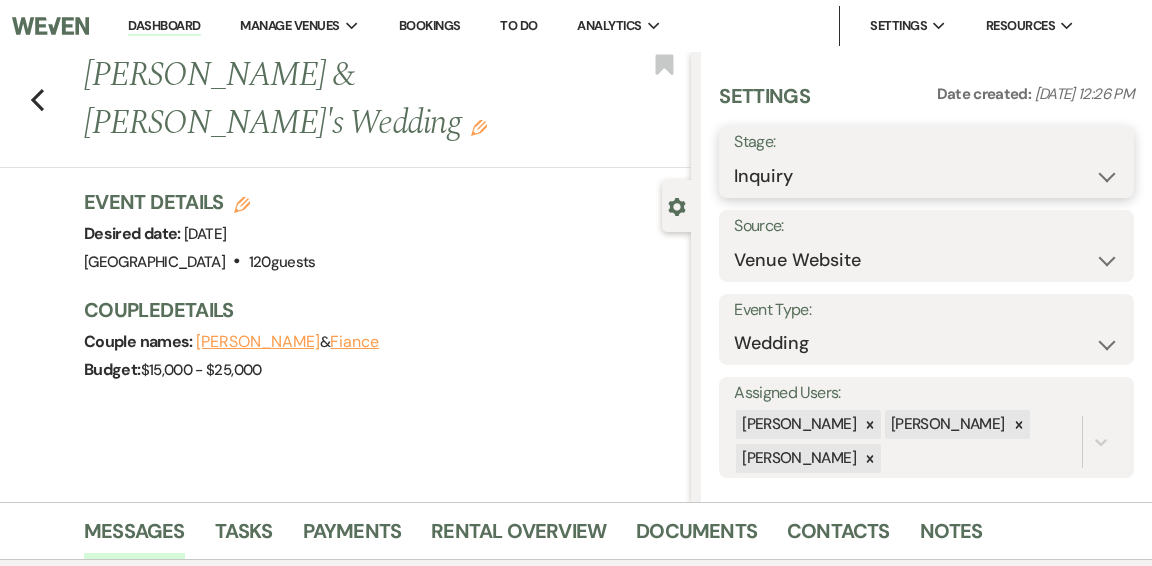 click on "Inquiry Follow Up Tour Requested Tour Confirmed Toured Proposal Sent Booked Lost" at bounding box center [926, 176] 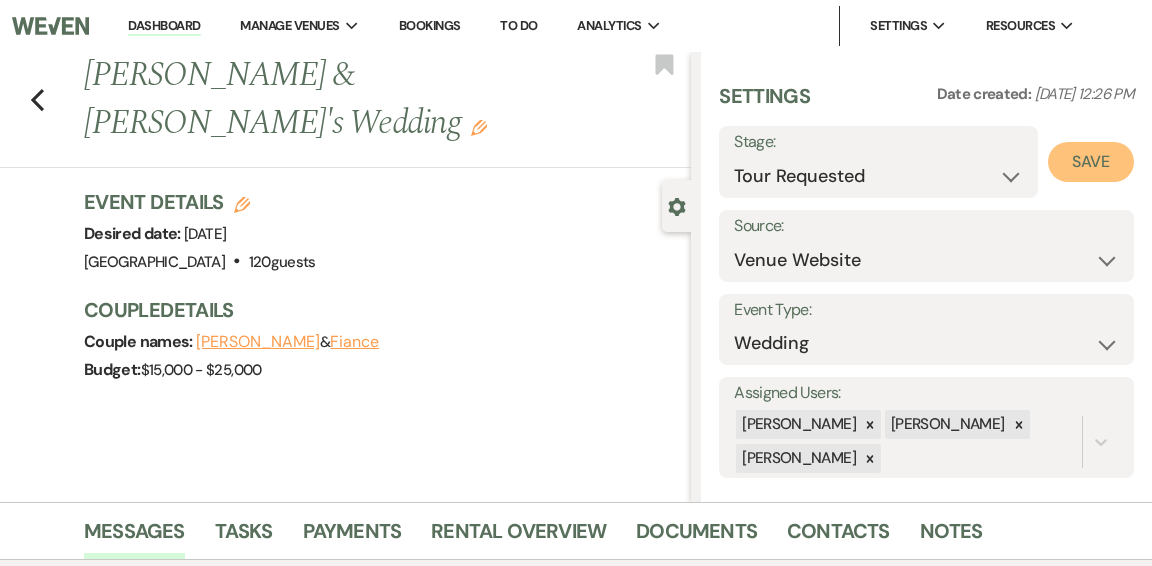 click on "Save" at bounding box center [1091, 162] 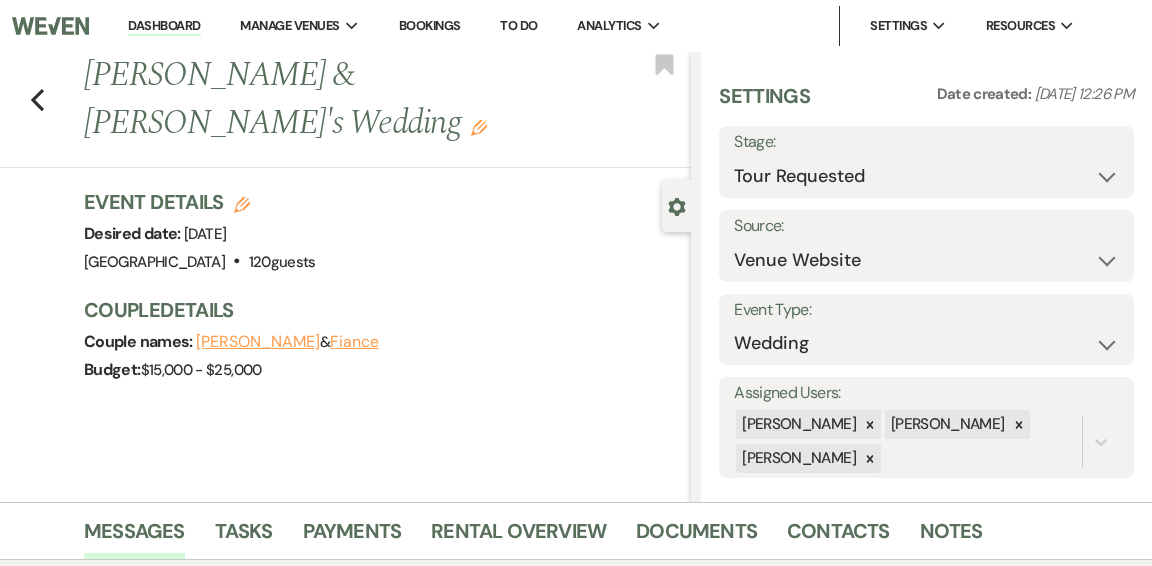 click on "Dashboard" at bounding box center [164, 26] 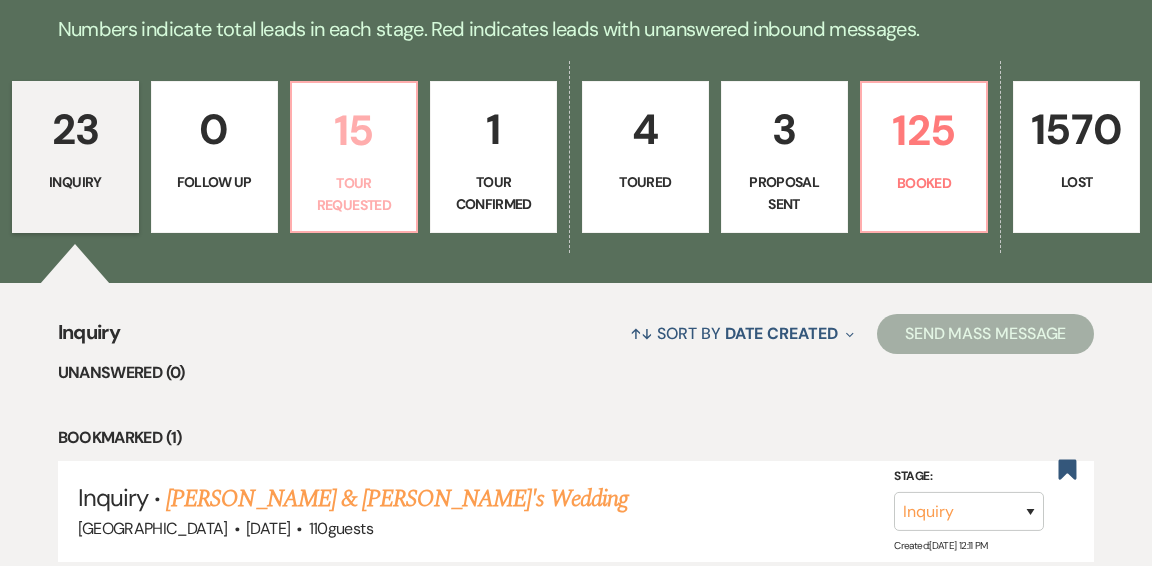 click on "15" at bounding box center (354, 130) 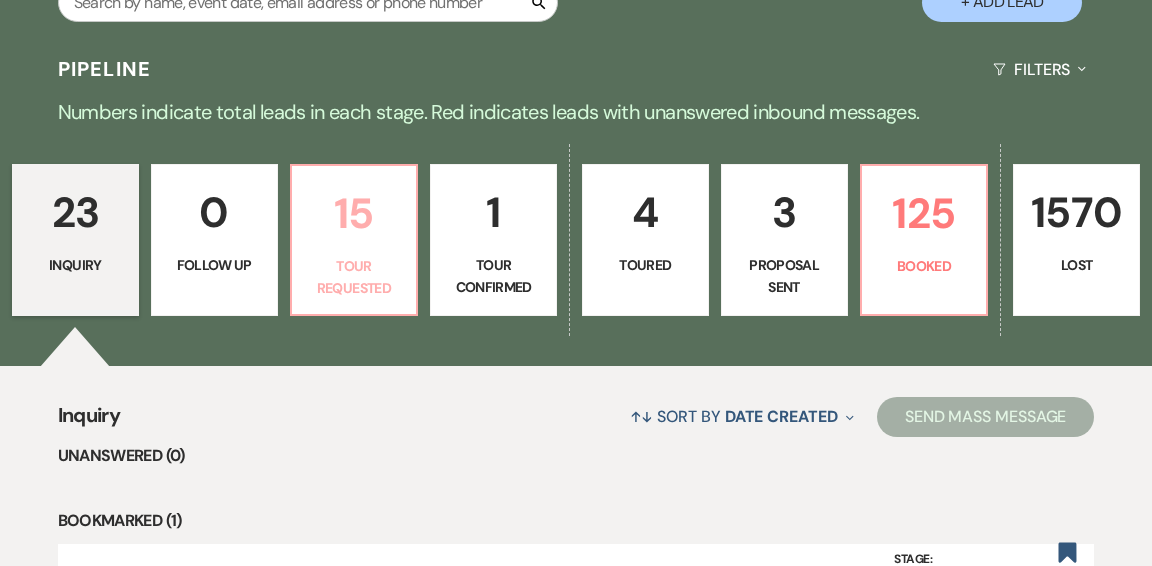 select on "2" 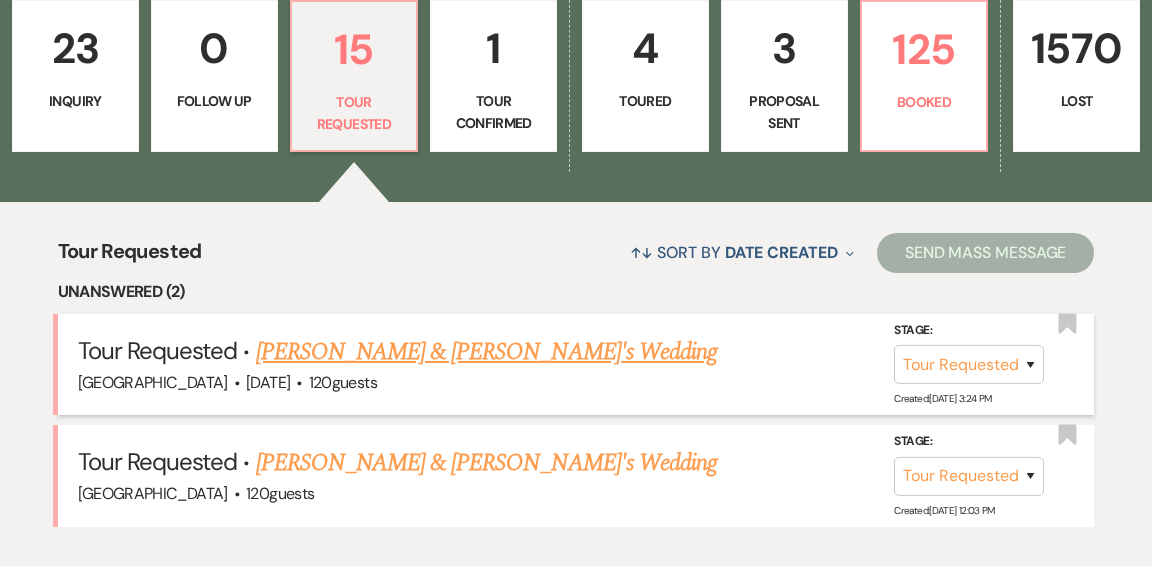 scroll, scrollTop: 603, scrollLeft: 0, axis: vertical 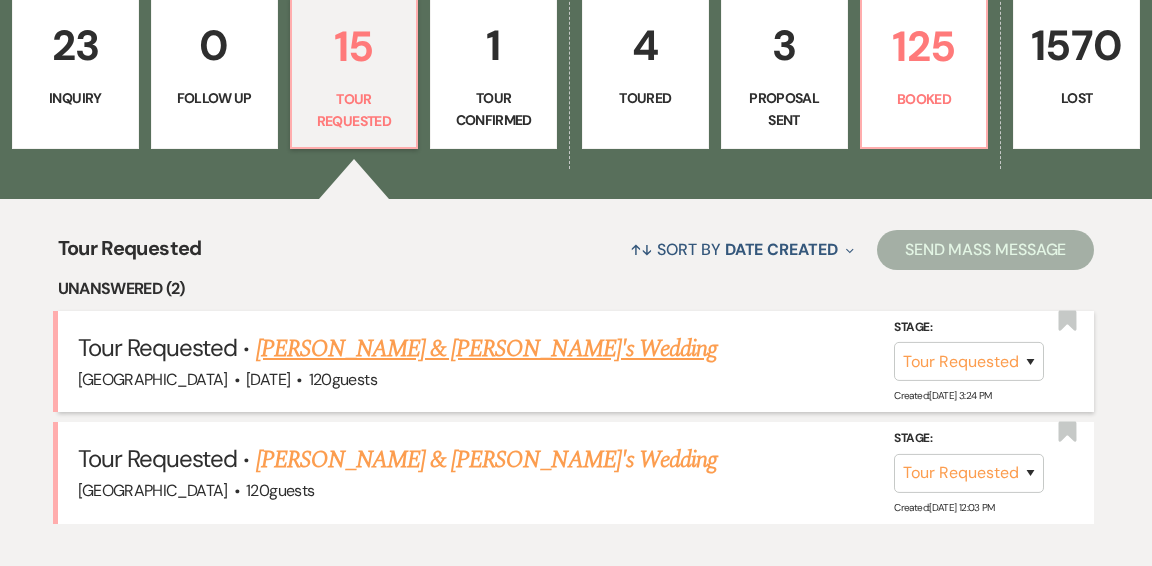 click on "[PERSON_NAME] & [PERSON_NAME]'s Wedding" at bounding box center [487, 349] 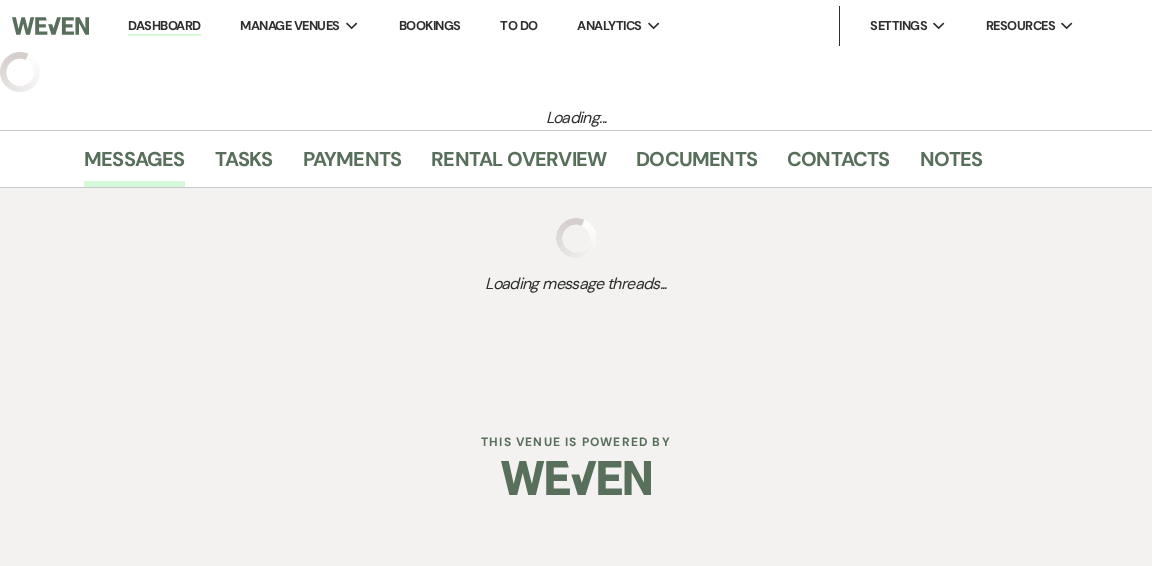 select on "2" 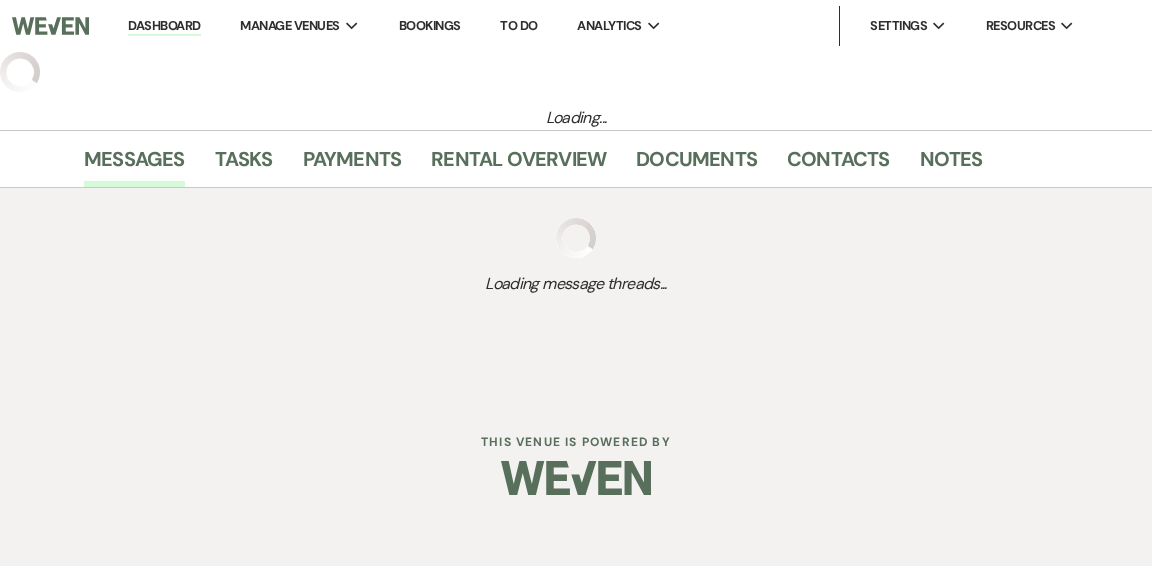 select on "5" 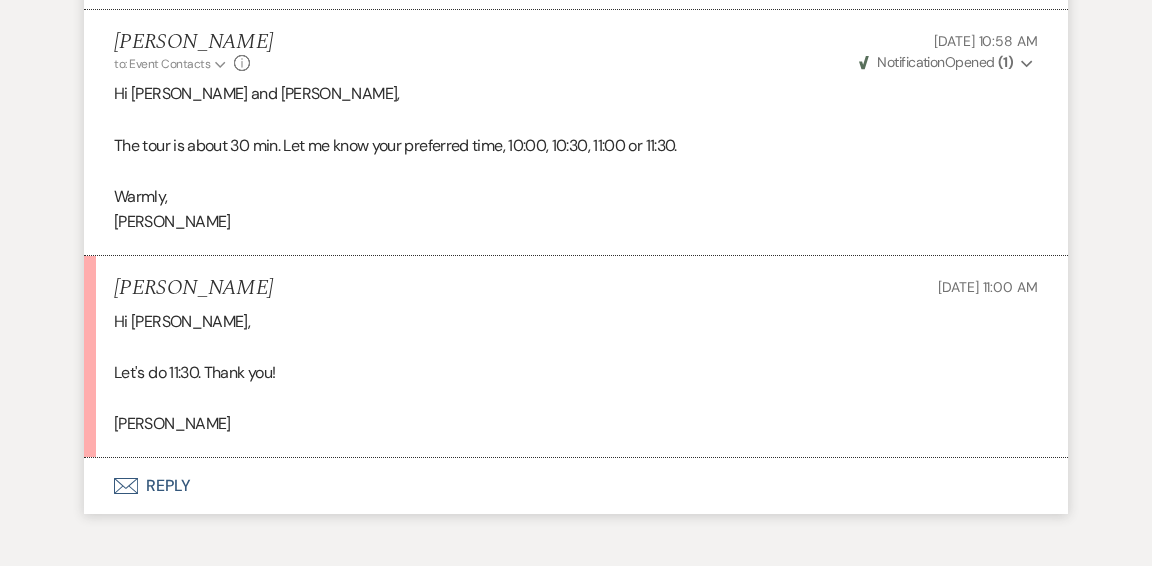 scroll, scrollTop: 3326, scrollLeft: 0, axis: vertical 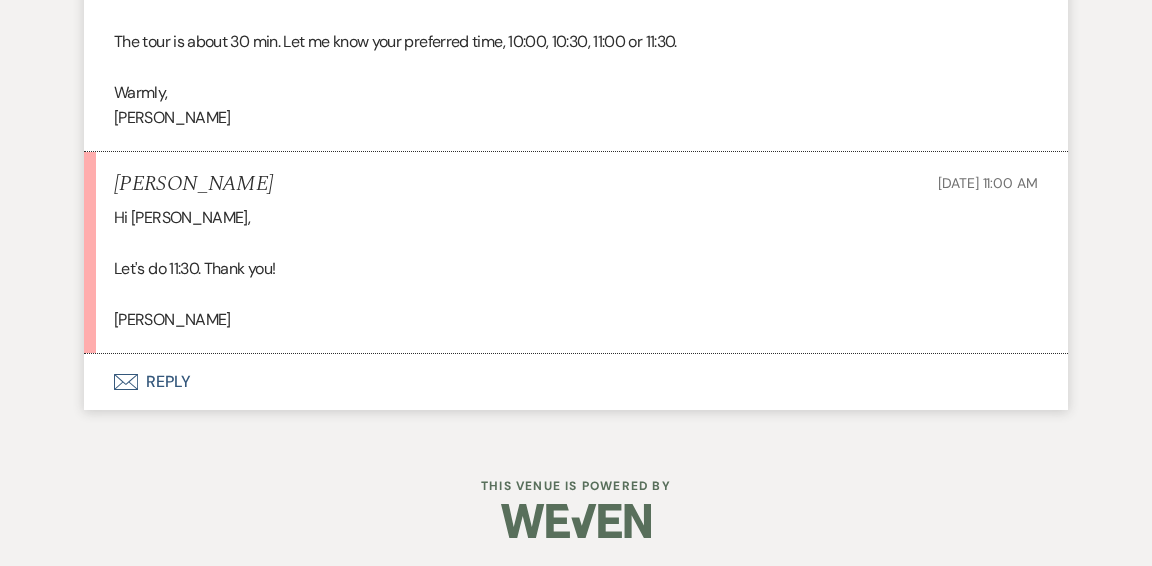 click on "Envelope Reply" at bounding box center [576, 382] 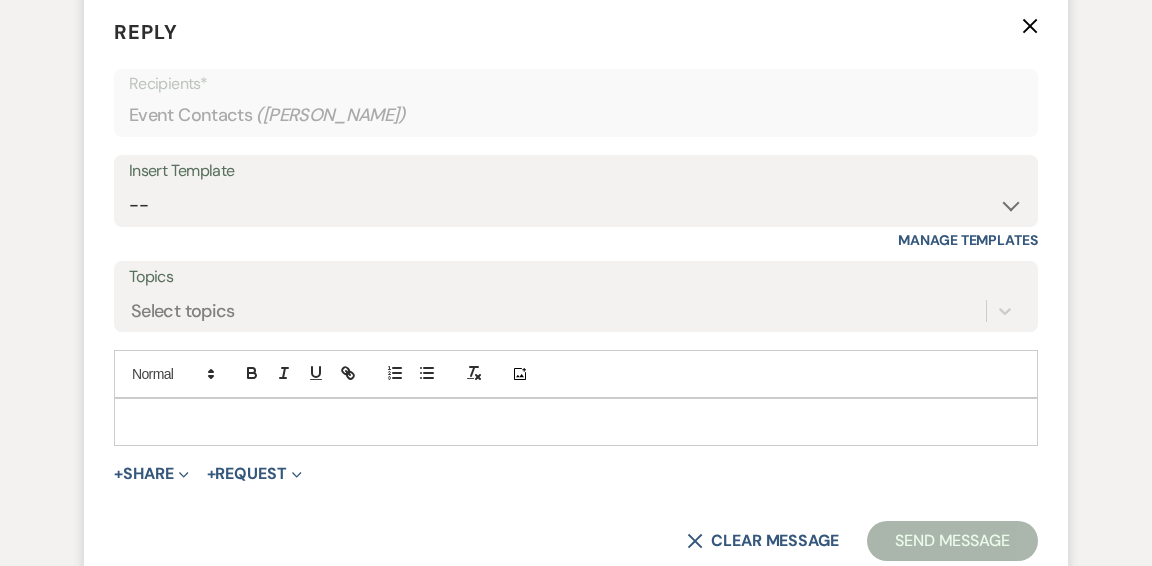 scroll, scrollTop: 3690, scrollLeft: 0, axis: vertical 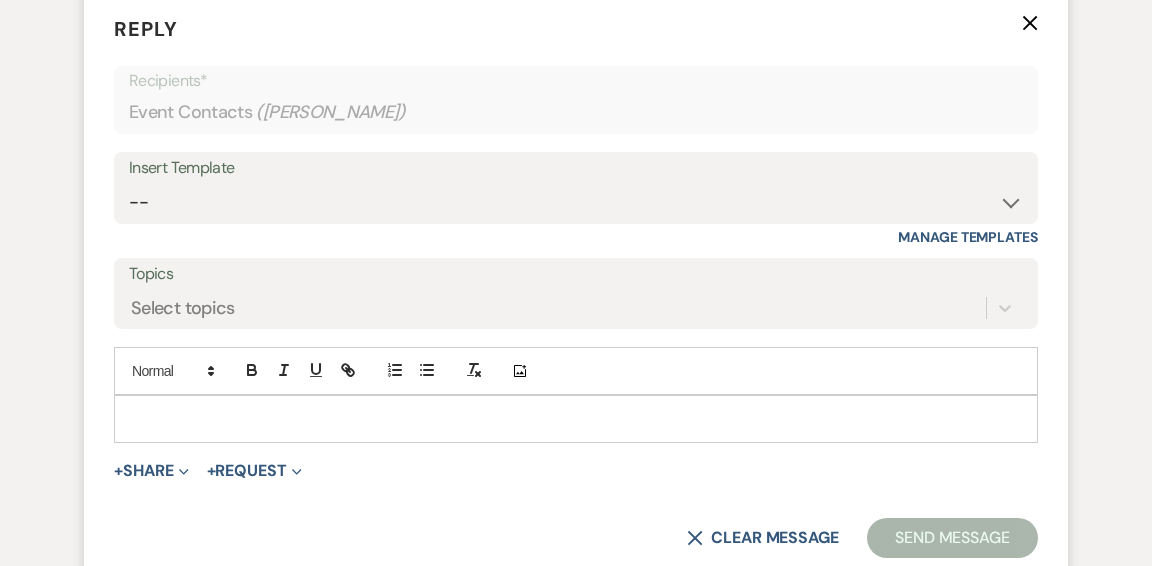 click at bounding box center [576, 419] 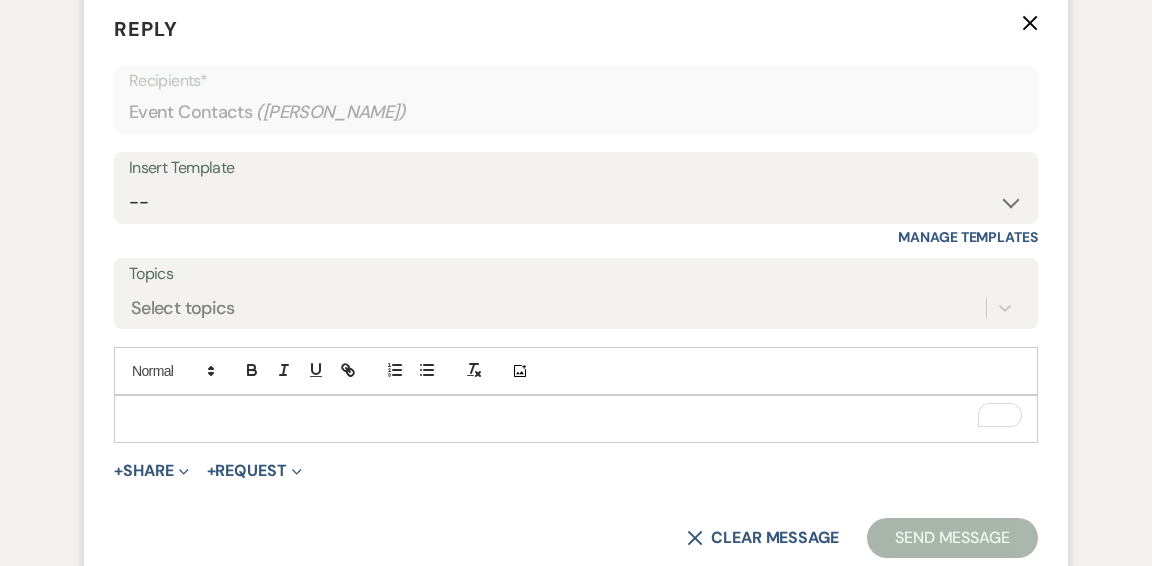 type 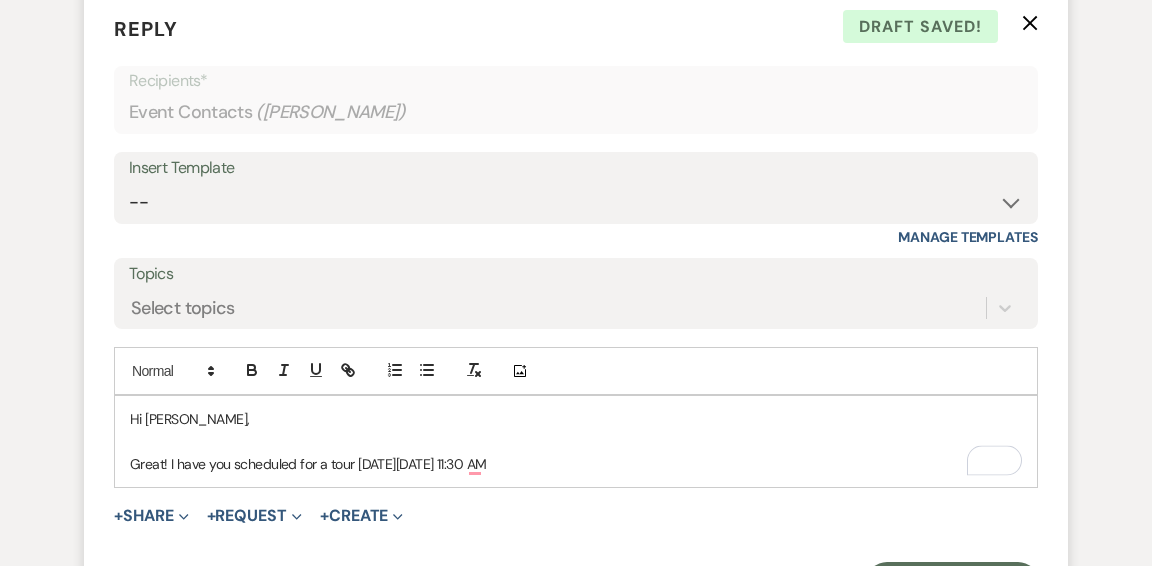 click on "Great! I have you scheduled for a tour on Sunday, July 20 at 11:30 AM" at bounding box center (576, 464) 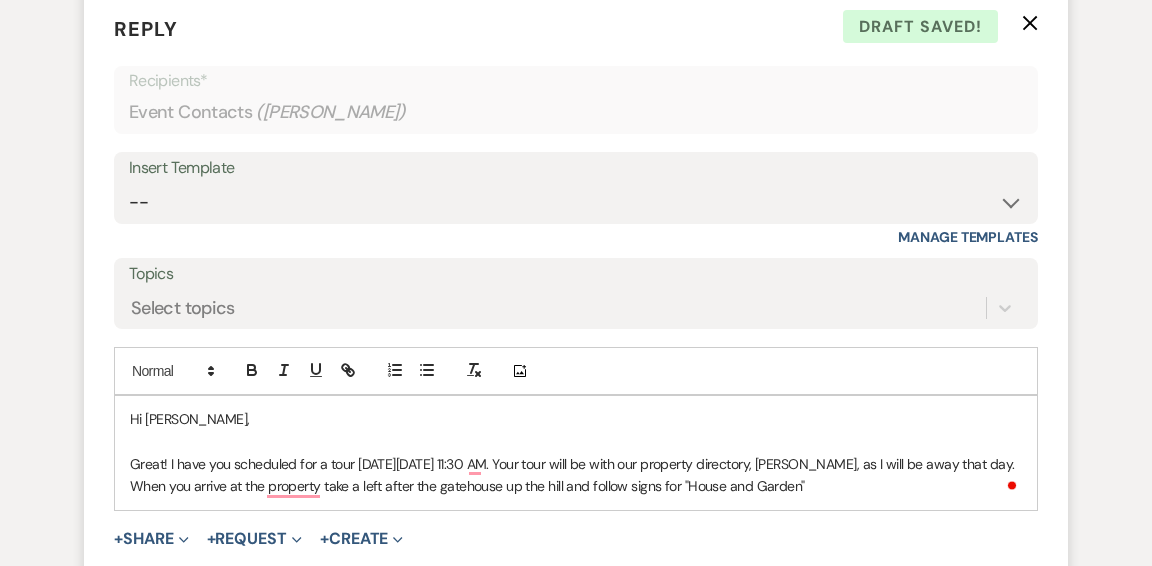 click on "When you arrive at the property take a left after the gatehouse up the hill and follow signs for "House and Garden"" at bounding box center [576, 486] 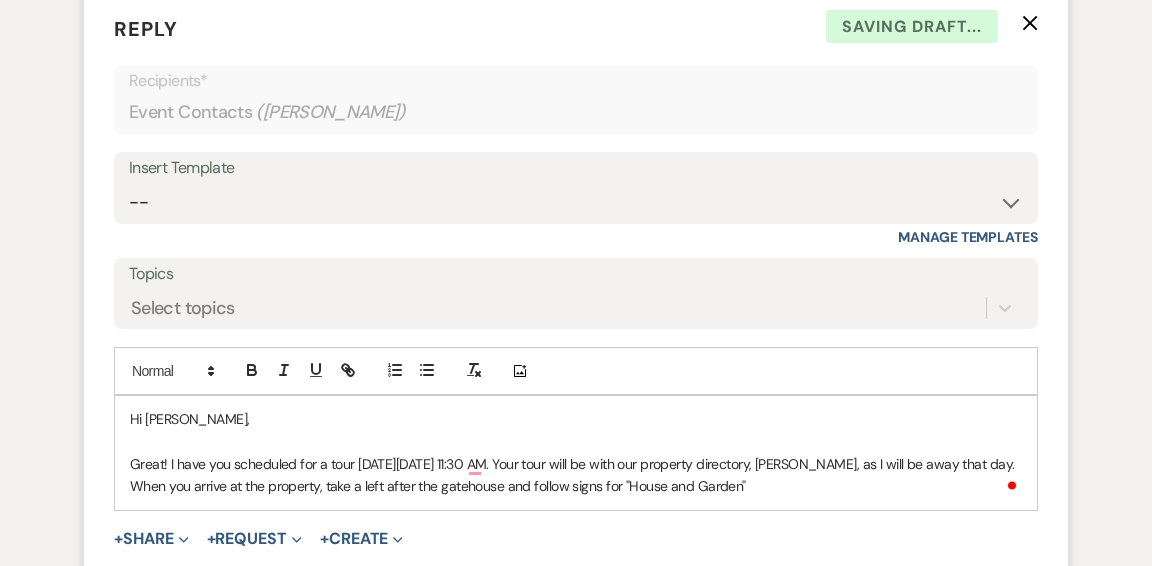 click on "When you arrive at the property, take a left after the gatehouse and follow signs for "House and Garden"" at bounding box center (576, 486) 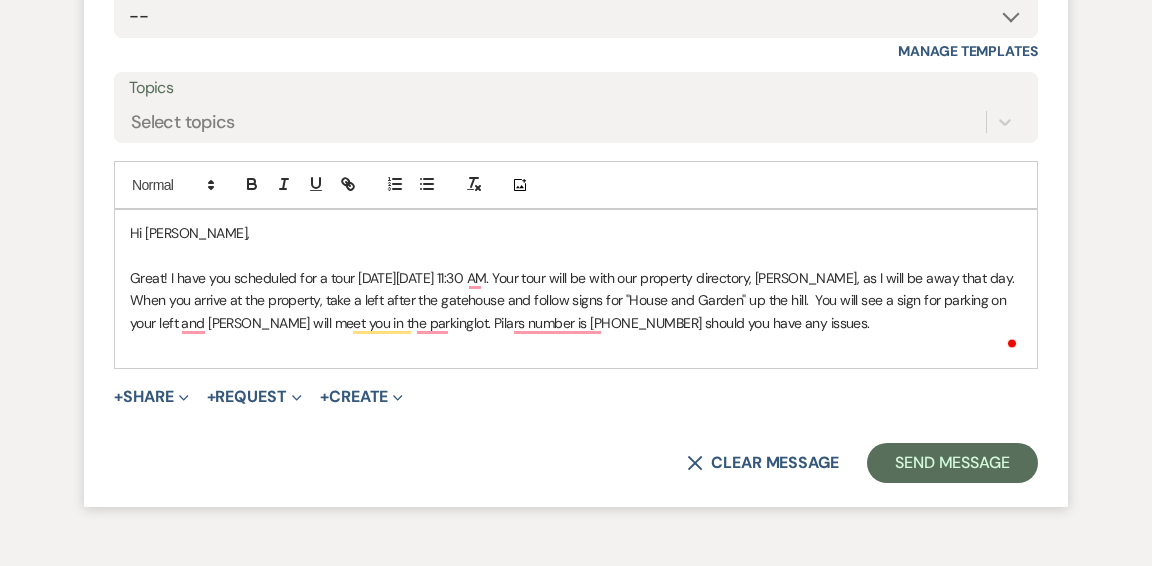 scroll, scrollTop: 3877, scrollLeft: 0, axis: vertical 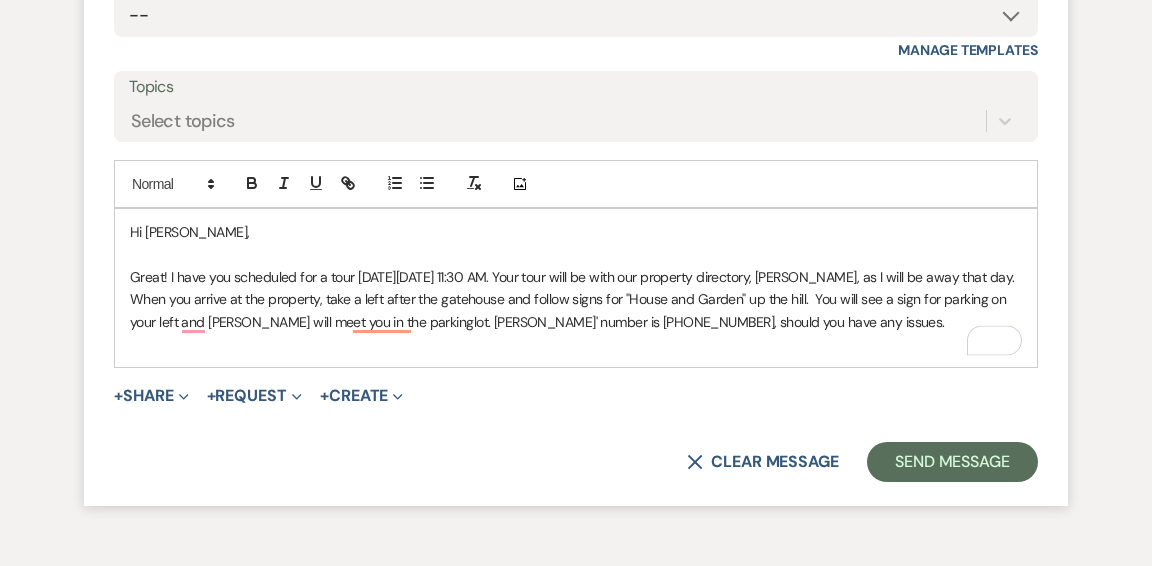 click at bounding box center (576, 344) 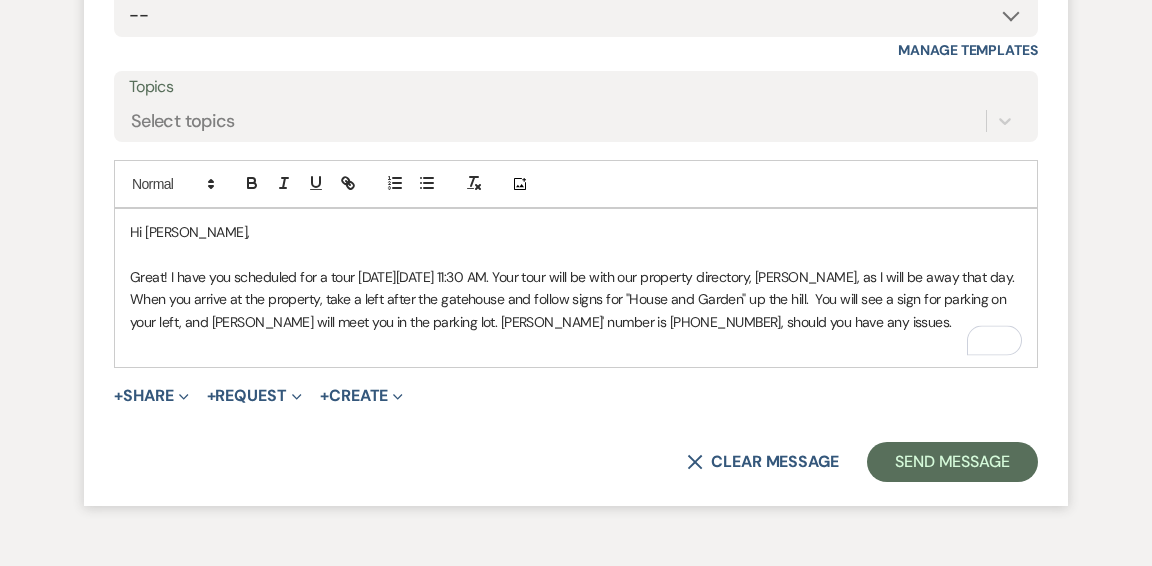 drag, startPoint x: 808, startPoint y: 321, endPoint x: 853, endPoint y: 322, distance: 45.01111 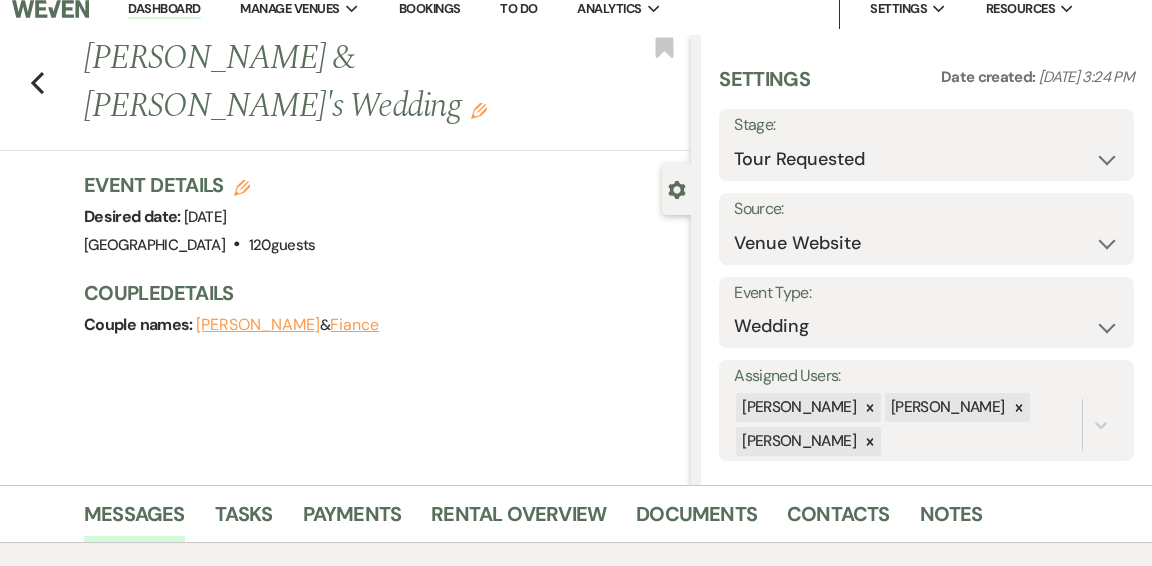 scroll, scrollTop: 6, scrollLeft: 0, axis: vertical 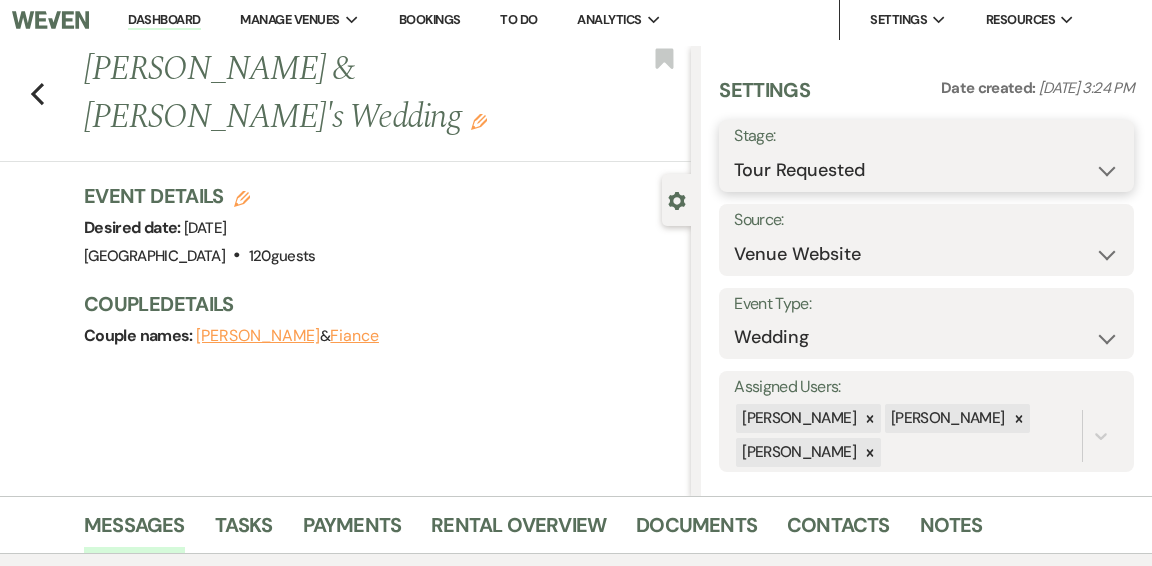 click on "Inquiry Follow Up Tour Requested Tour Confirmed Toured Proposal Sent Booked Lost" at bounding box center [926, 170] 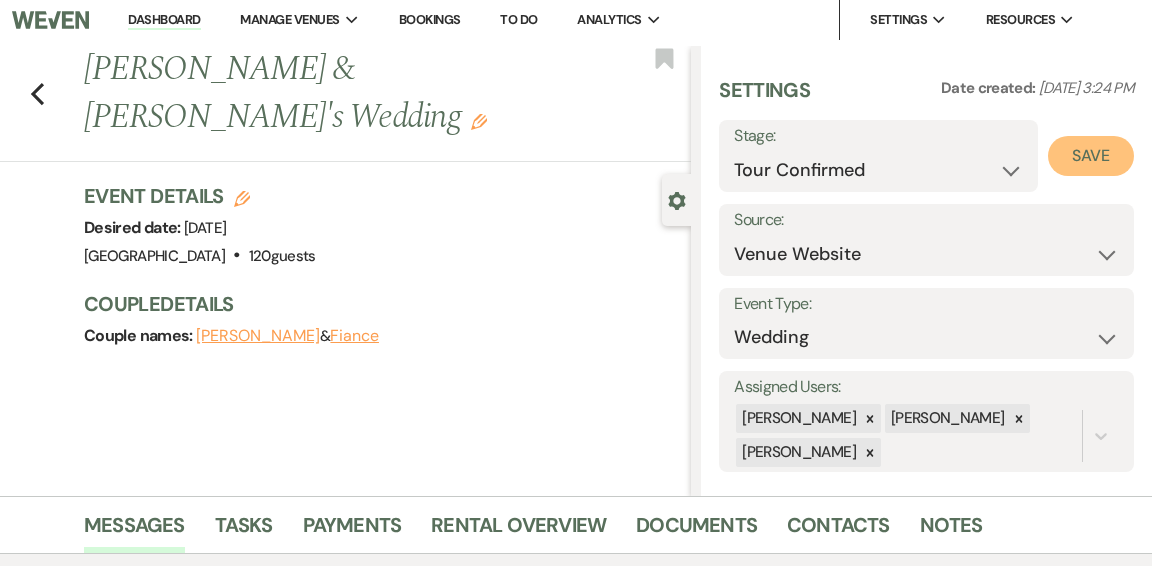 click on "Save" at bounding box center [1091, 156] 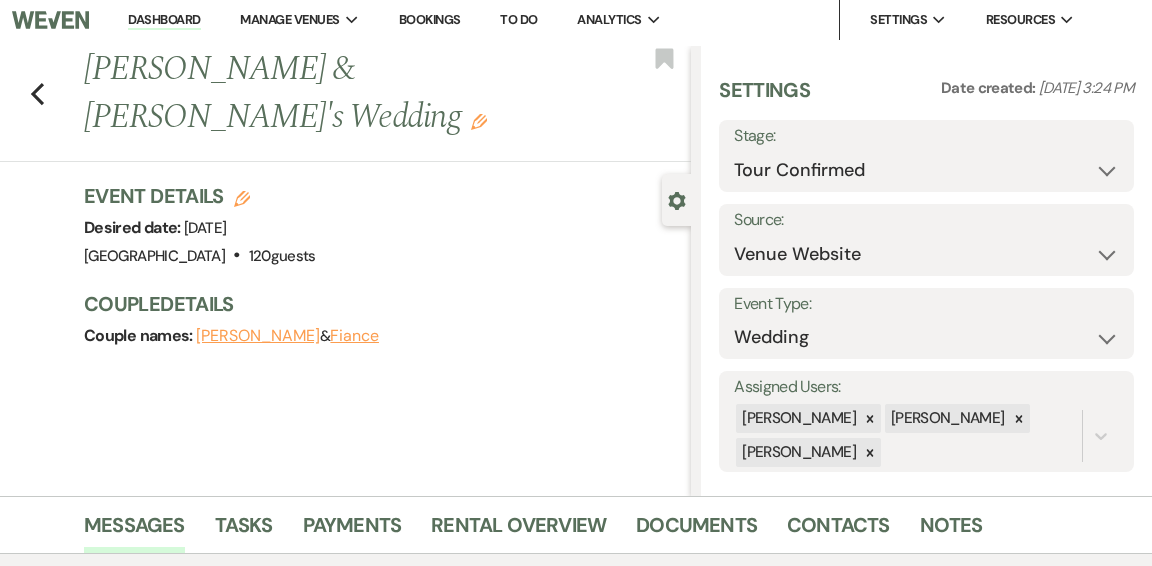 scroll, scrollTop: 18, scrollLeft: 0, axis: vertical 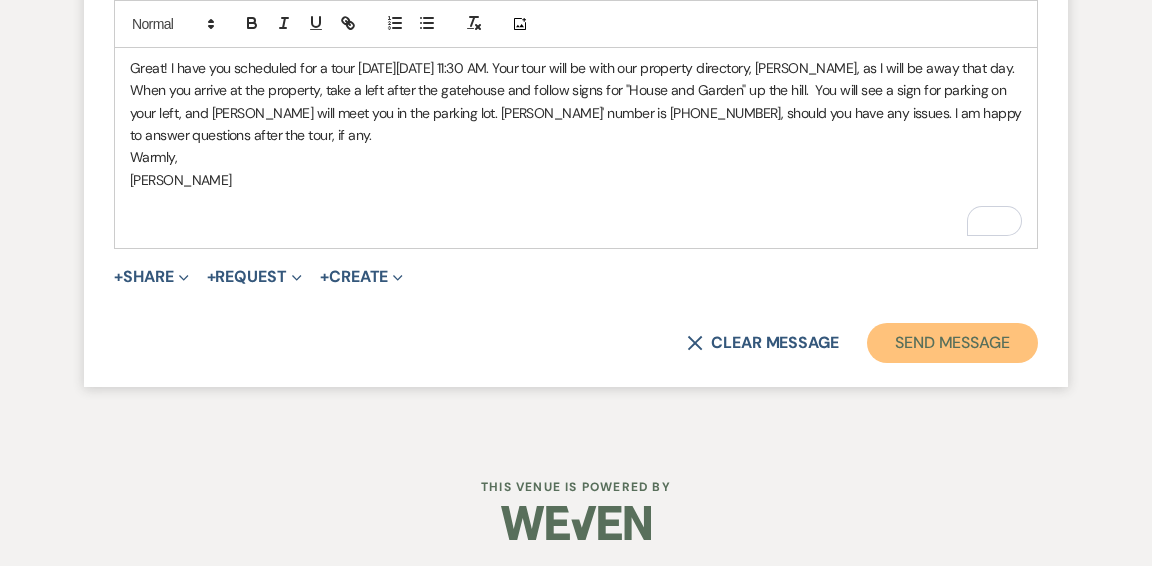 click on "Send Message" at bounding box center [952, 343] 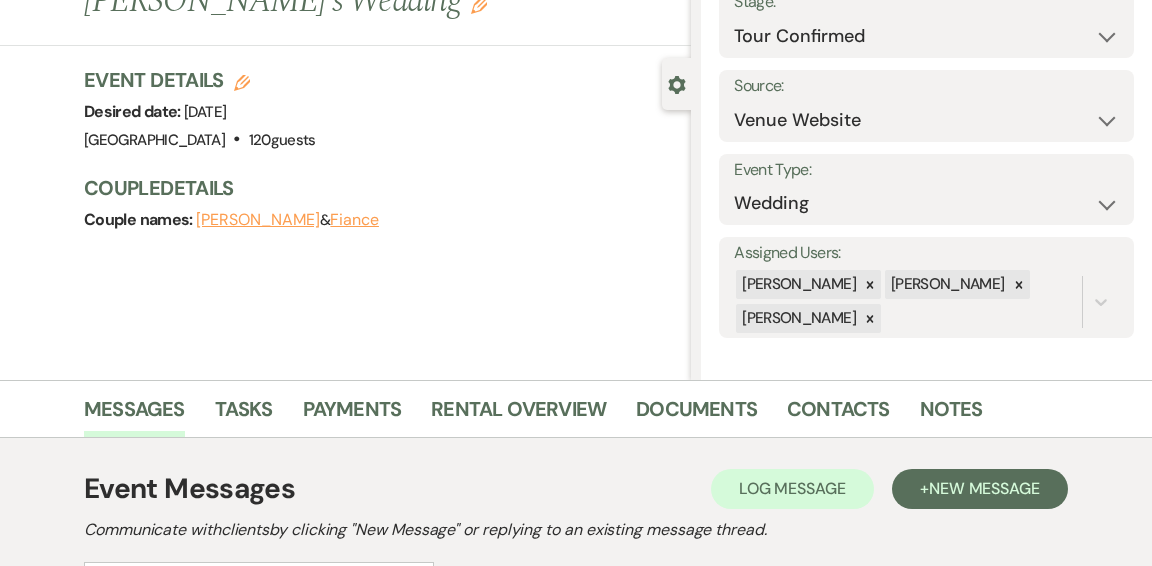 scroll, scrollTop: 0, scrollLeft: 0, axis: both 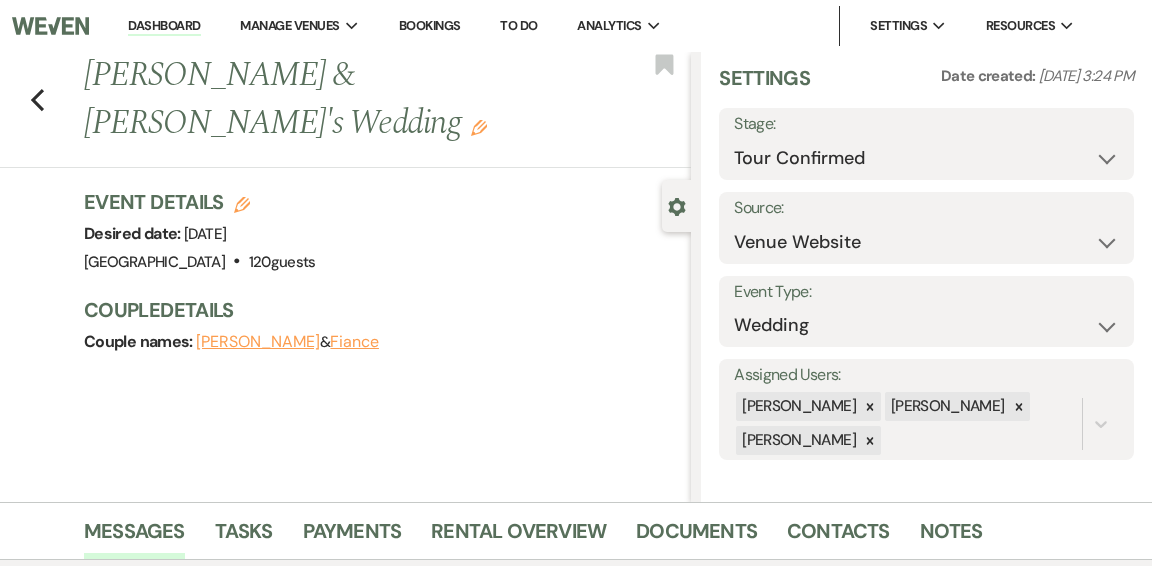 click on "Dashboard" at bounding box center [164, 26] 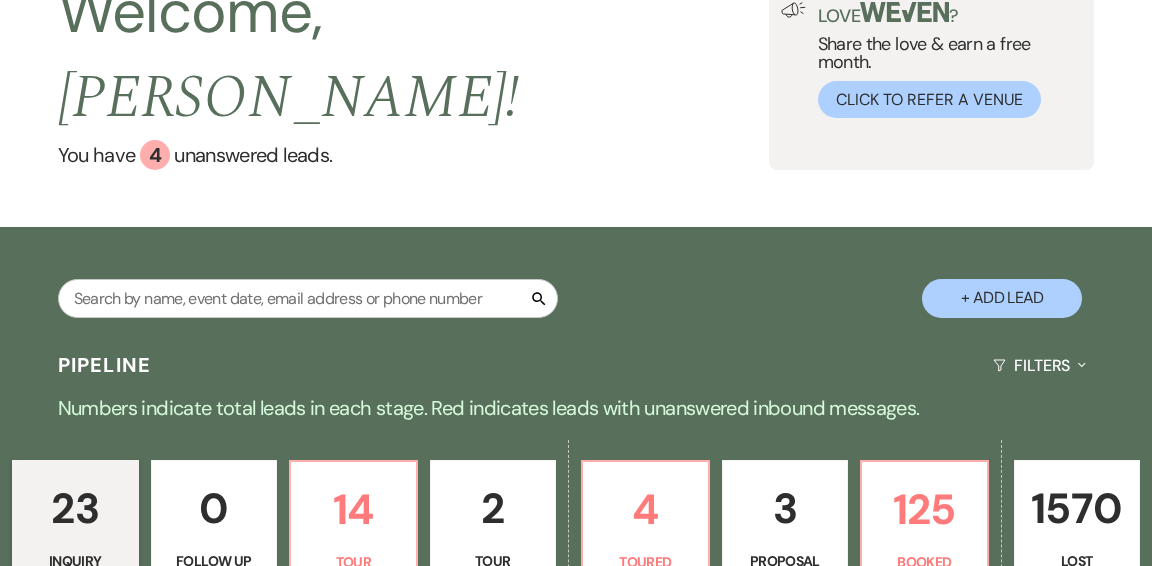 scroll, scrollTop: 143, scrollLeft: 0, axis: vertical 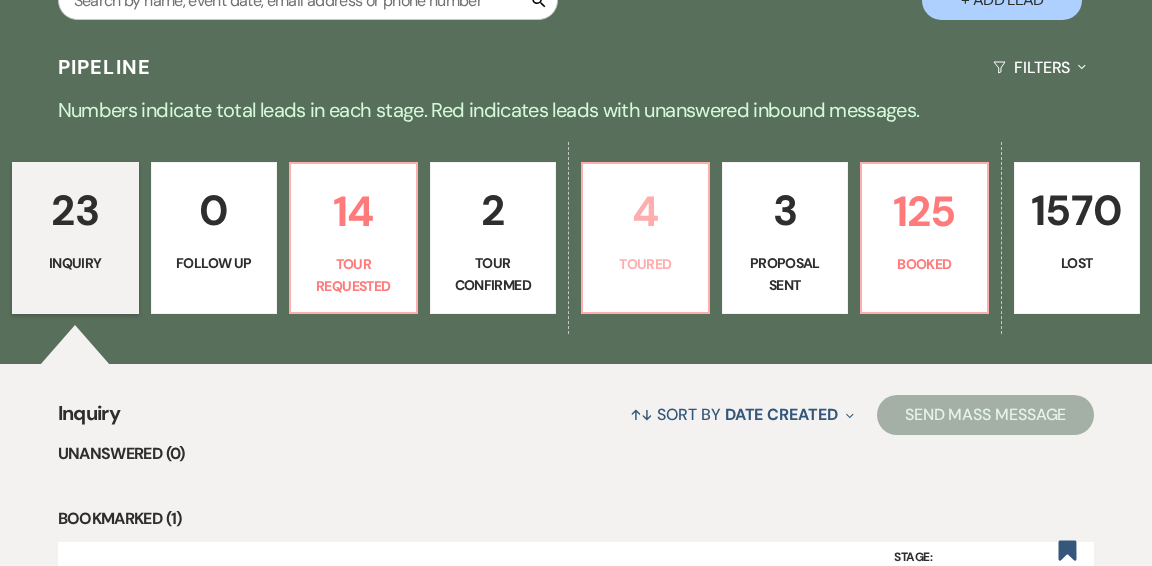 click on "4 Toured" at bounding box center [645, 238] 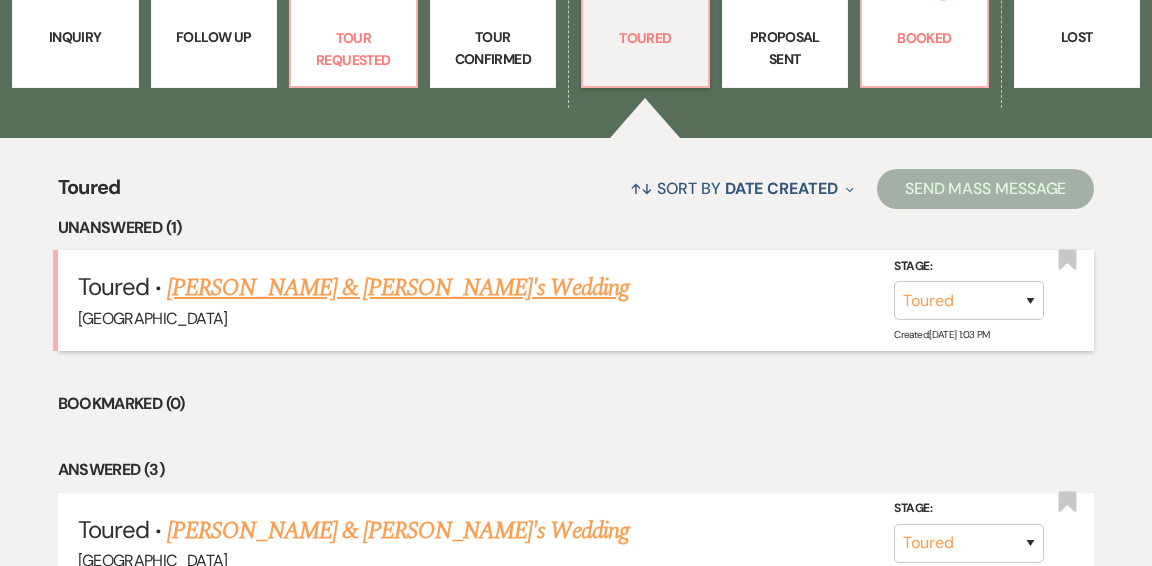 scroll, scrollTop: 683, scrollLeft: 0, axis: vertical 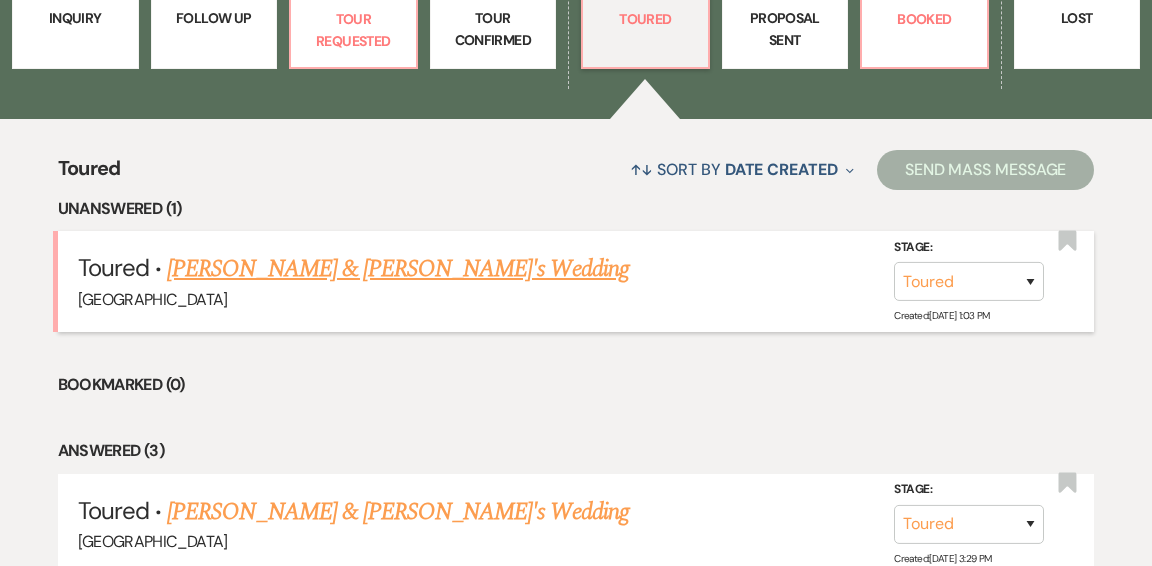click on "Elana & Fiance's Wedding" at bounding box center (398, 269) 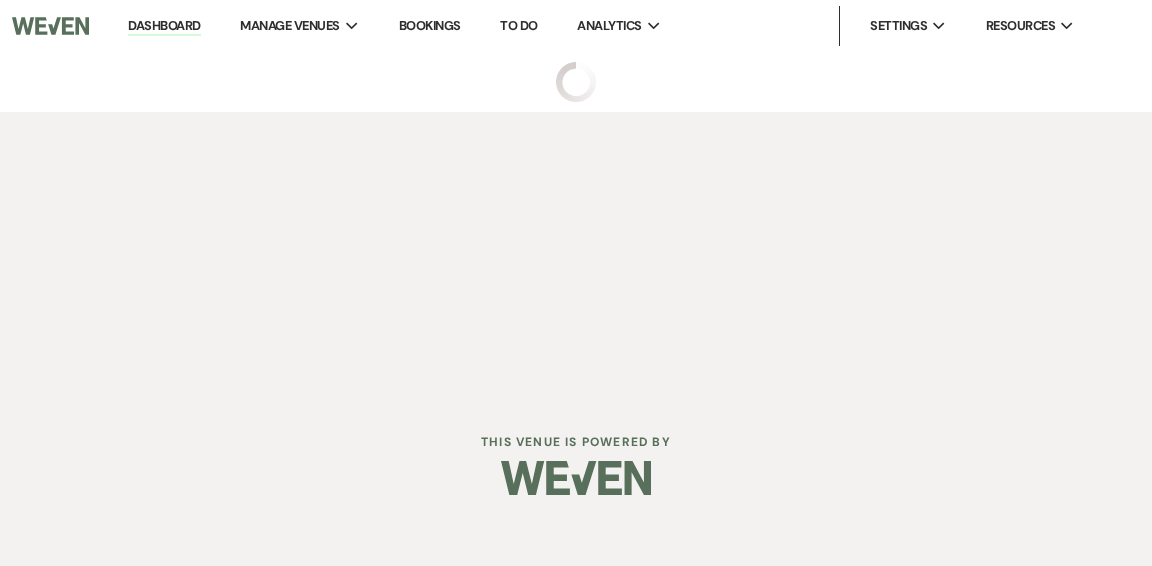 scroll, scrollTop: 0, scrollLeft: 0, axis: both 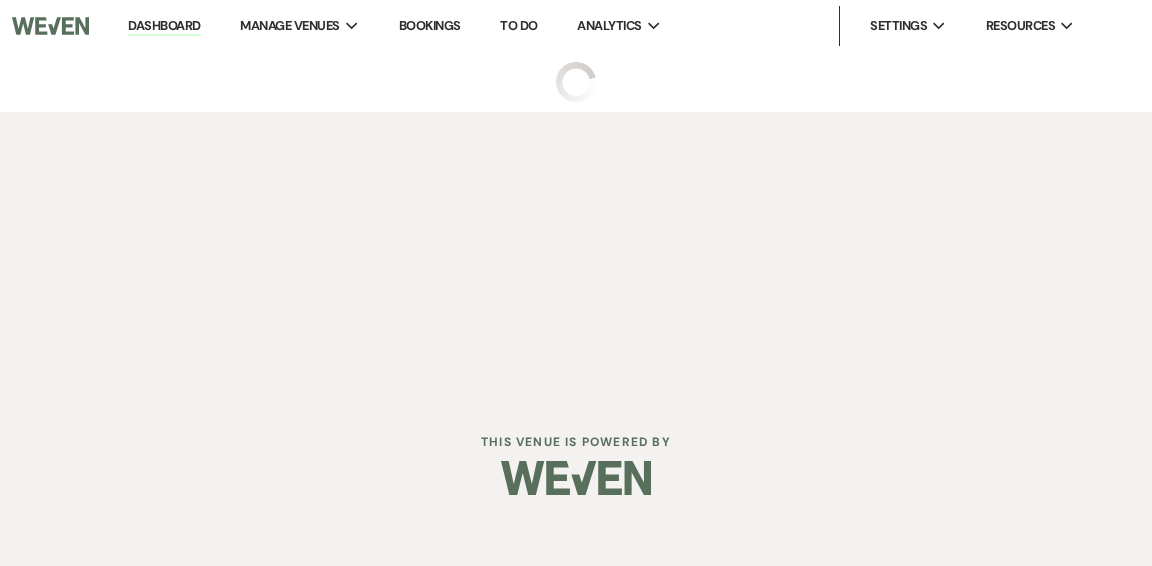select on "5" 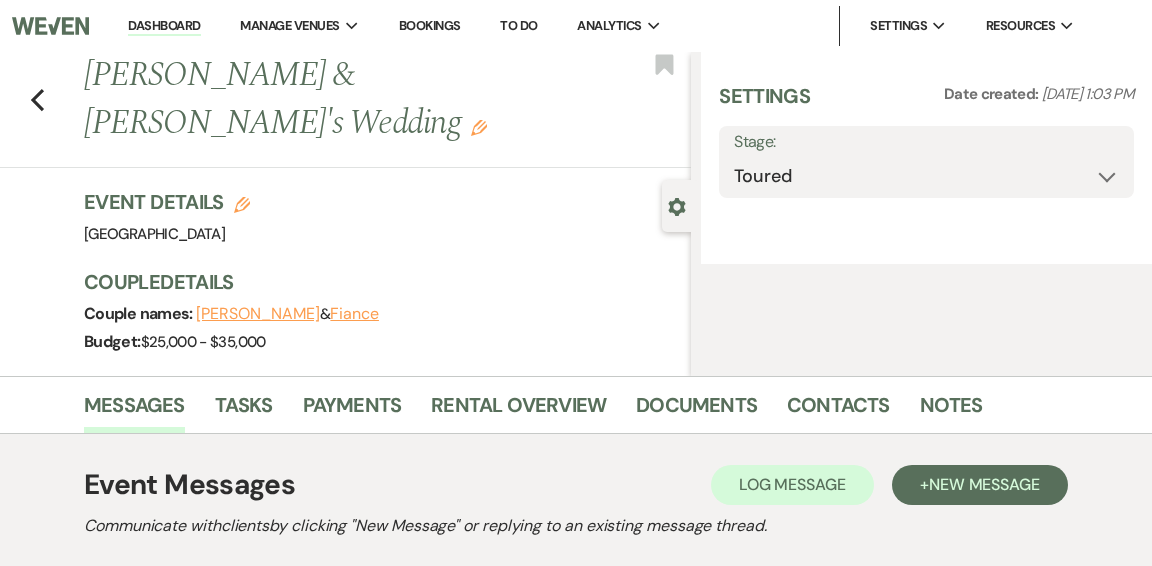 select on "5" 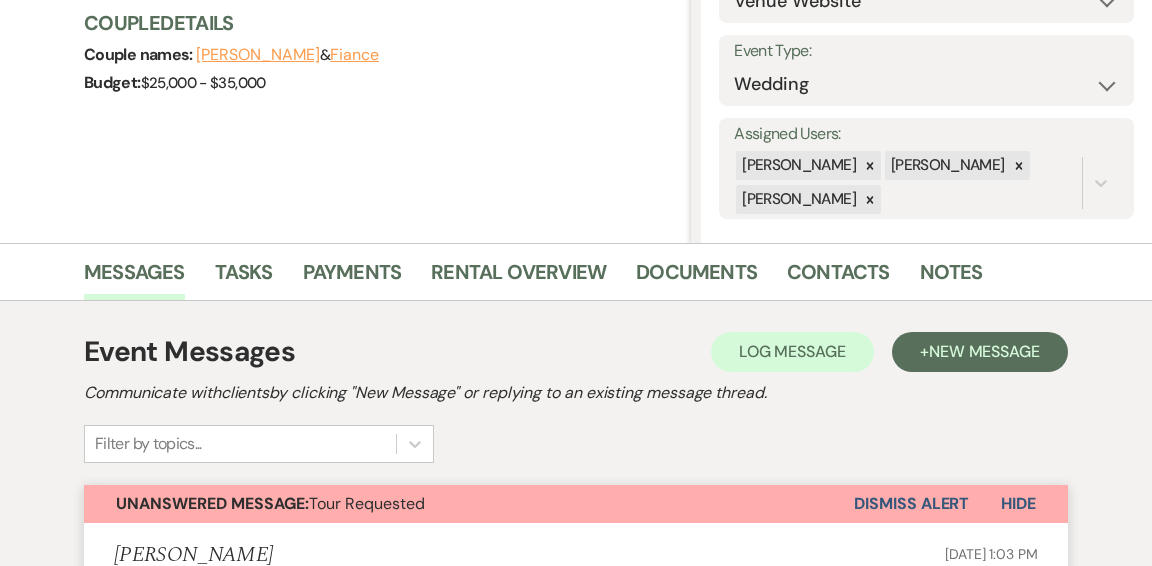 scroll, scrollTop: 0, scrollLeft: 0, axis: both 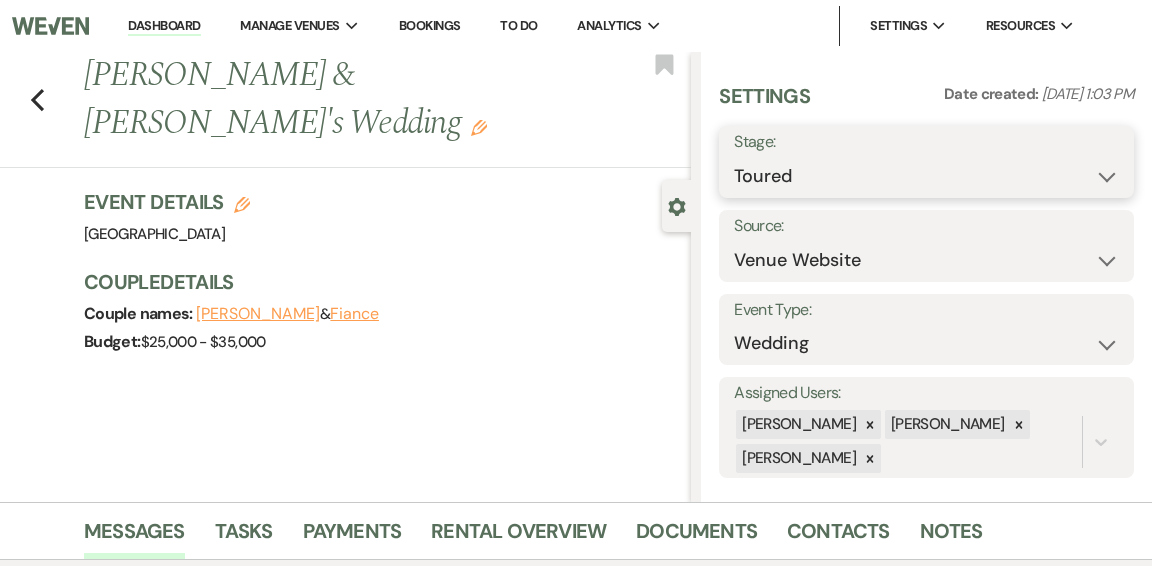 click on "Inquiry Follow Up Tour Requested Tour Confirmed Toured Proposal Sent Booked Lost" at bounding box center (926, 176) 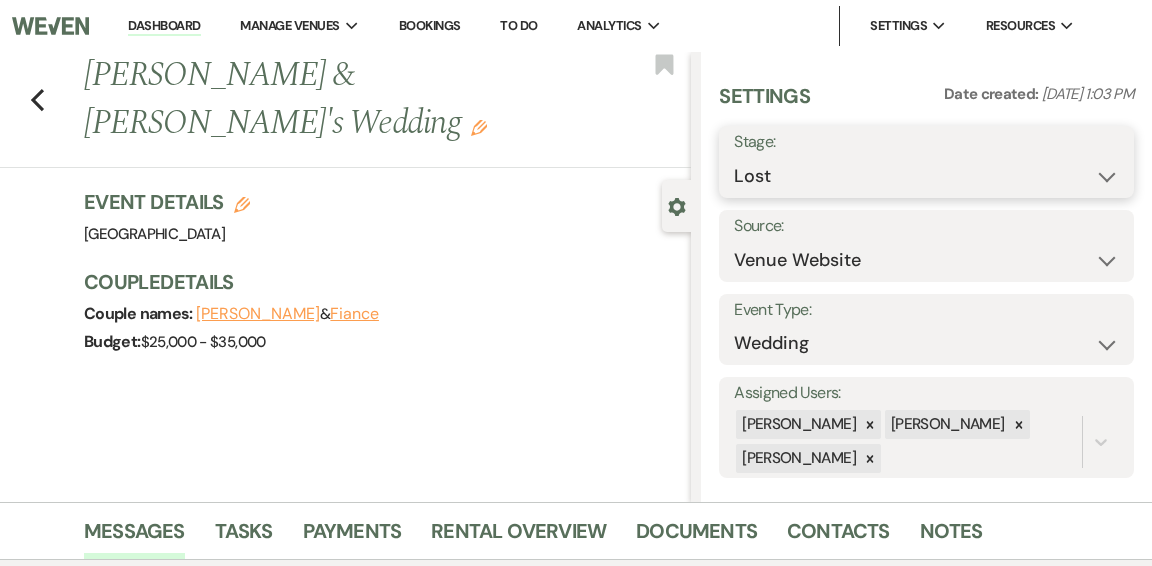 select on "5" 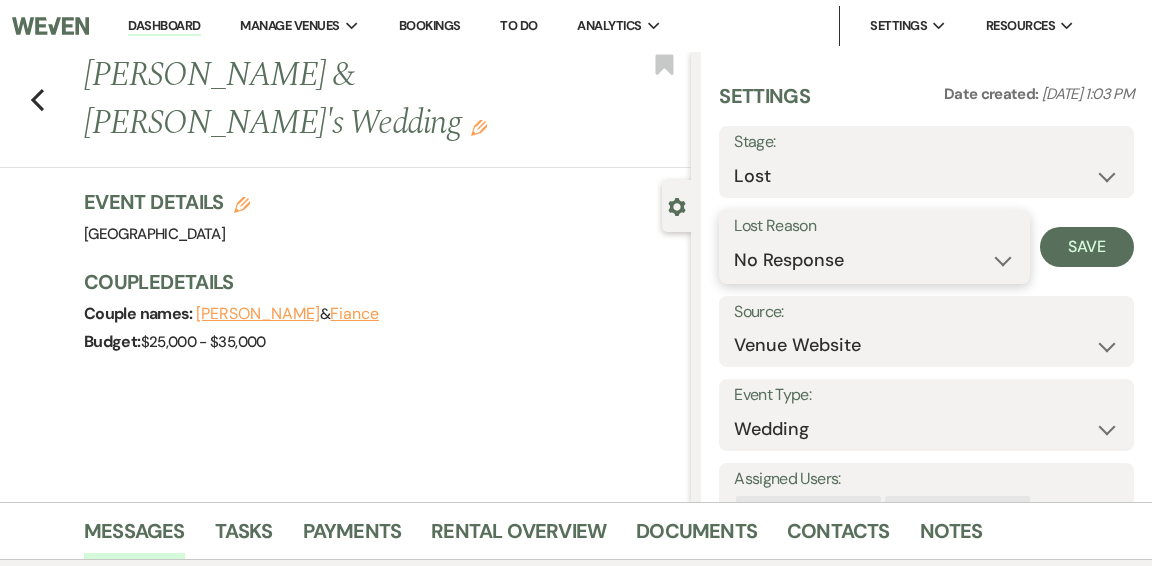 click on "Booked Elsewhere Budget Date Unavailable No Response Not a Good Match Capacity Cancelled Duplicate (hidden) Spam (hidden) Other (hidden) Other" at bounding box center (874, 260) 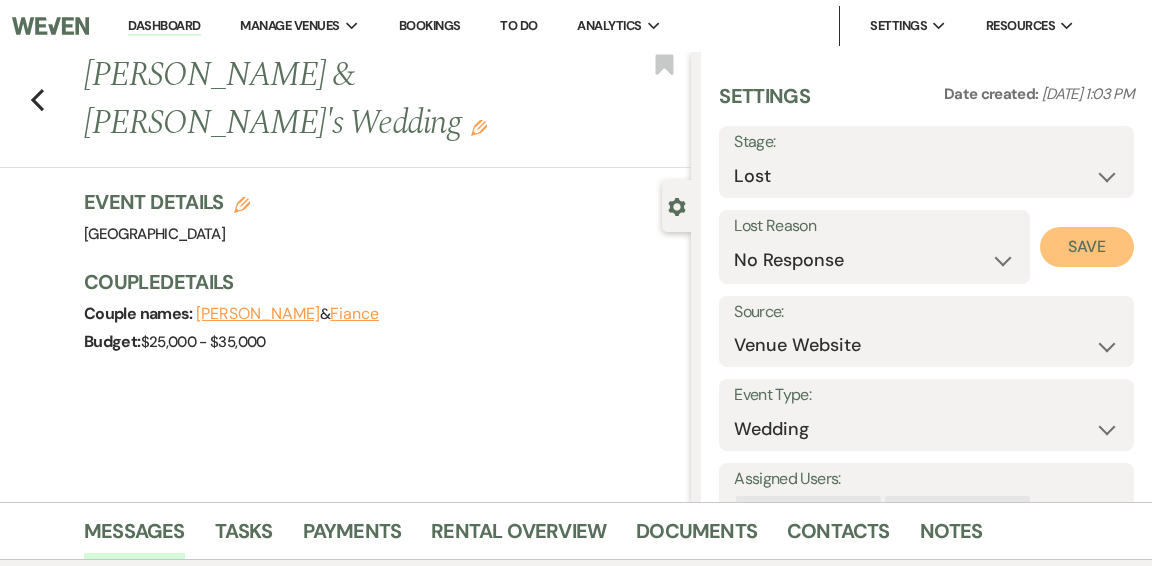 click on "Save" at bounding box center [1087, 247] 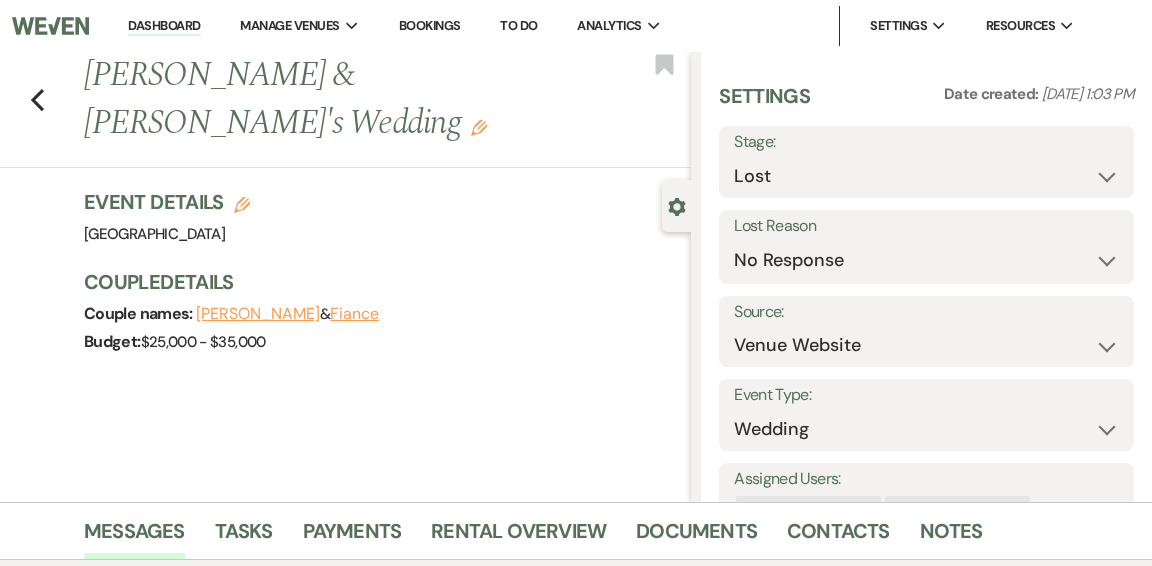 click on "Dashboard" at bounding box center [164, 26] 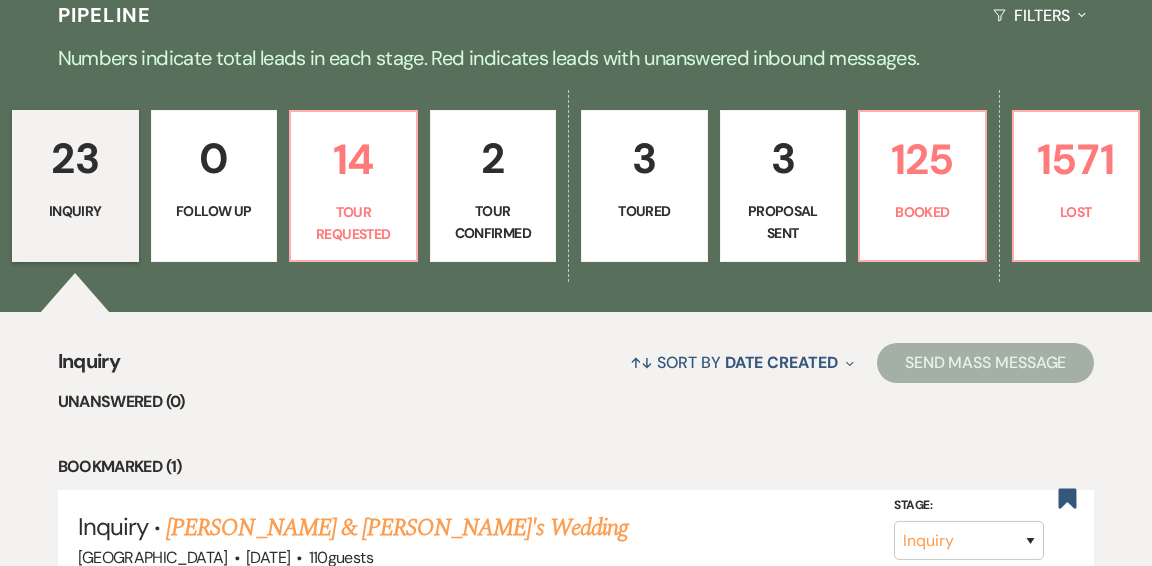 scroll, scrollTop: 492, scrollLeft: 0, axis: vertical 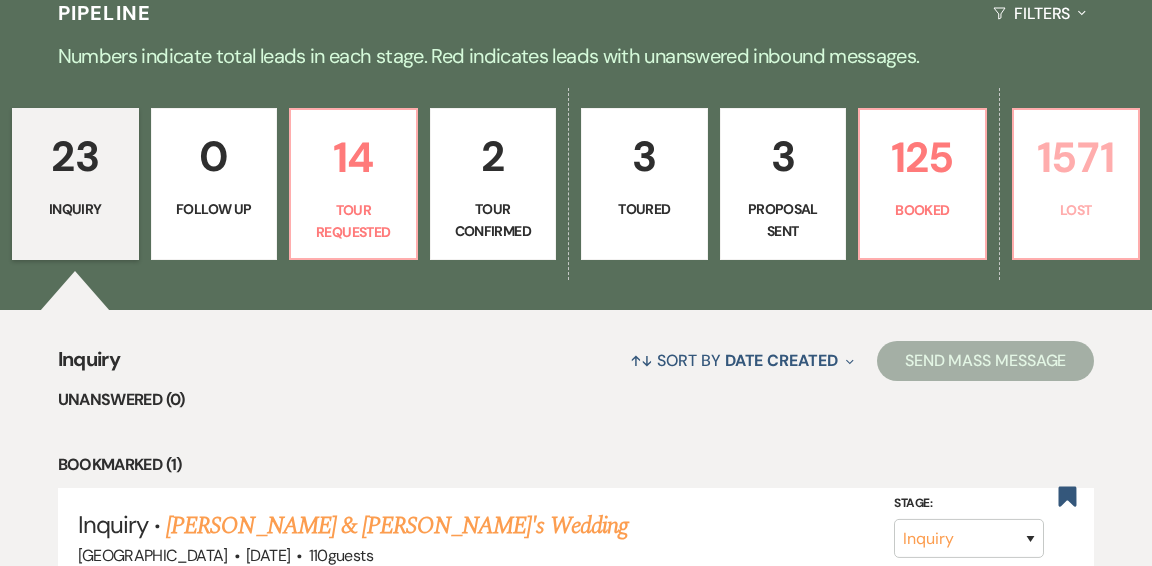 click on "1571 Lost" at bounding box center (1076, 184) 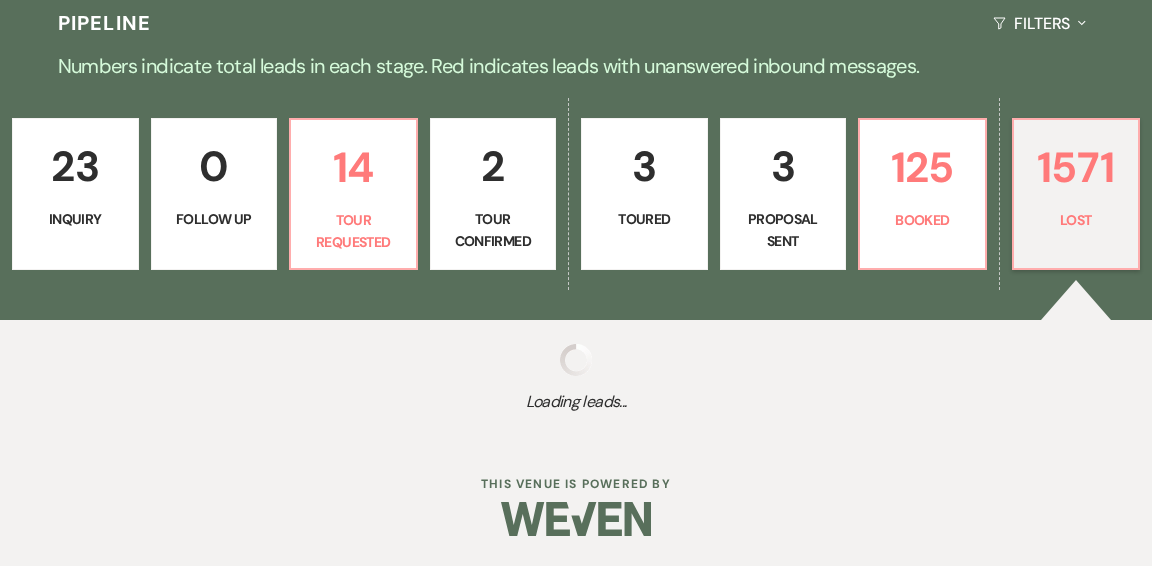 scroll, scrollTop: 436, scrollLeft: 0, axis: vertical 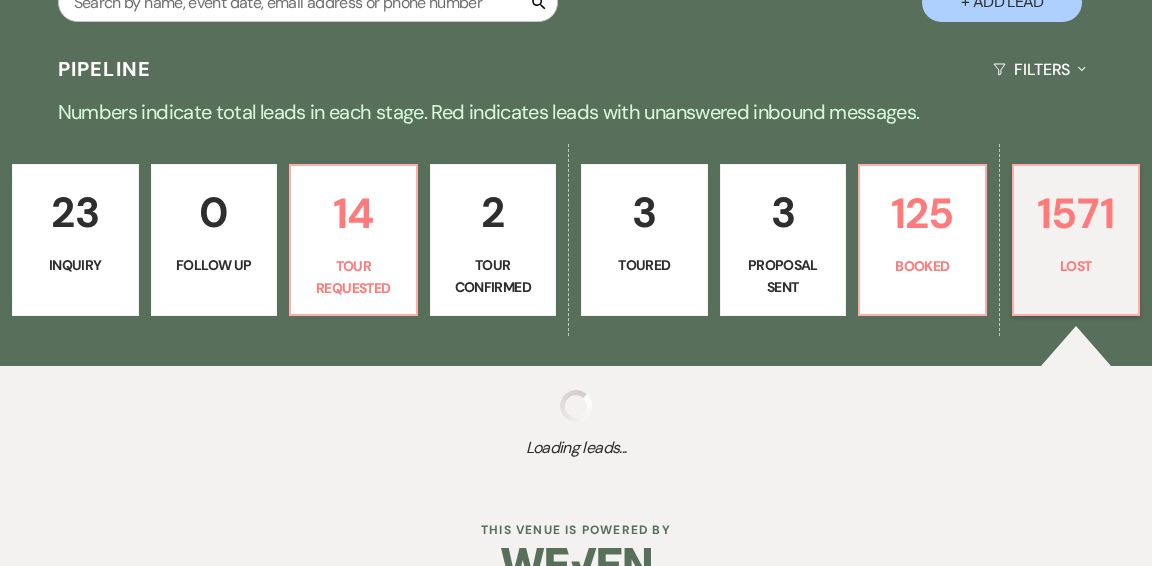 select on "8" 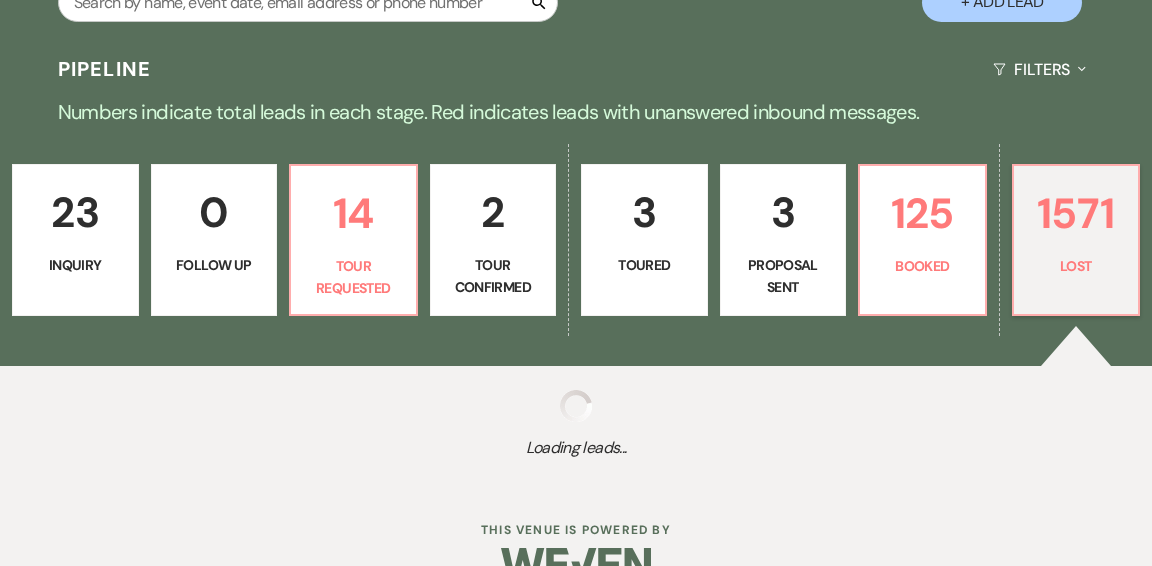 select on "5" 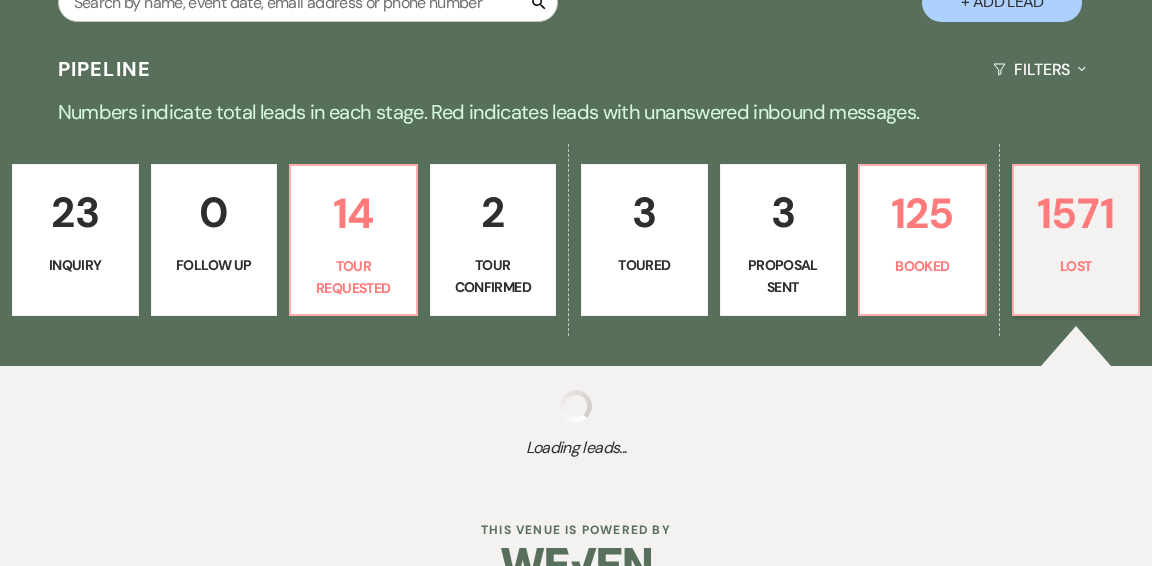 select on "8" 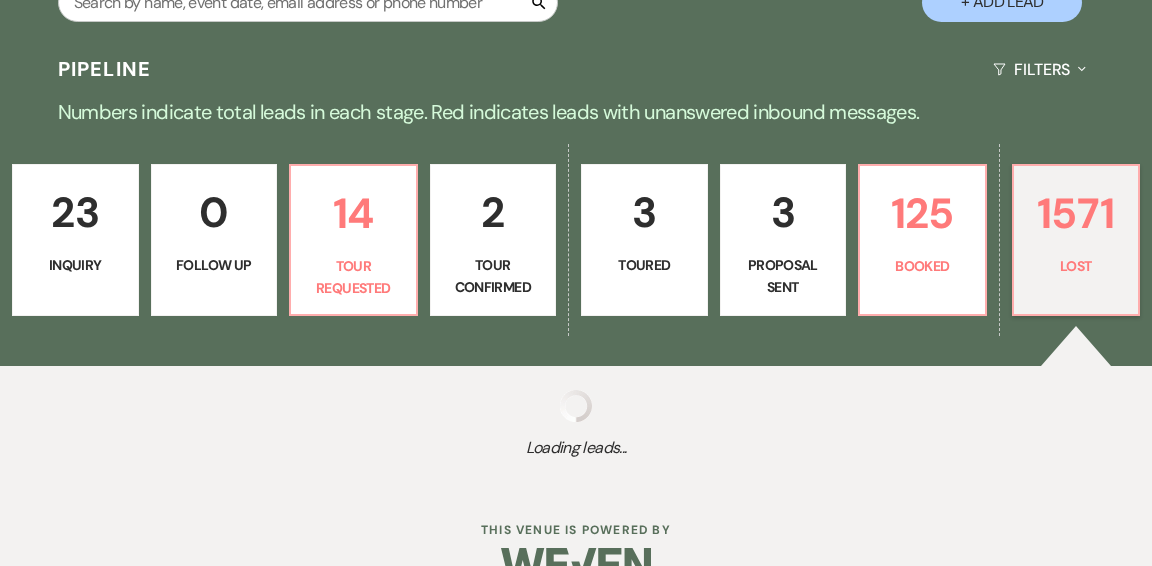 select on "8" 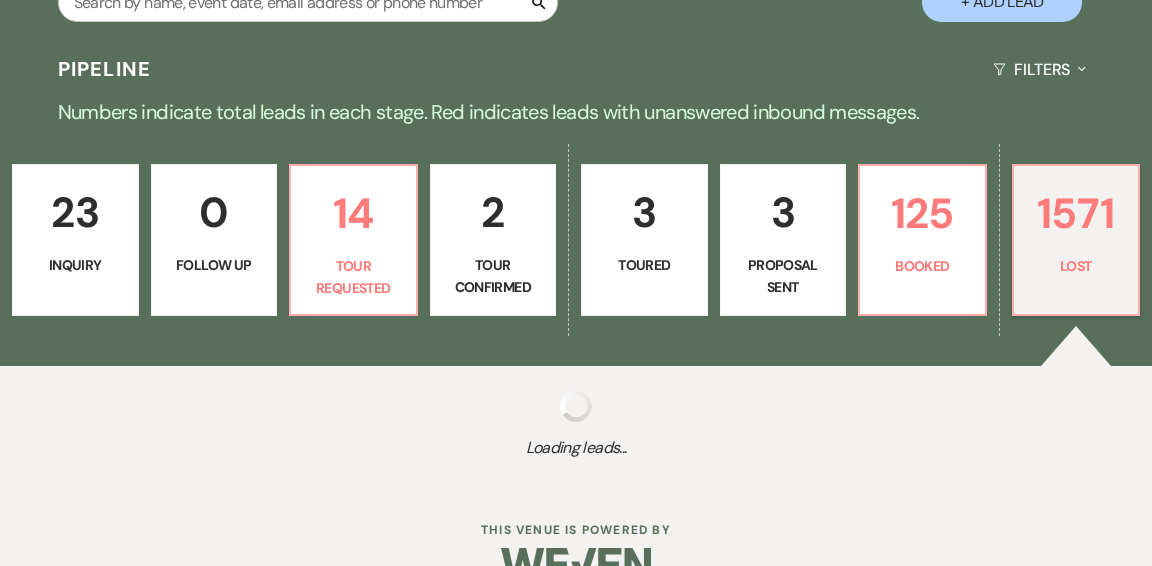 select on "8" 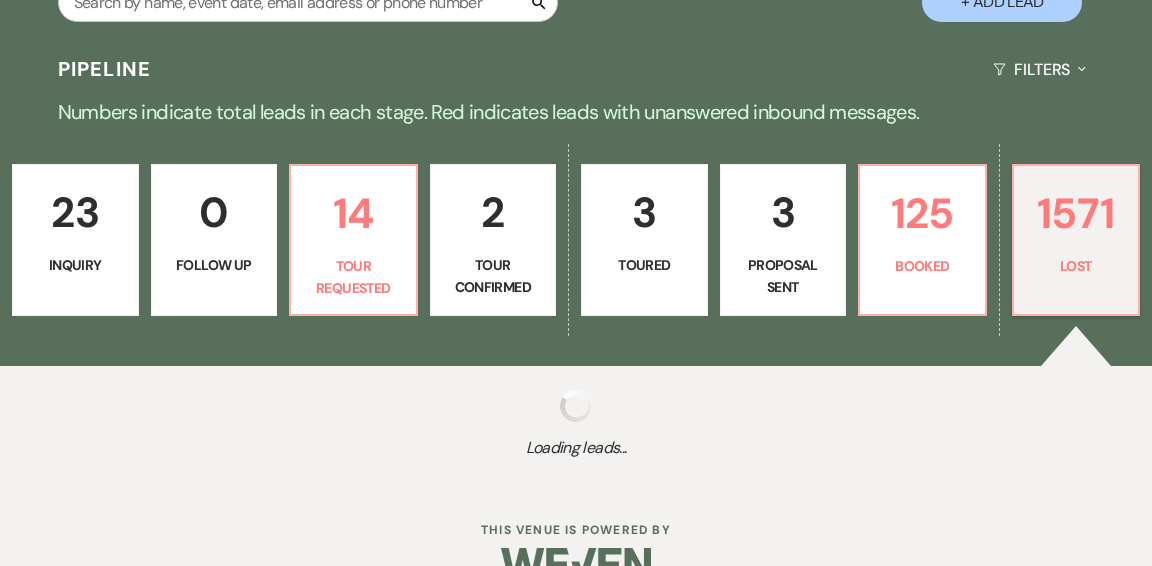 select on "11" 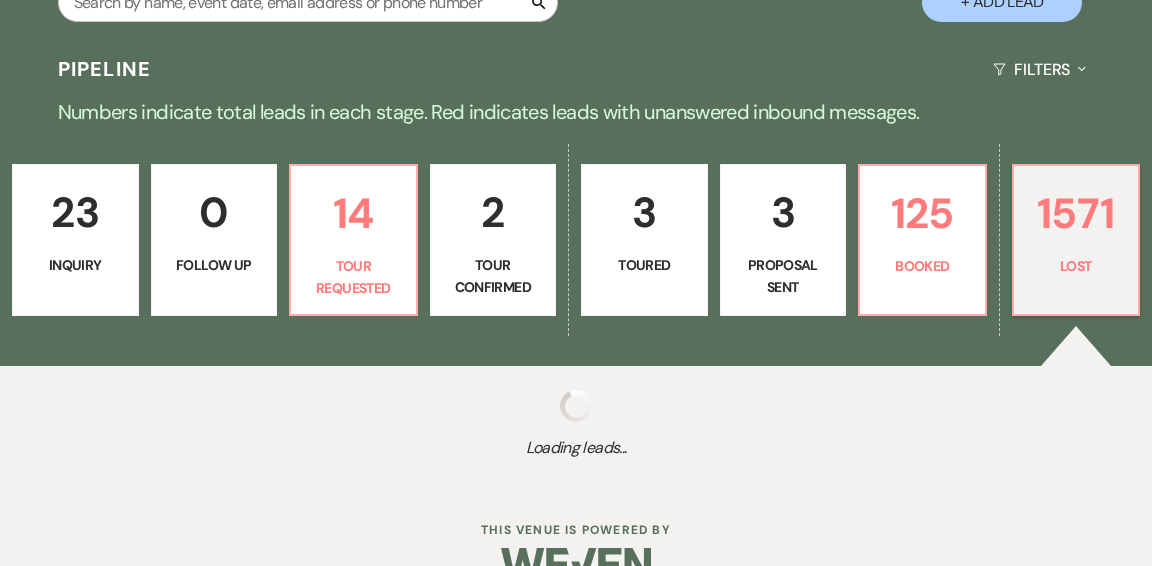 select on "8" 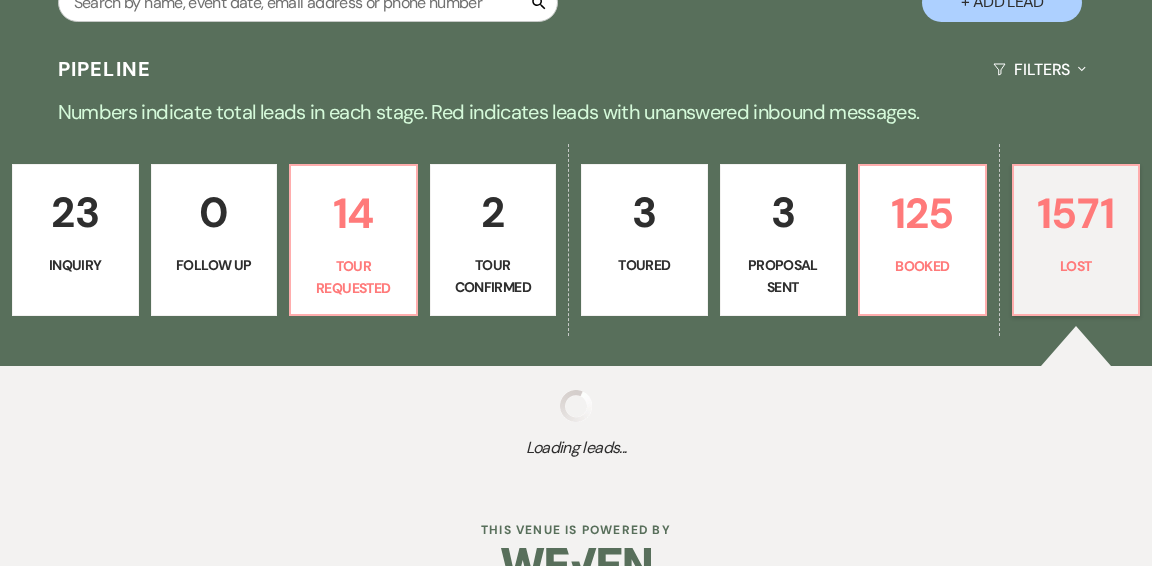 select on "11" 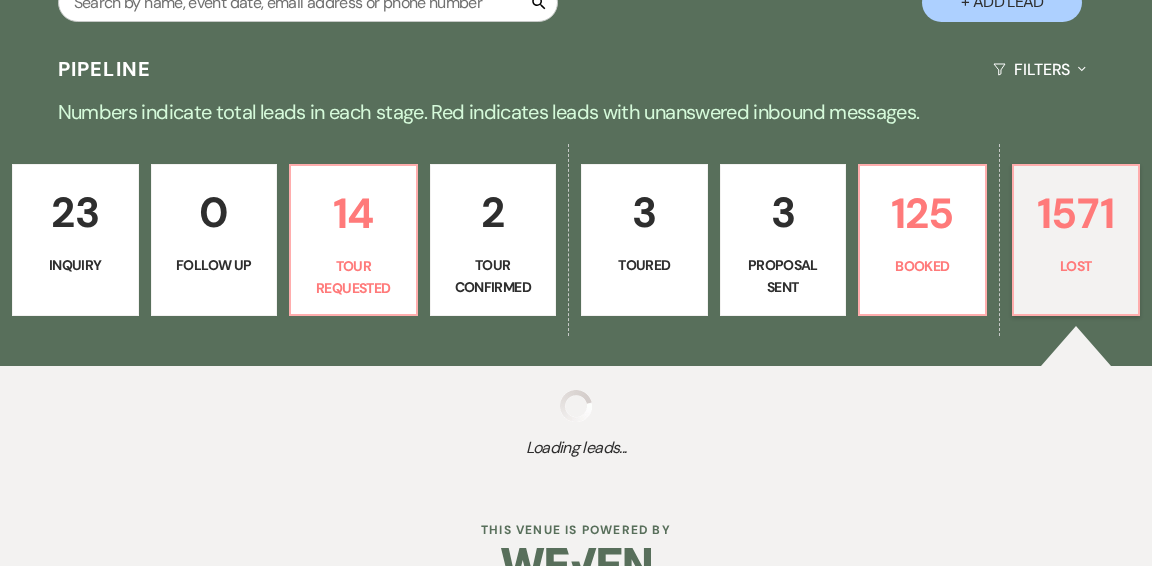 select on "8" 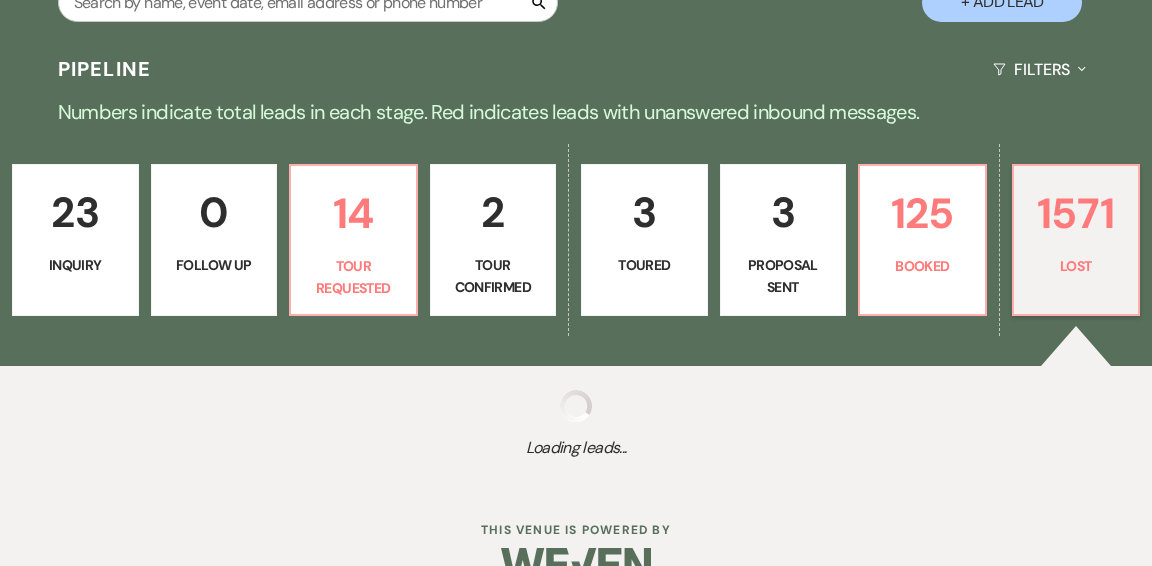 select on "11" 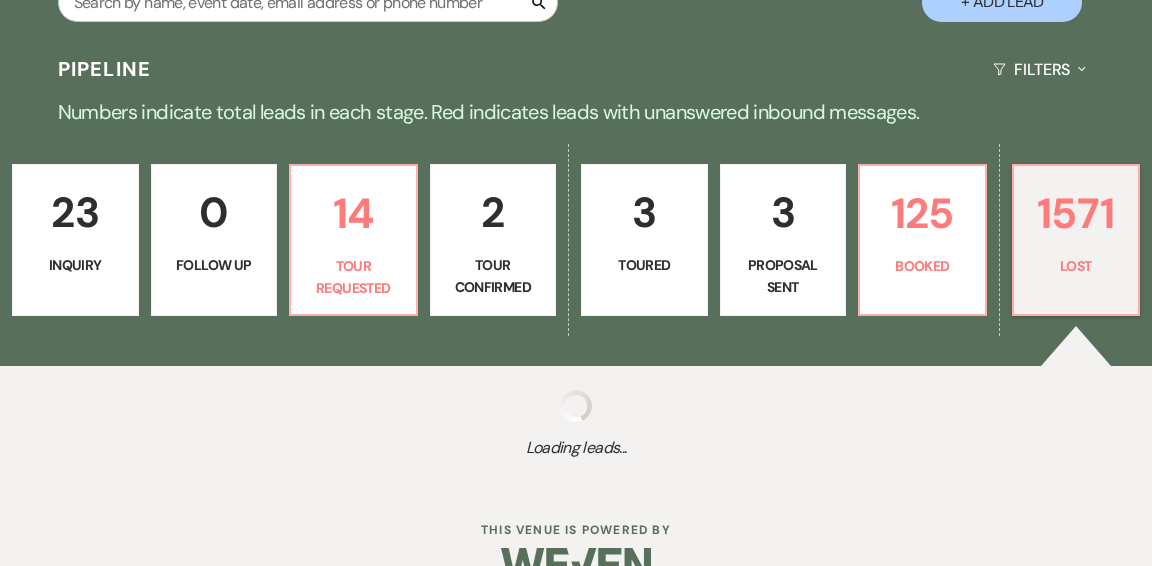 select on "8" 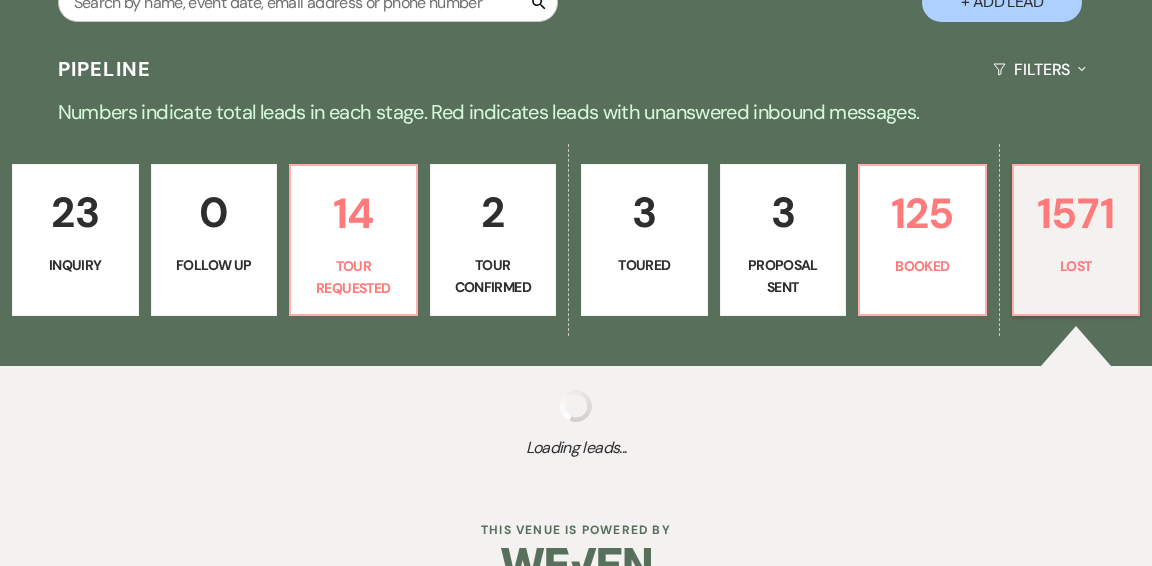 select on "5" 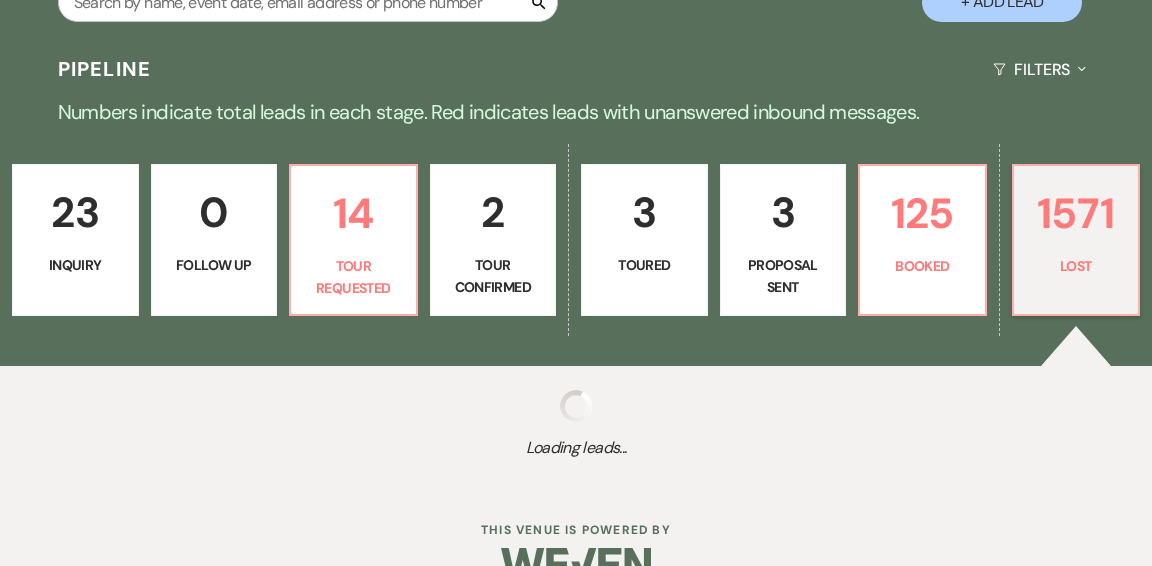 select on "8" 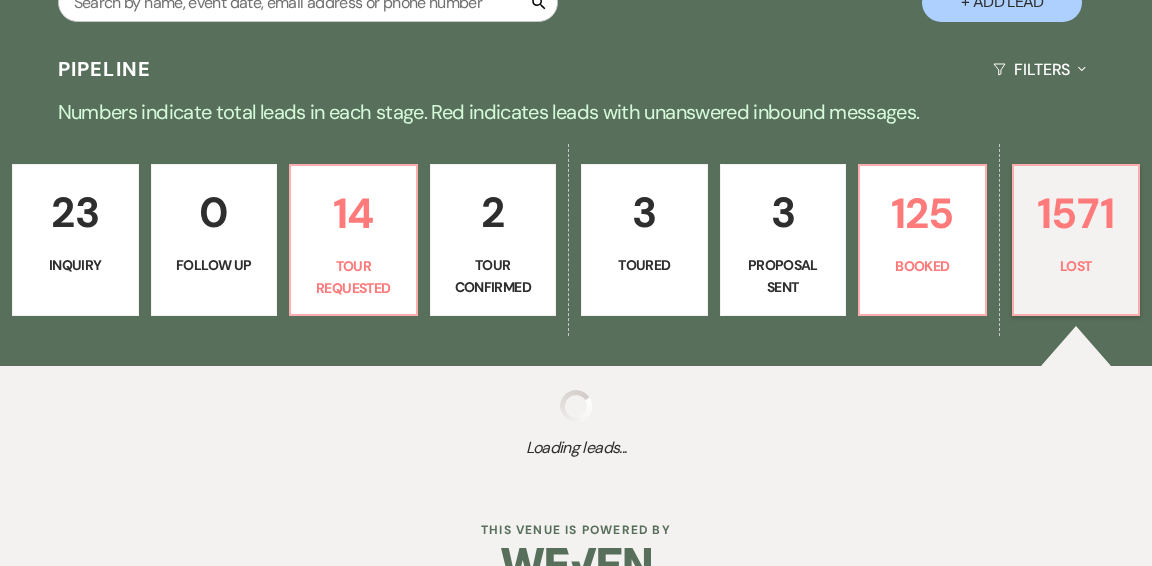 select on "5" 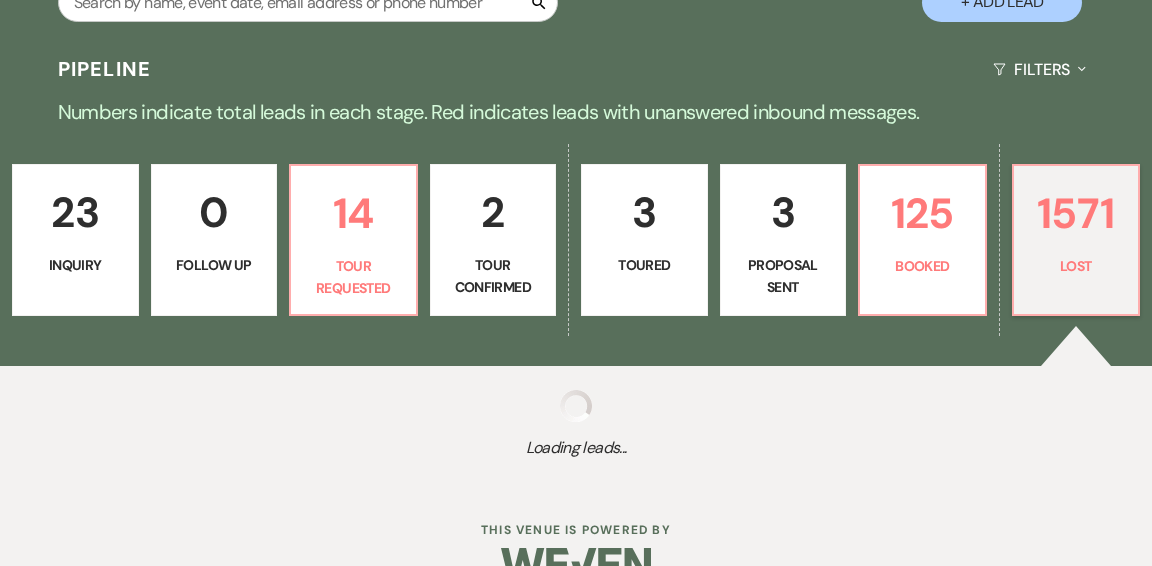 select on "8" 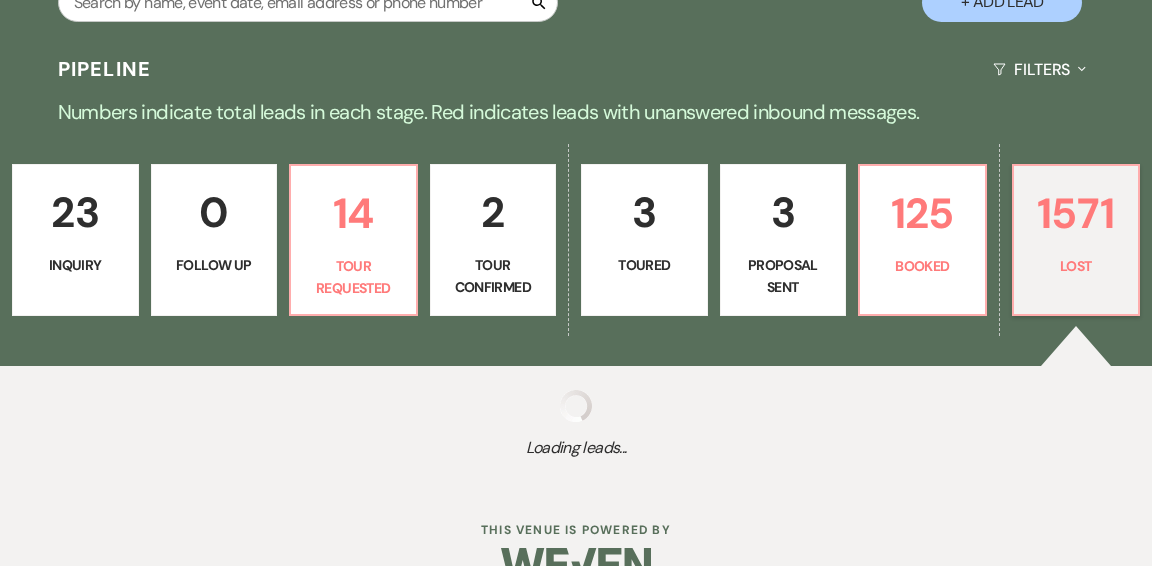 select on "5" 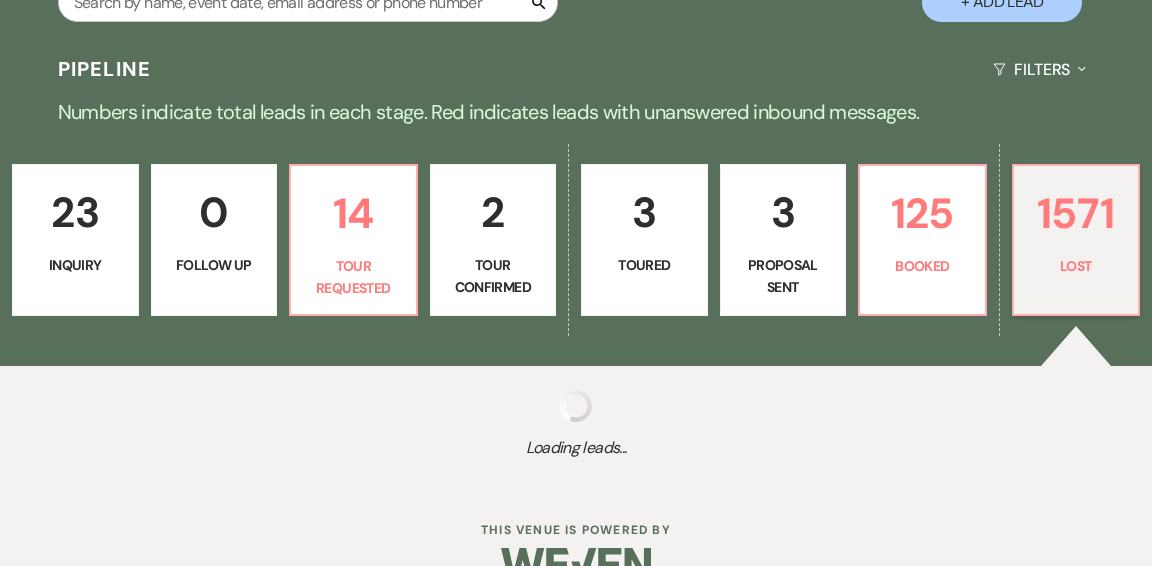 select on "8" 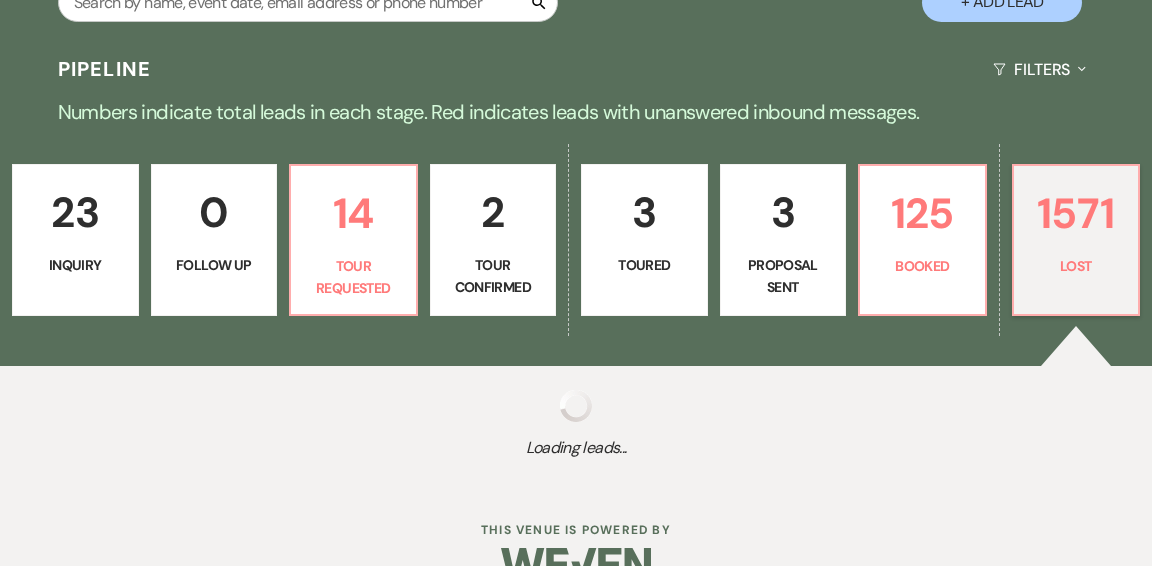 select on "5" 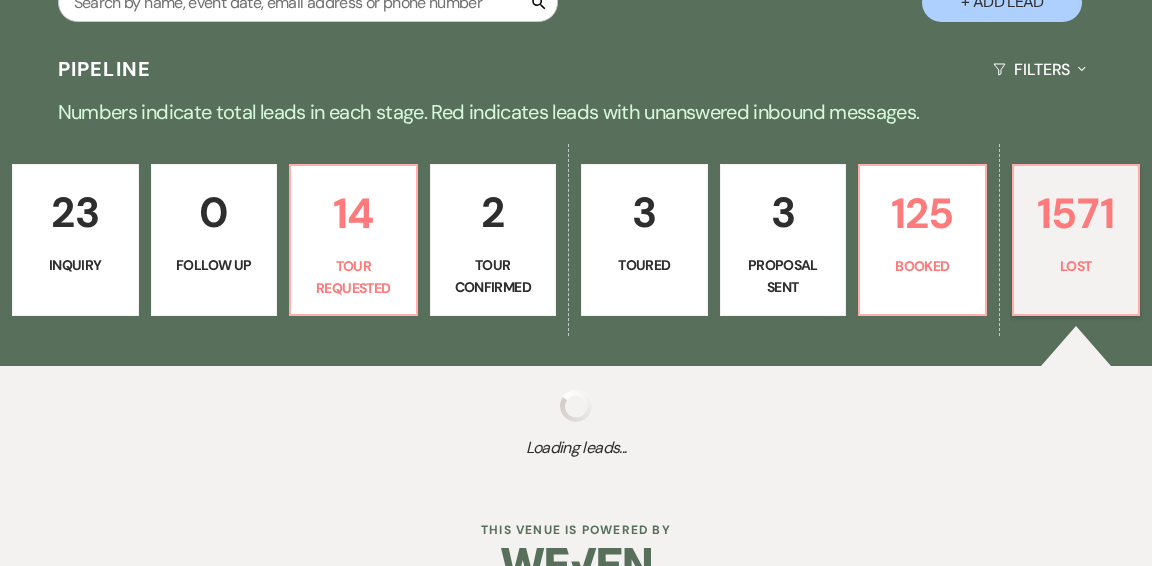 select on "8" 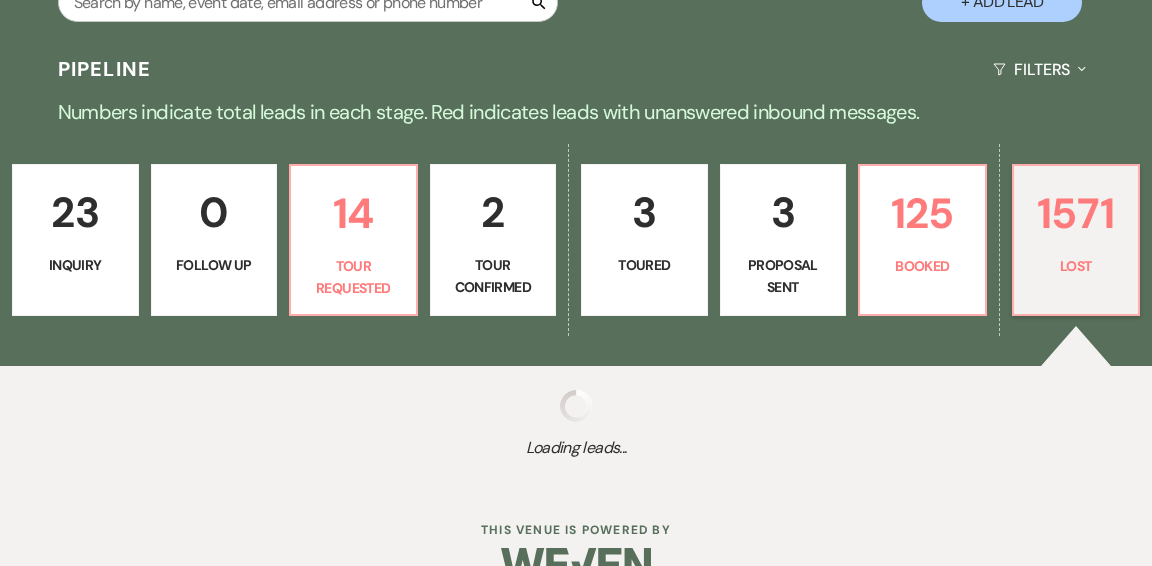 select on "10" 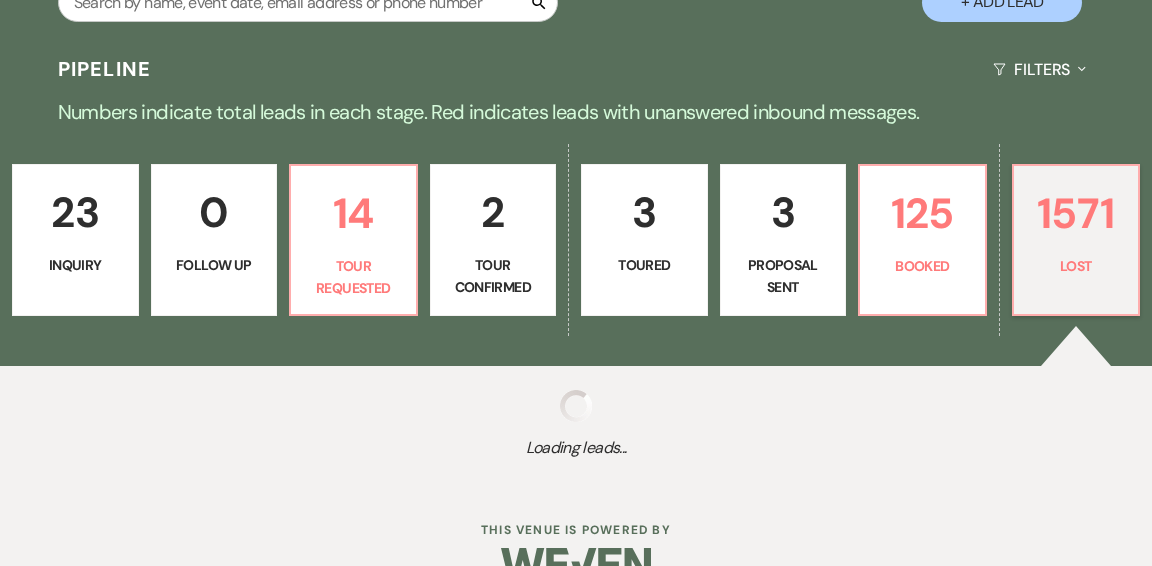 select on "8" 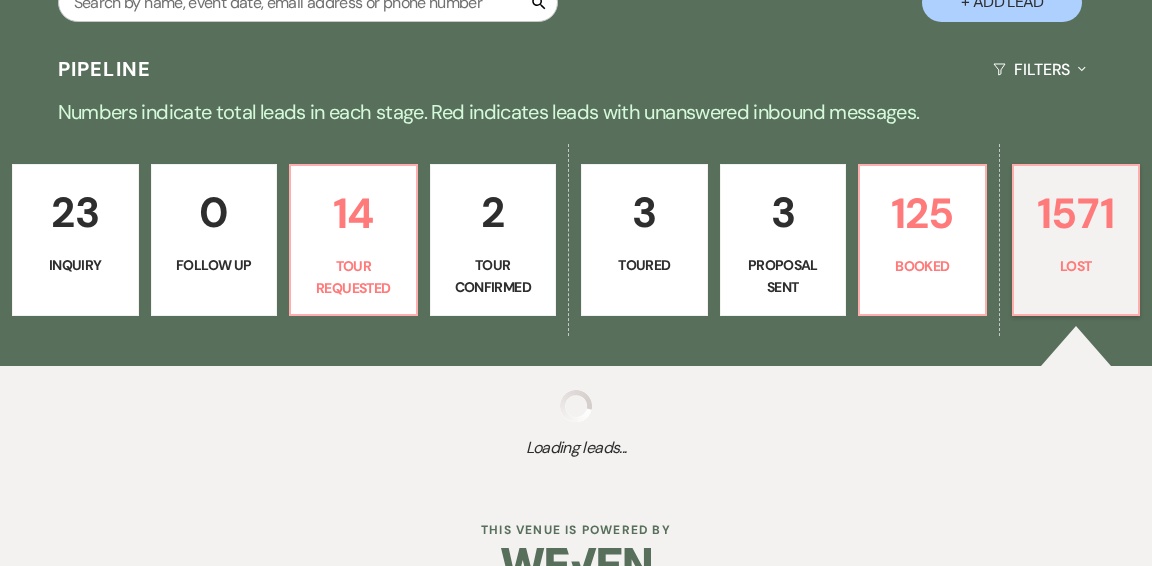select on "11" 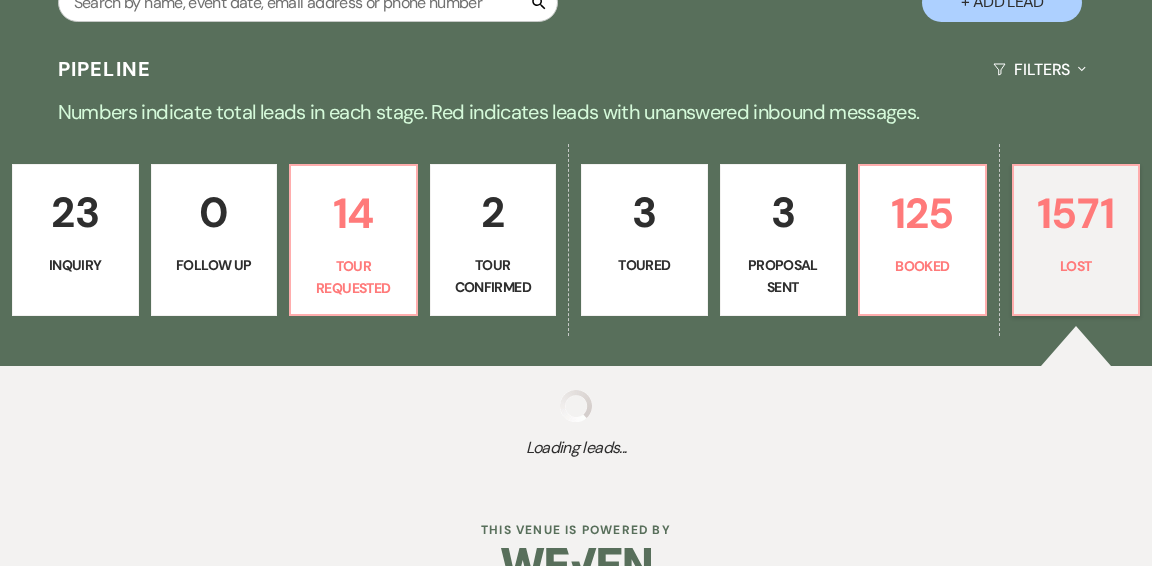 select on "8" 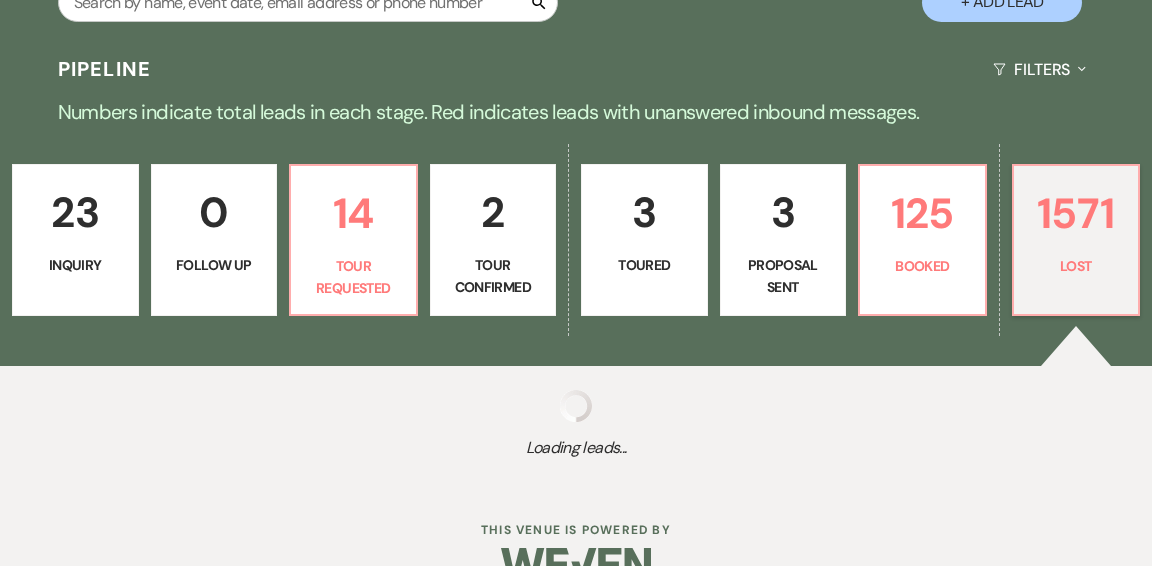 select on "10" 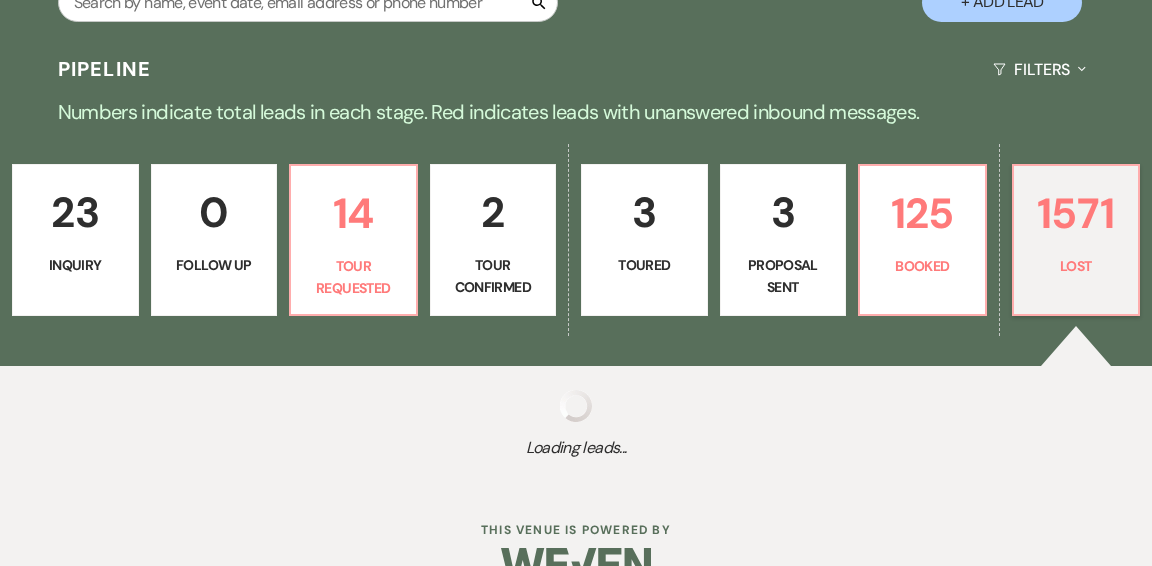 select on "8" 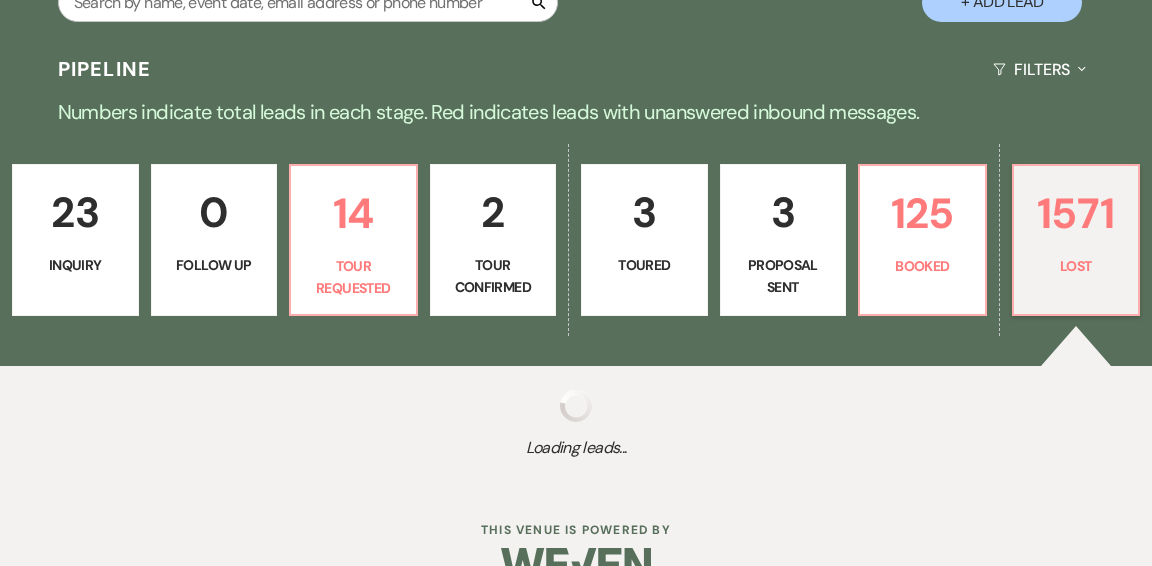 select on "5" 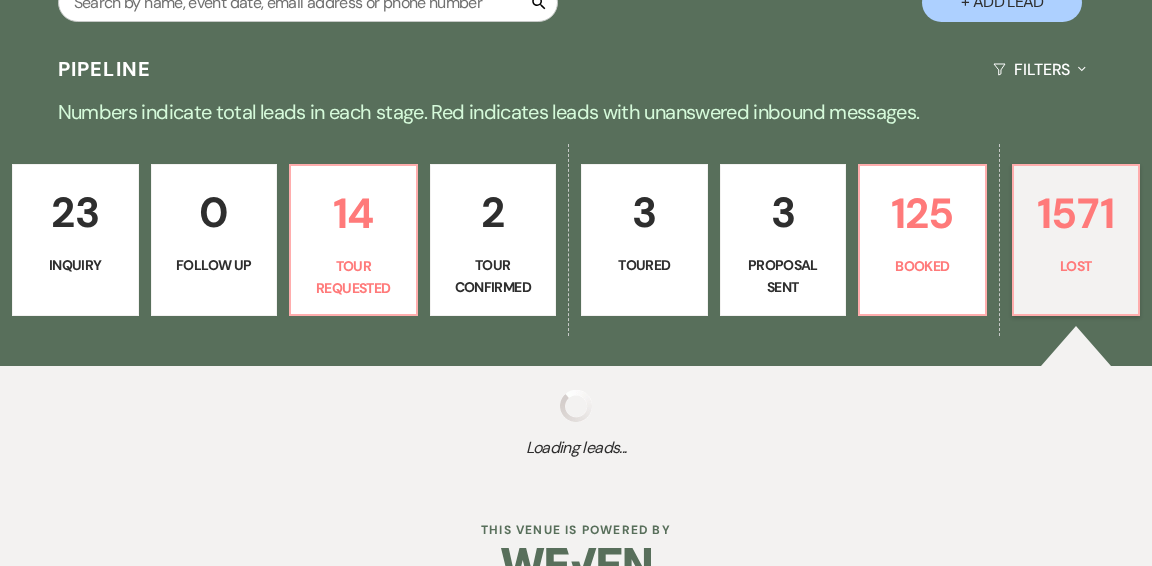 select on "8" 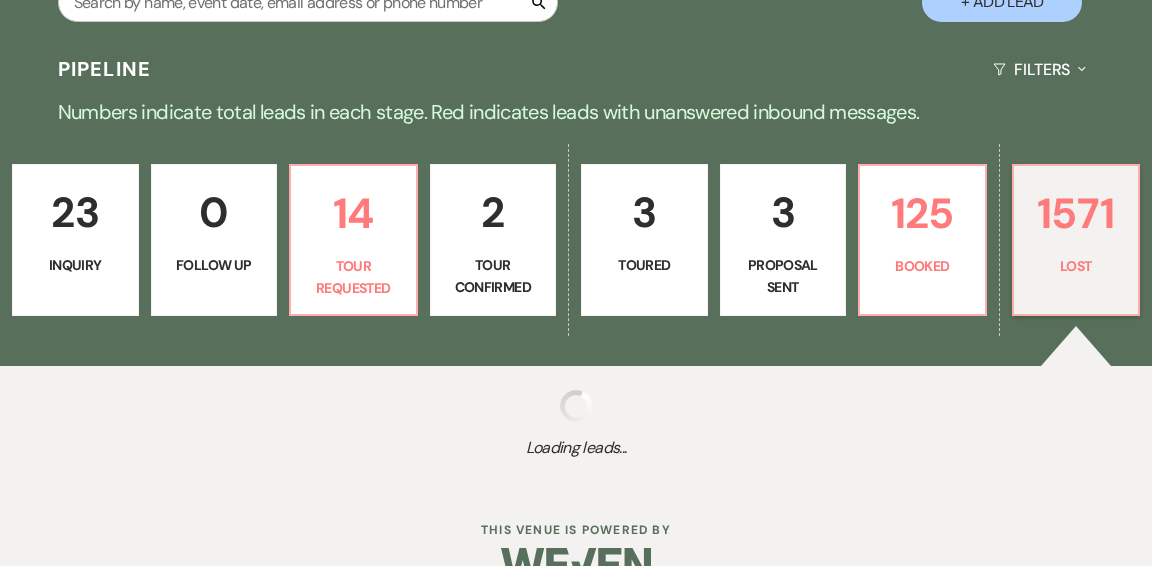 select on "5" 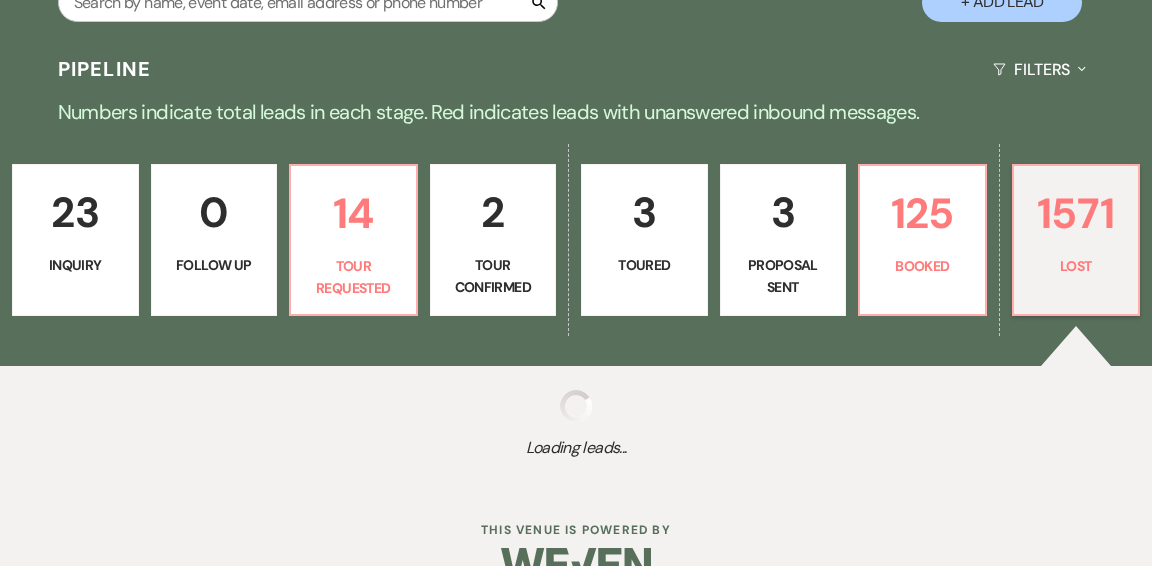 select on "8" 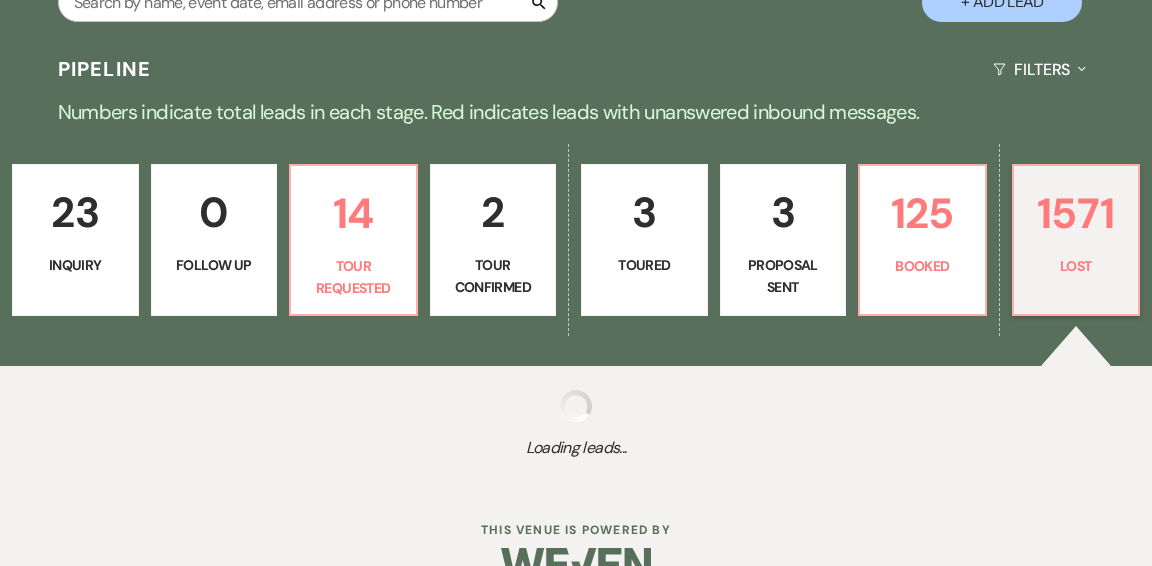 select on "5" 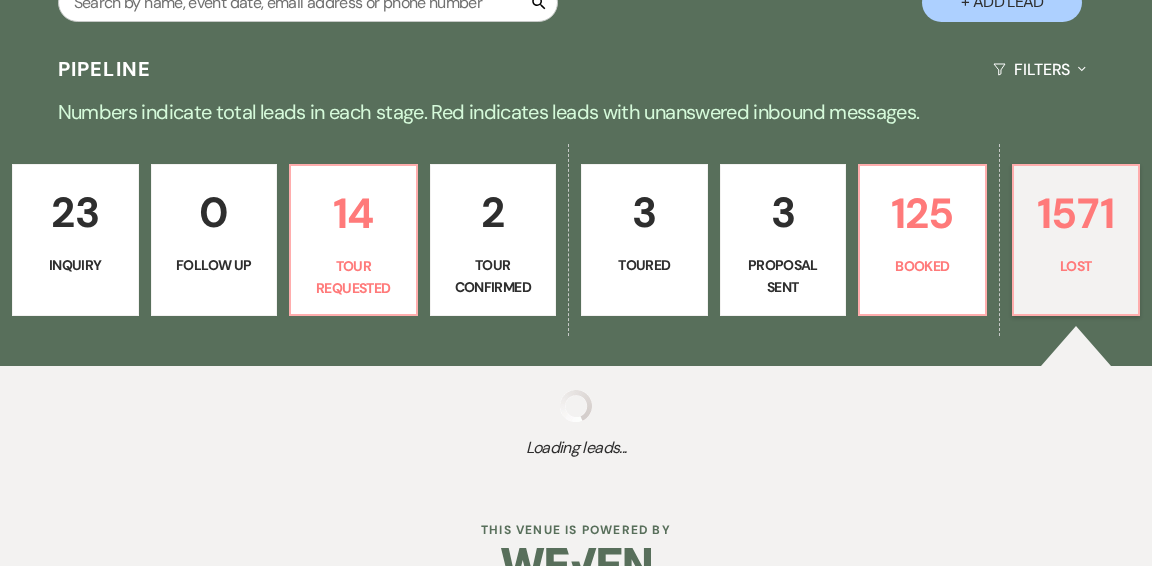 select on "8" 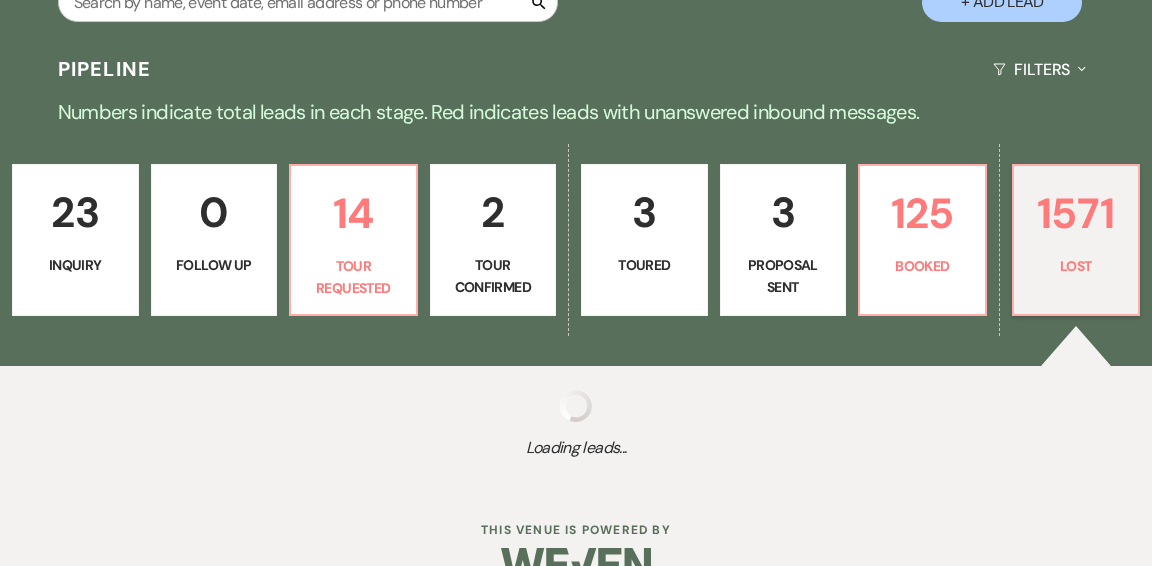select on "5" 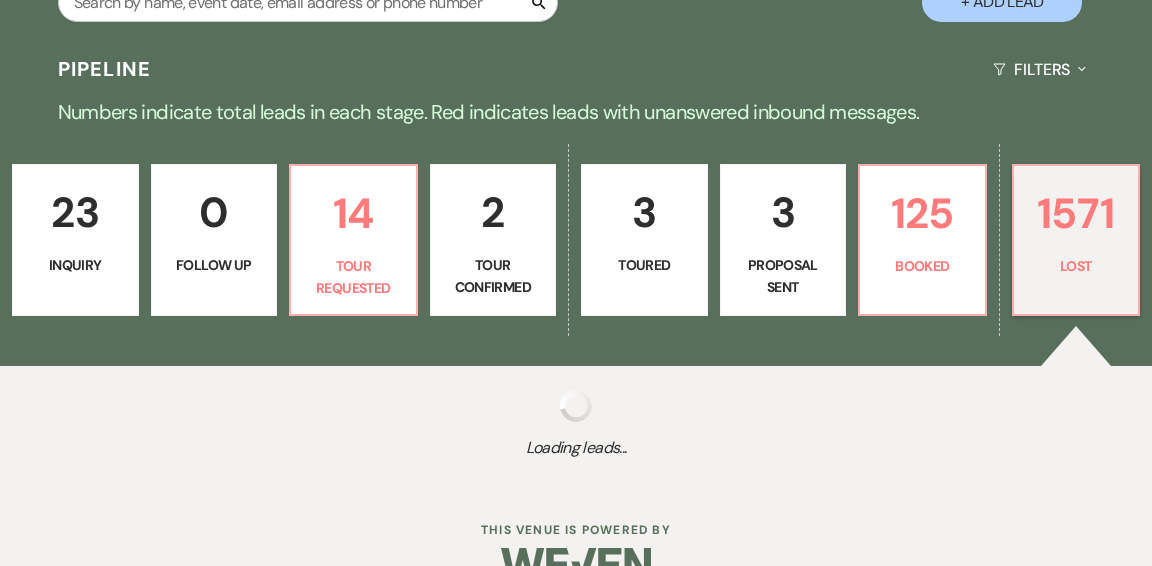 select on "8" 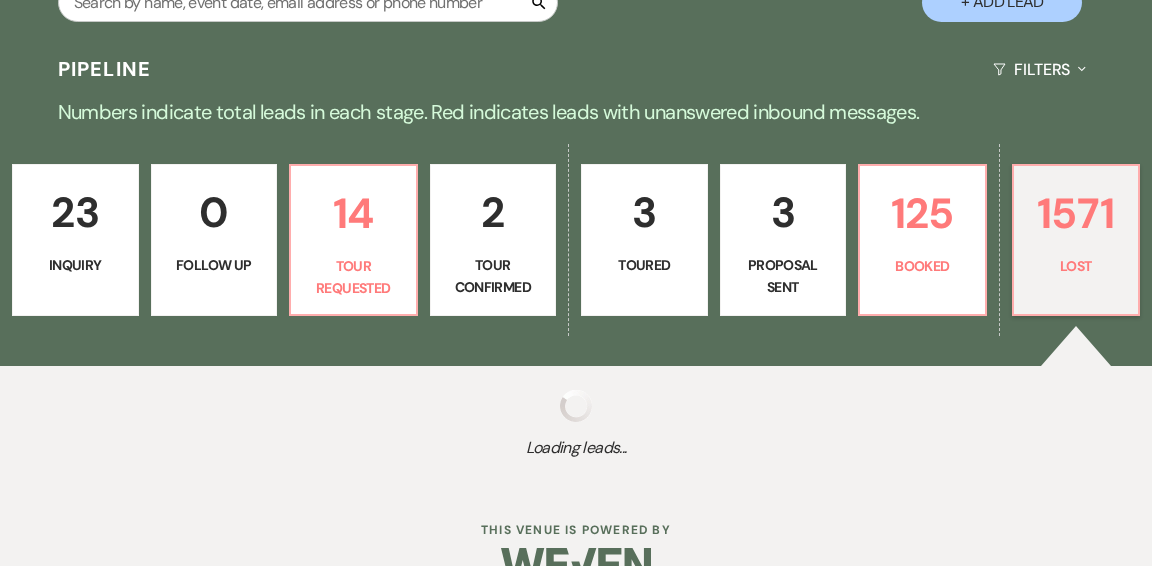 select on "5" 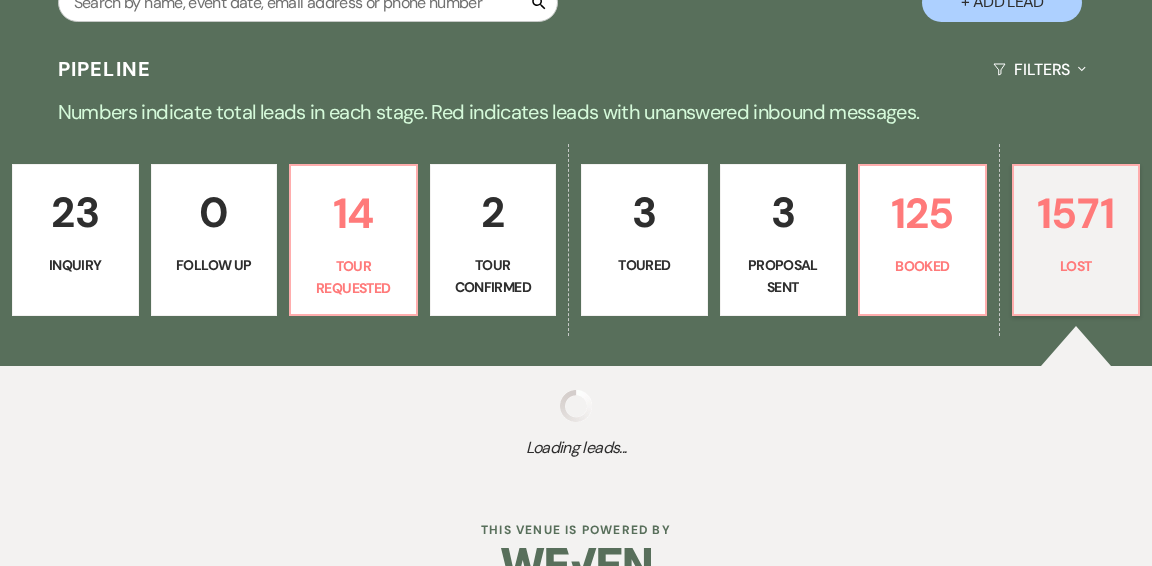 select on "8" 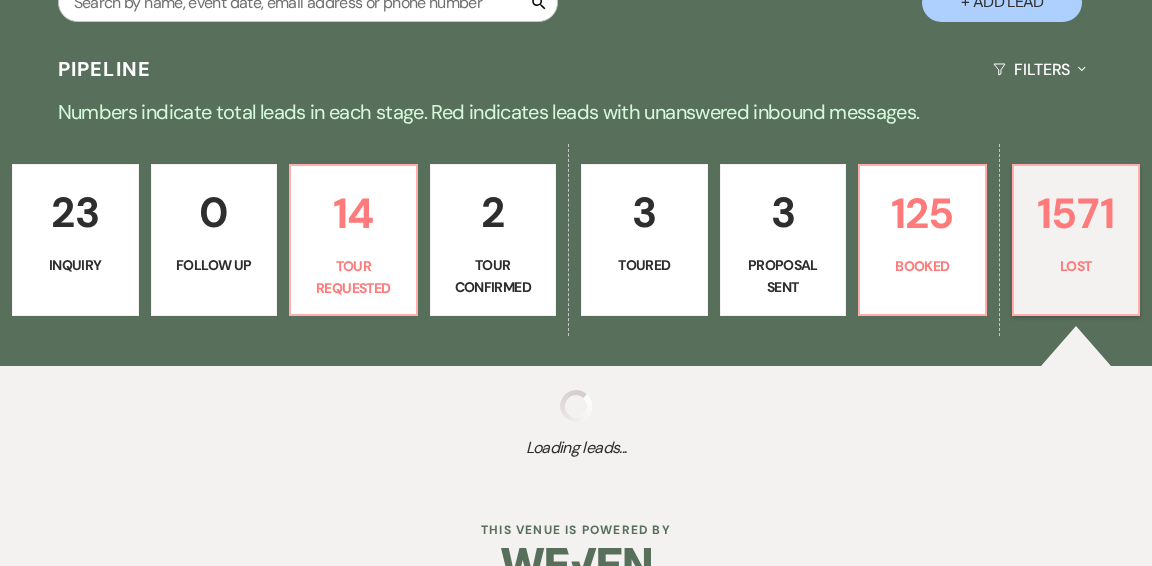 select on "5" 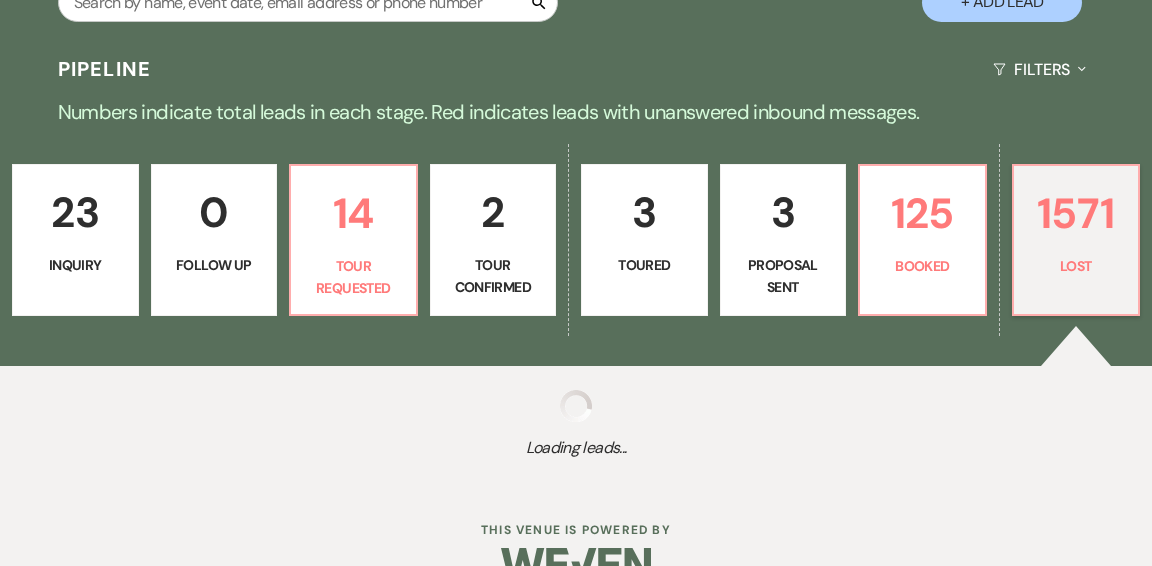 select on "8" 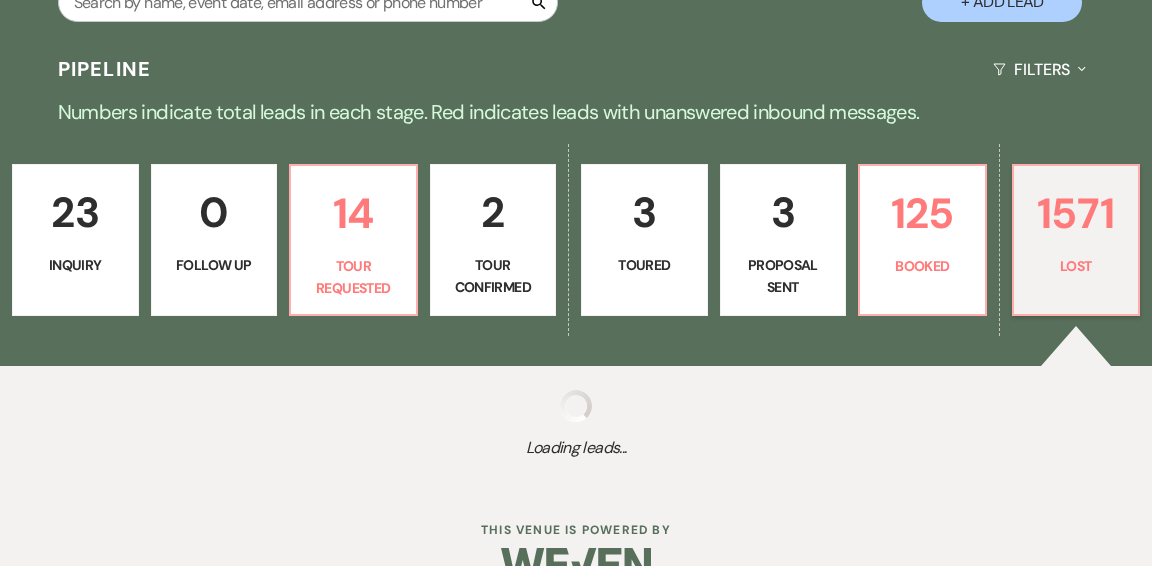select on "5" 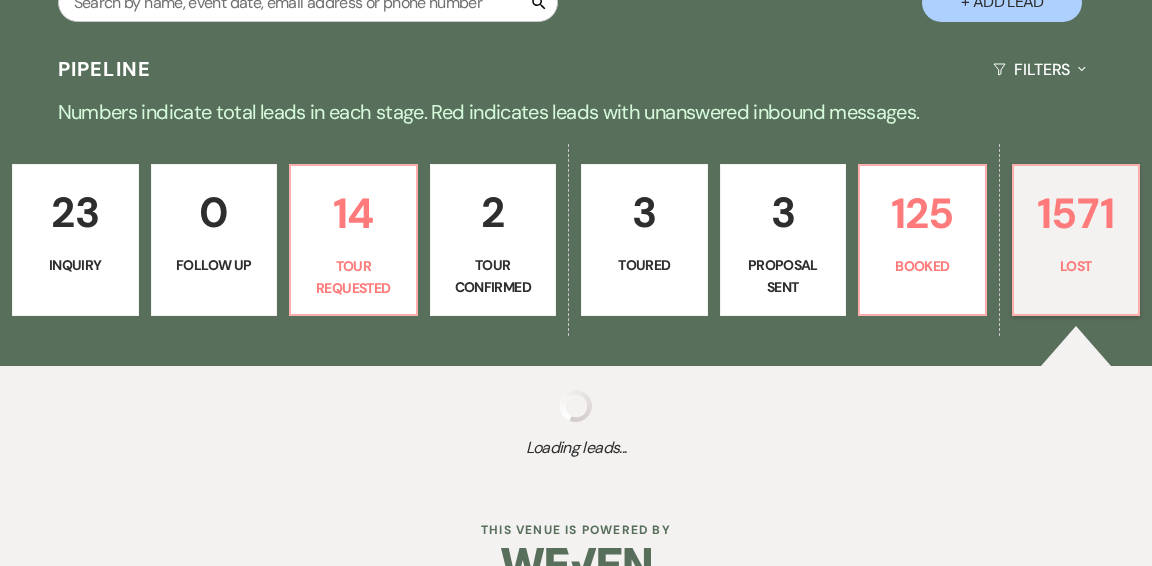 select on "8" 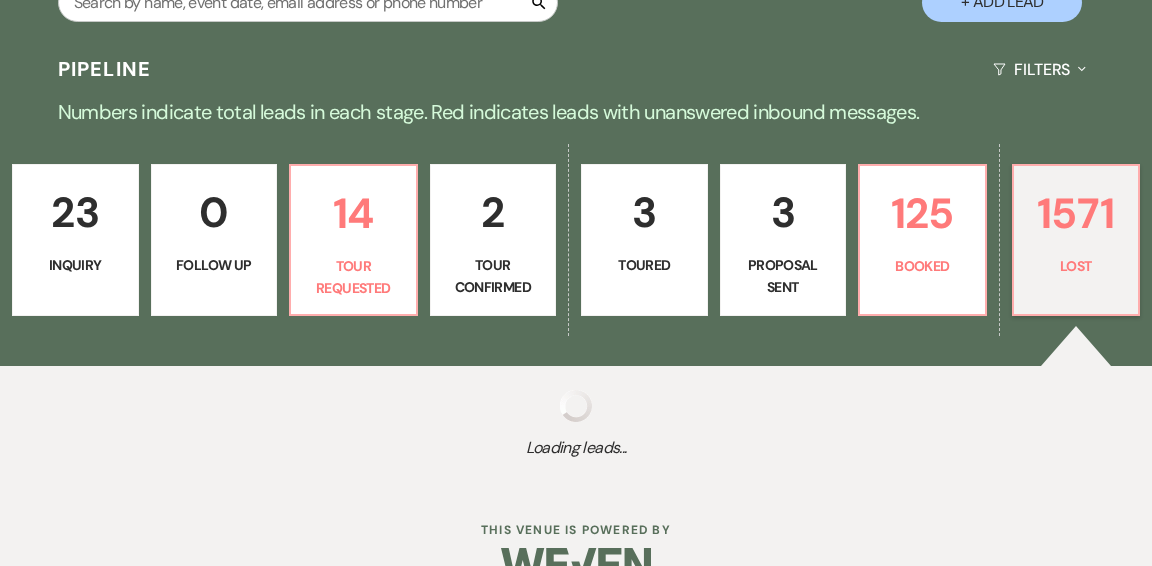 select on "9" 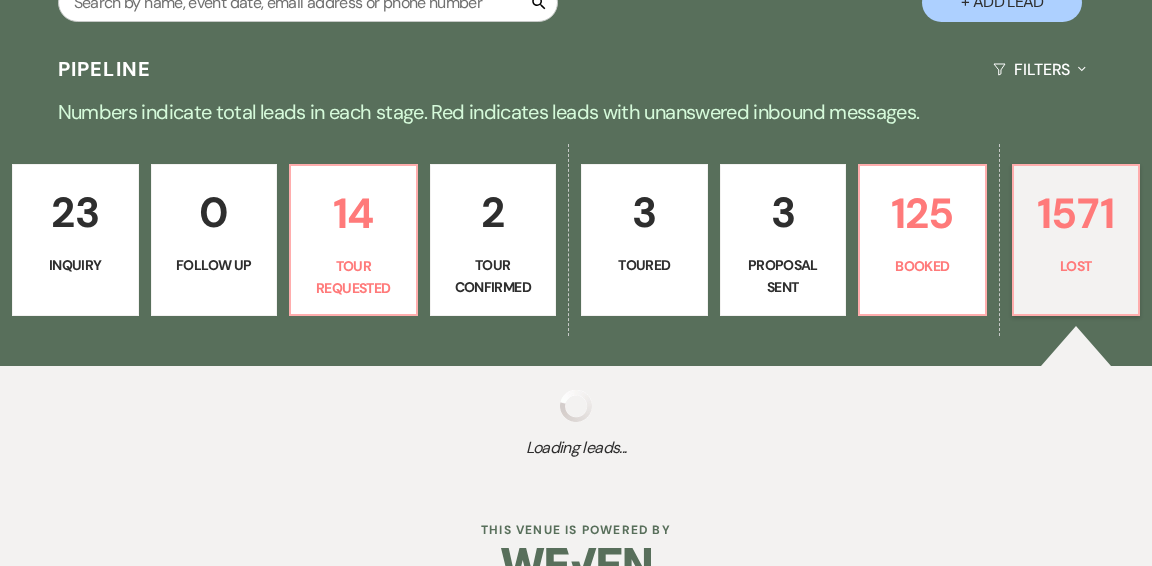 select on "8" 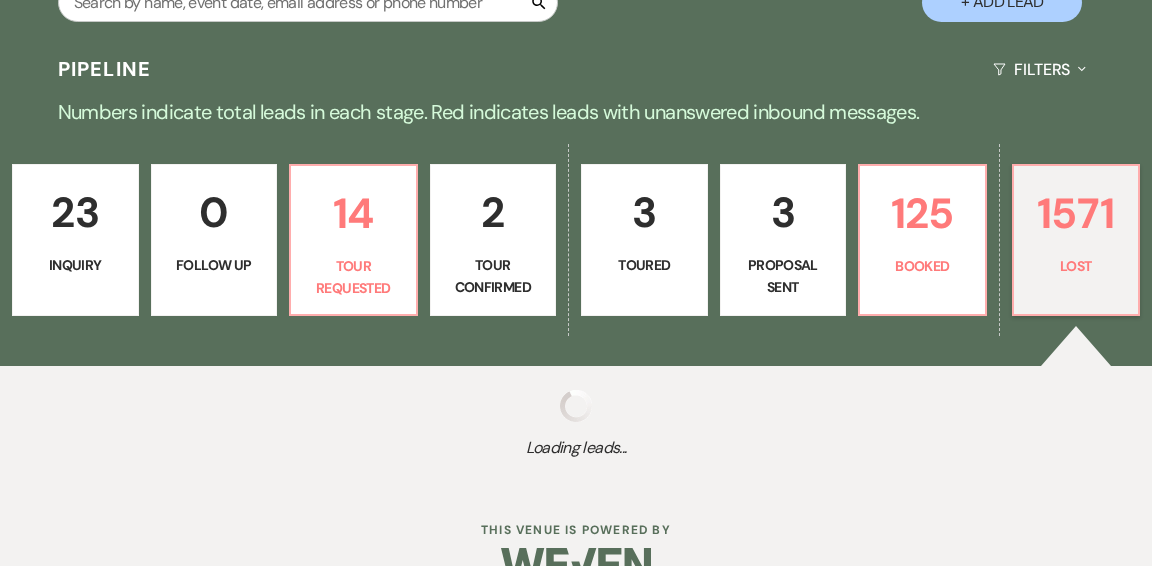 select on "9" 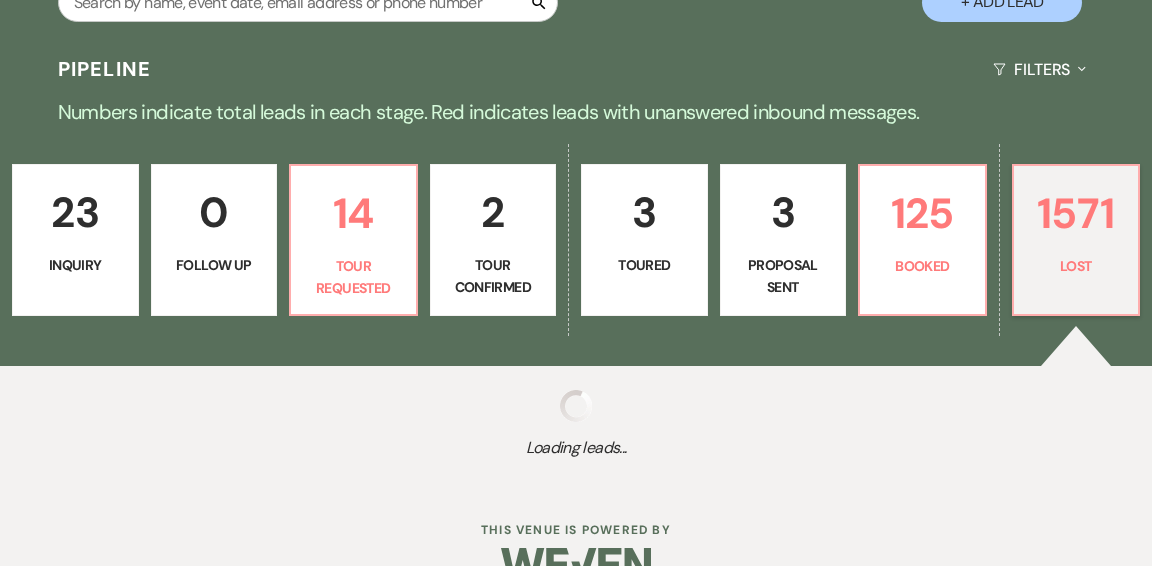 select on "8" 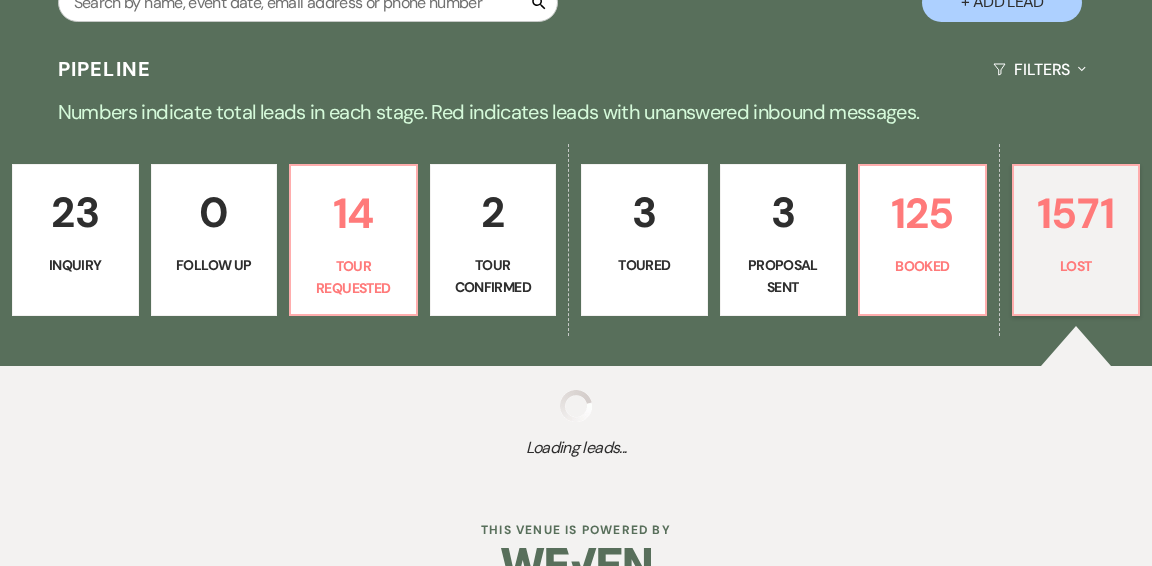 select on "5" 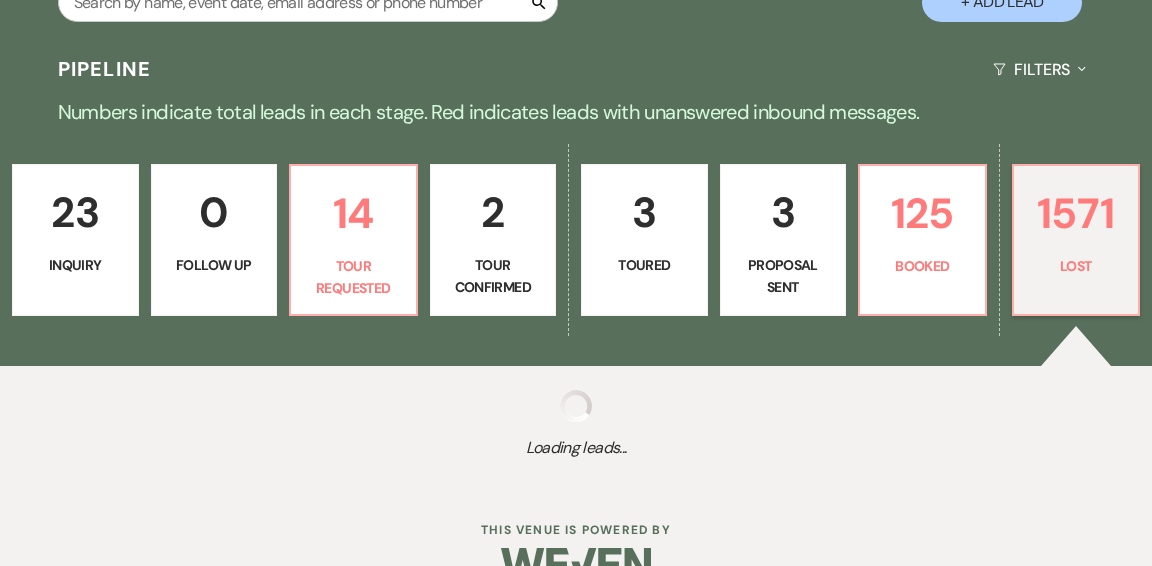 select on "8" 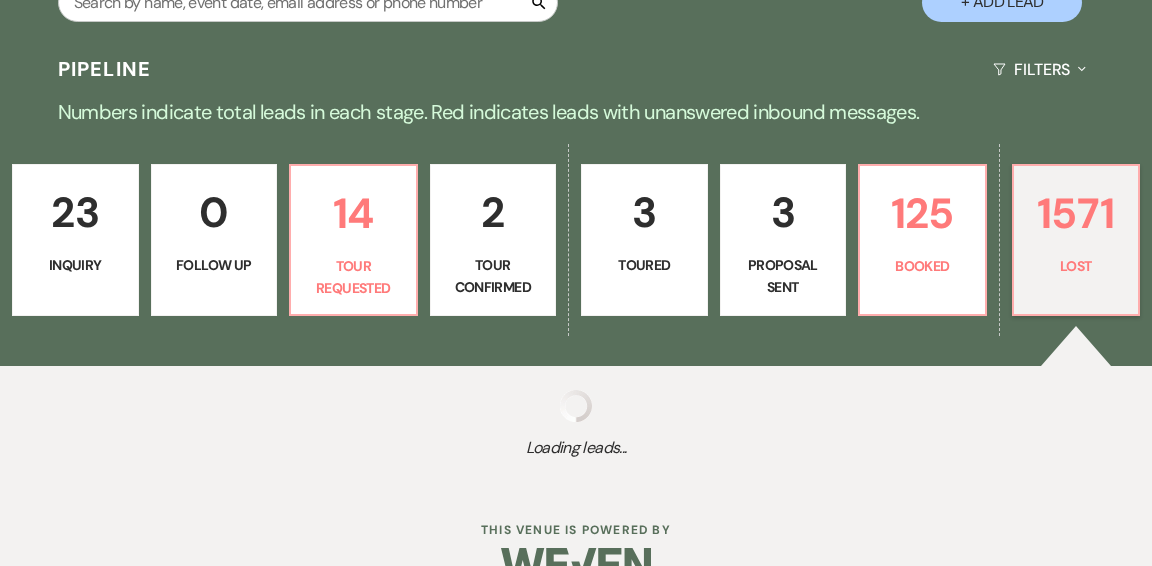 select on "5" 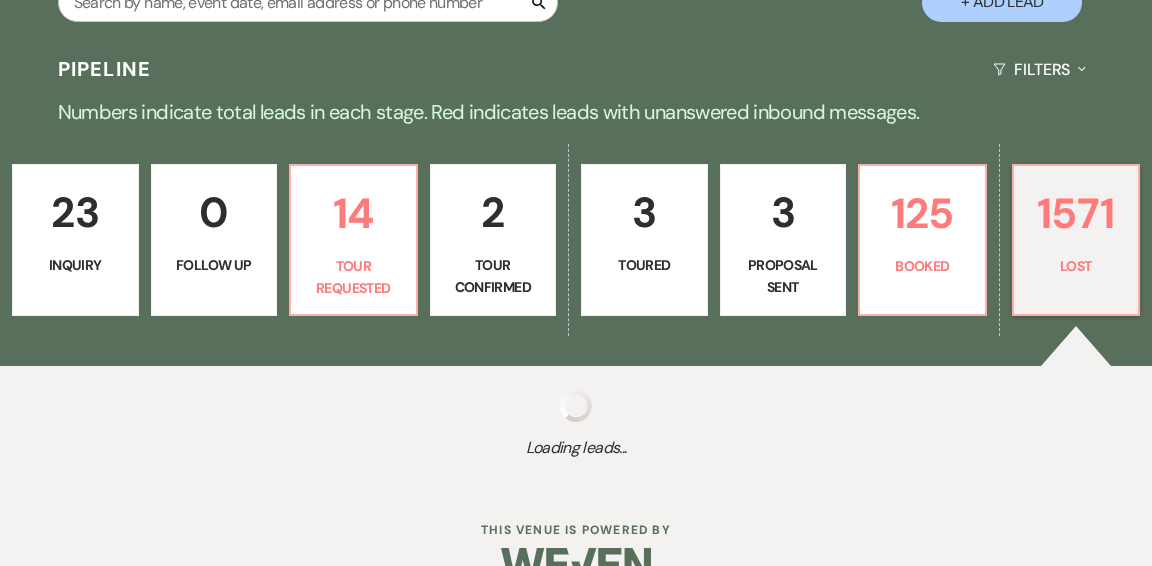 select on "8" 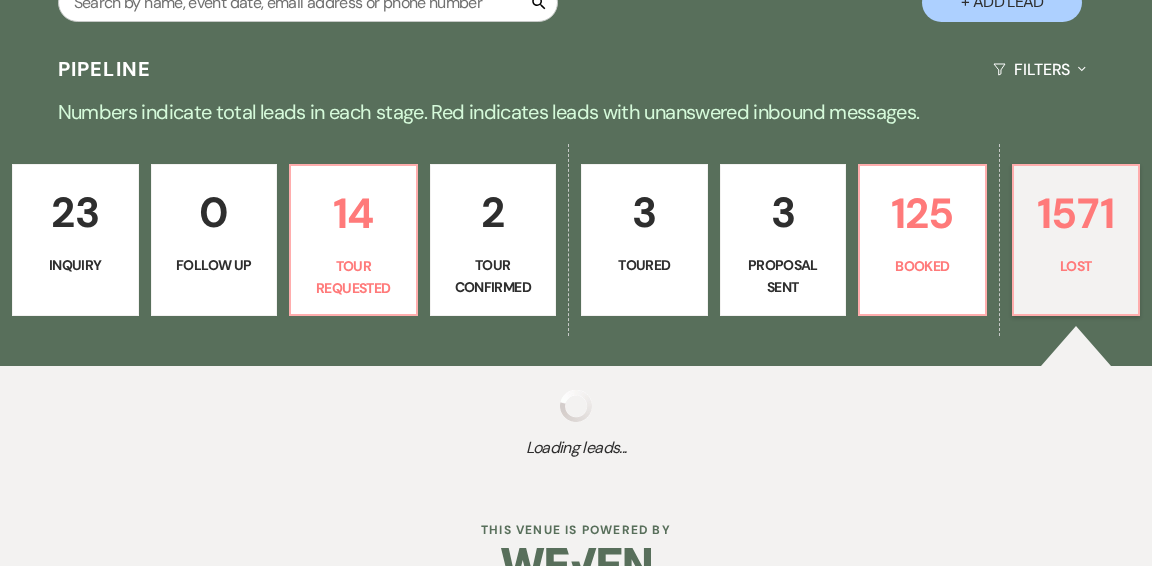 select on "5" 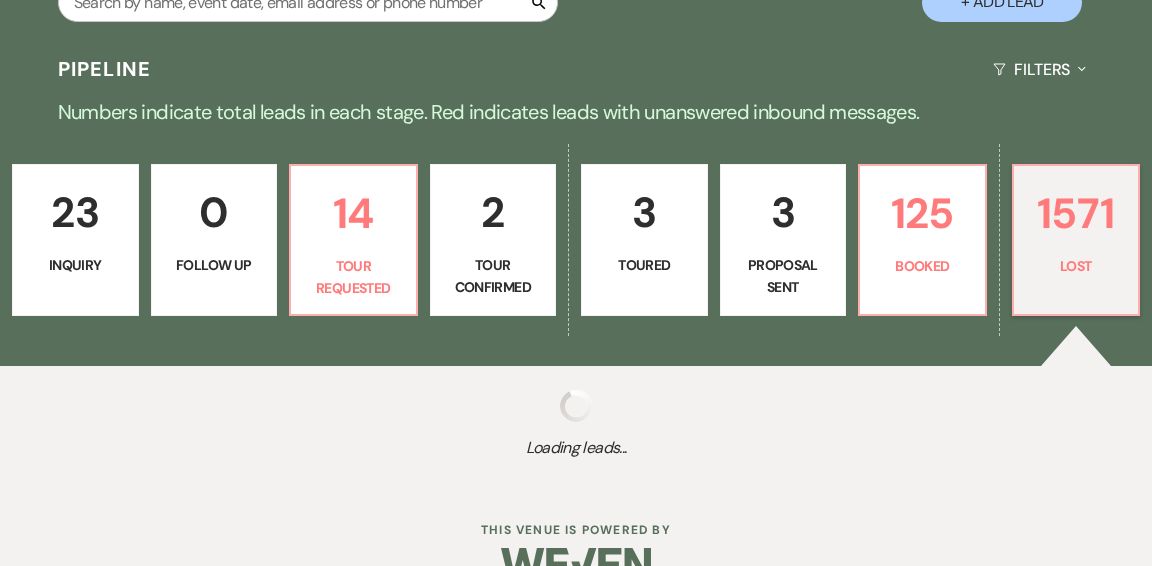 select on "8" 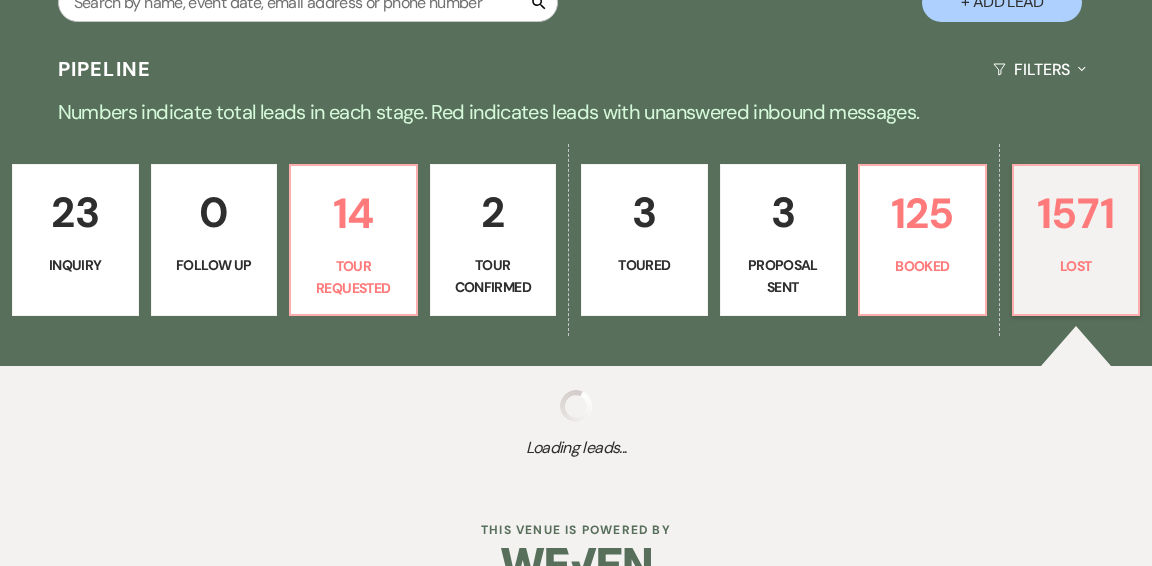 select on "5" 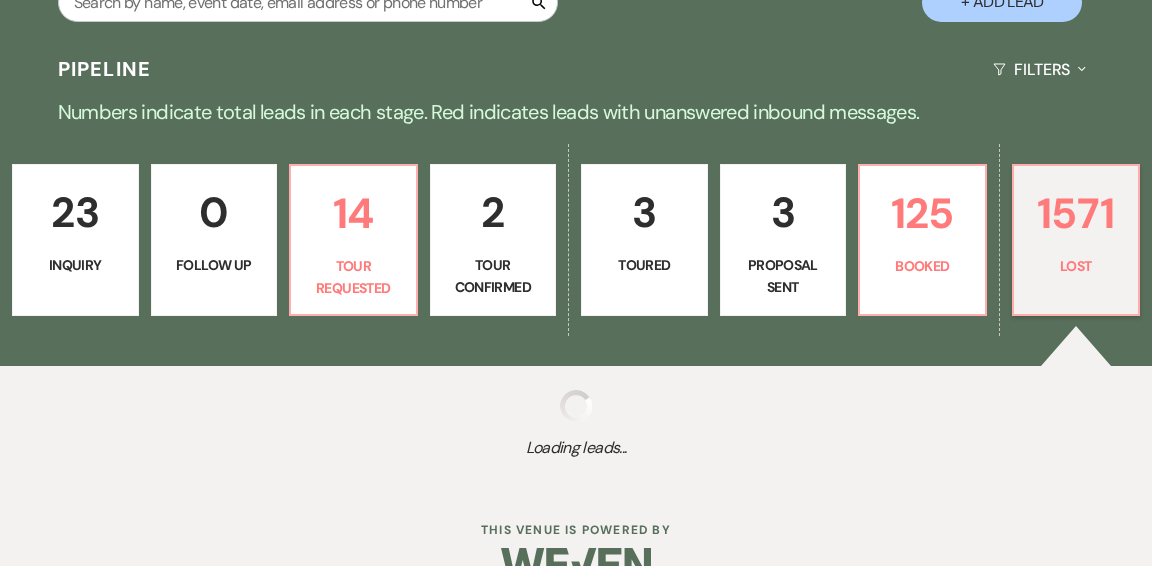 select on "8" 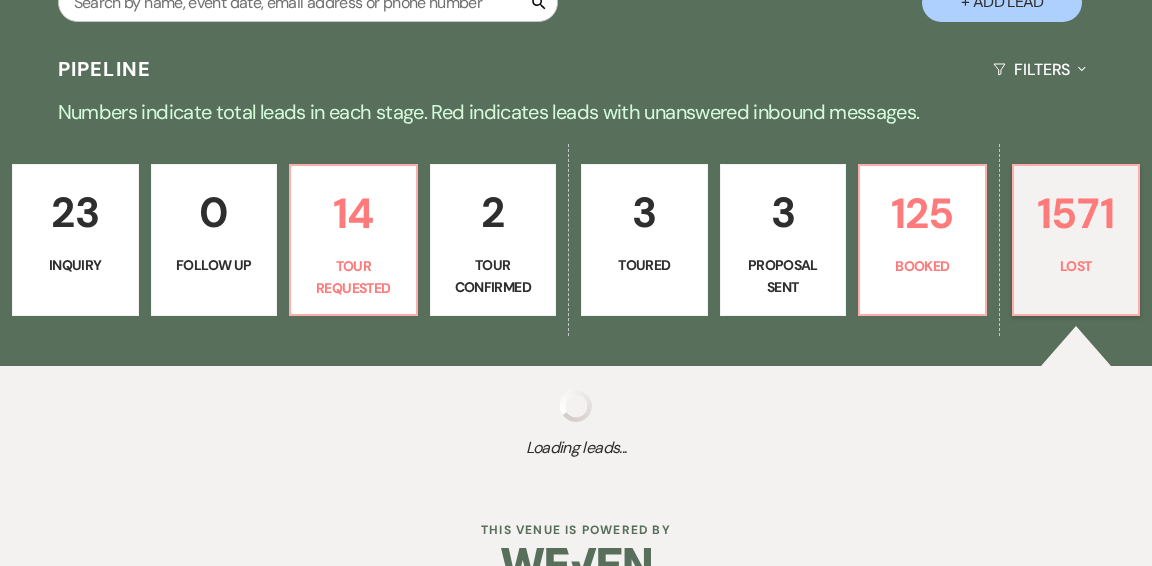 select on "8" 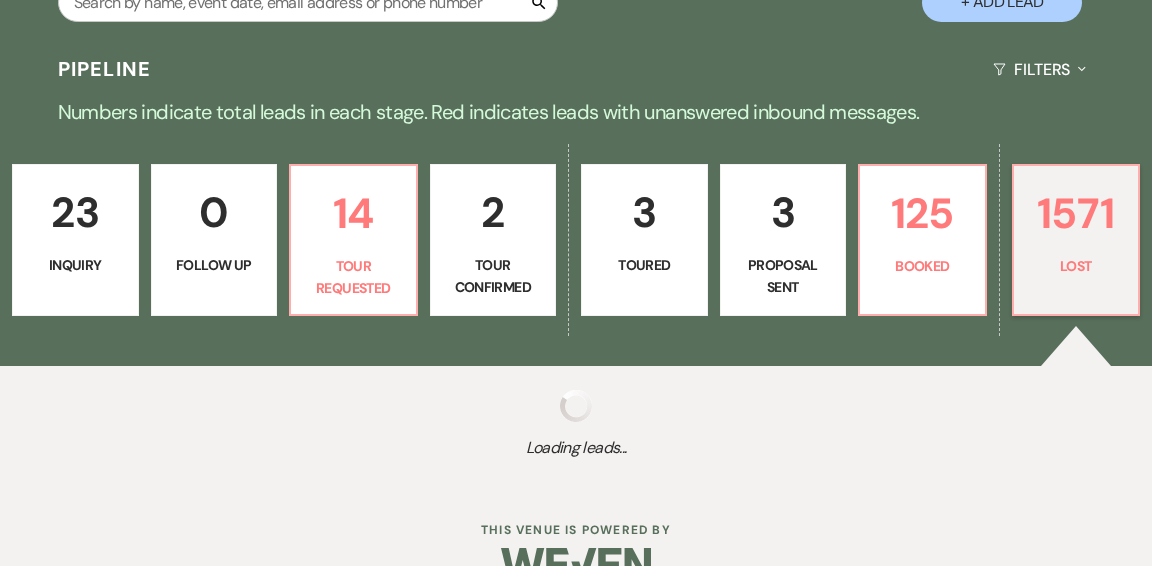 select on "8" 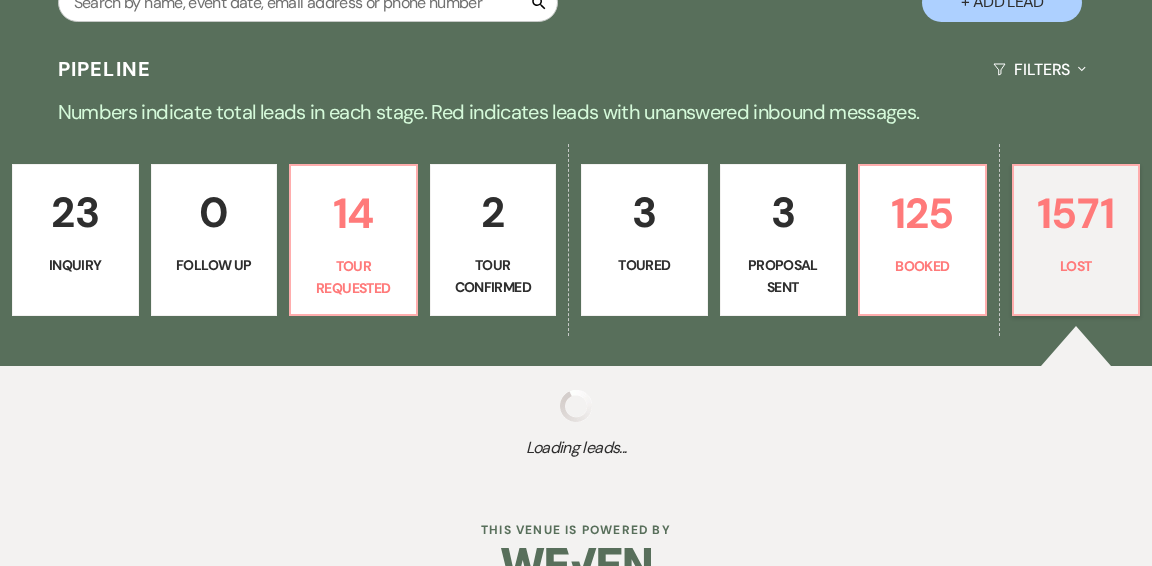 select on "6" 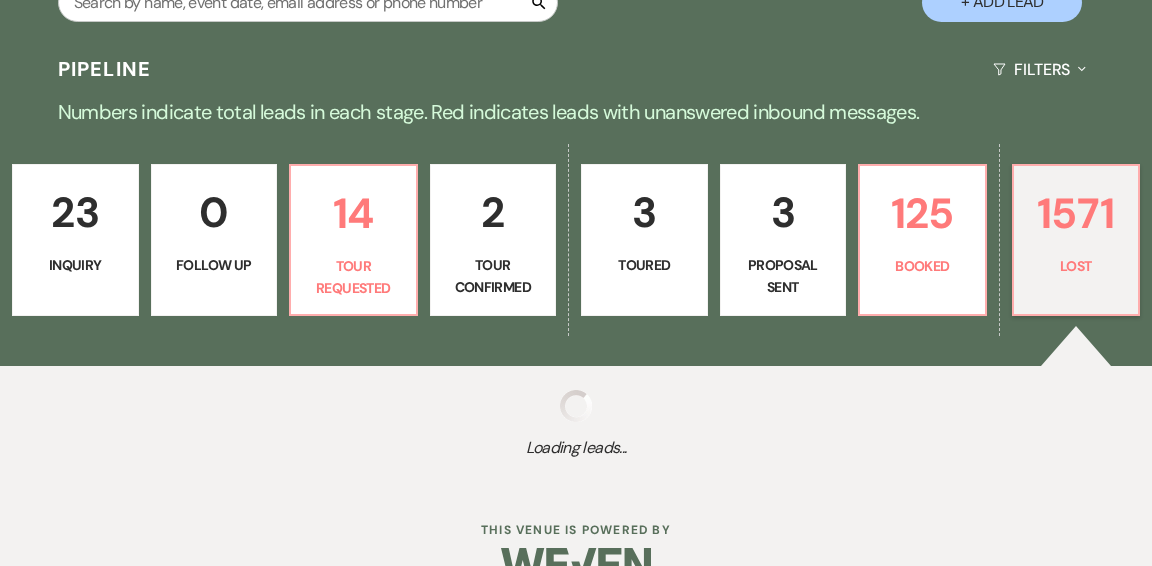 select on "8" 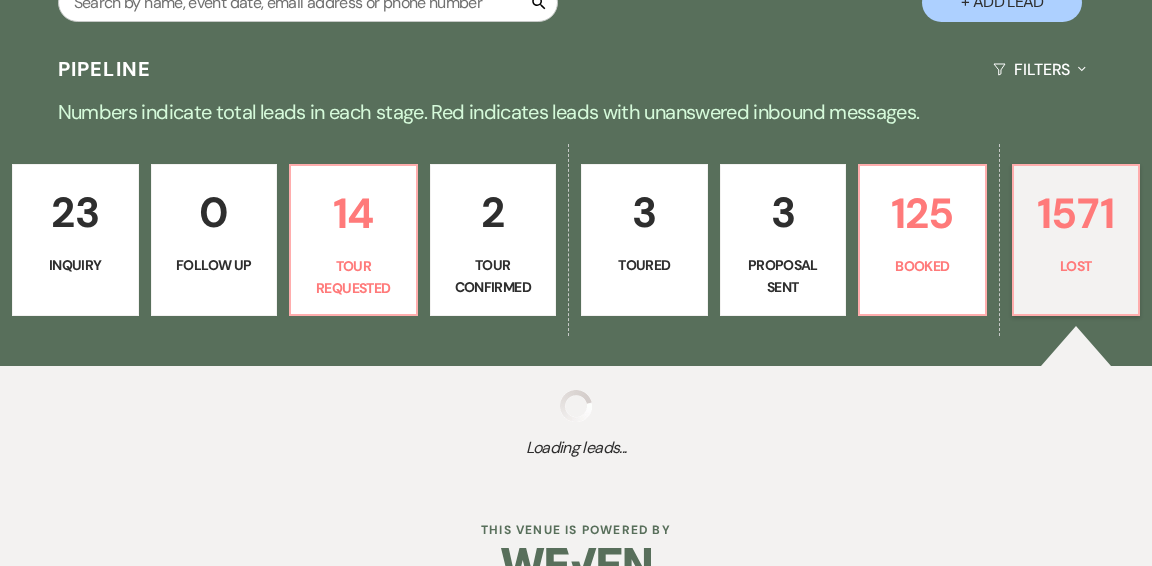 select on "5" 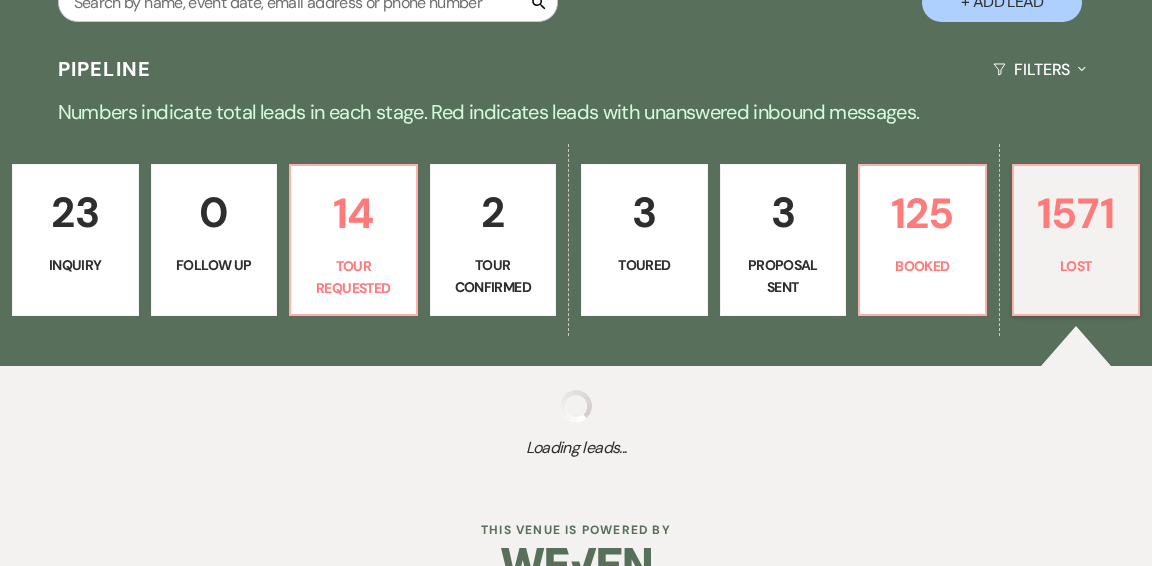 select on "8" 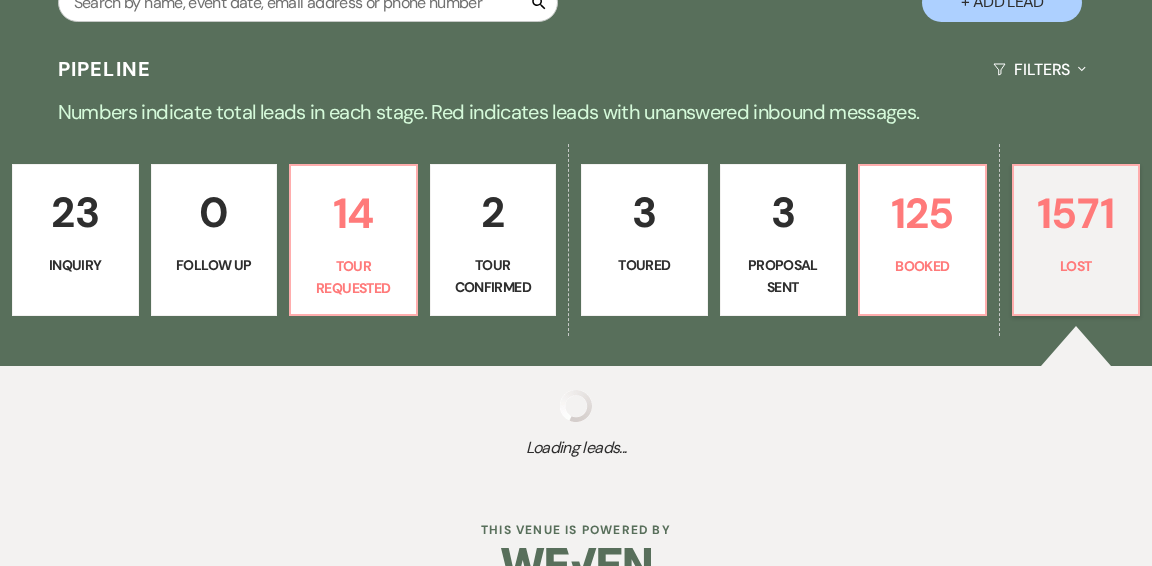 select on "5" 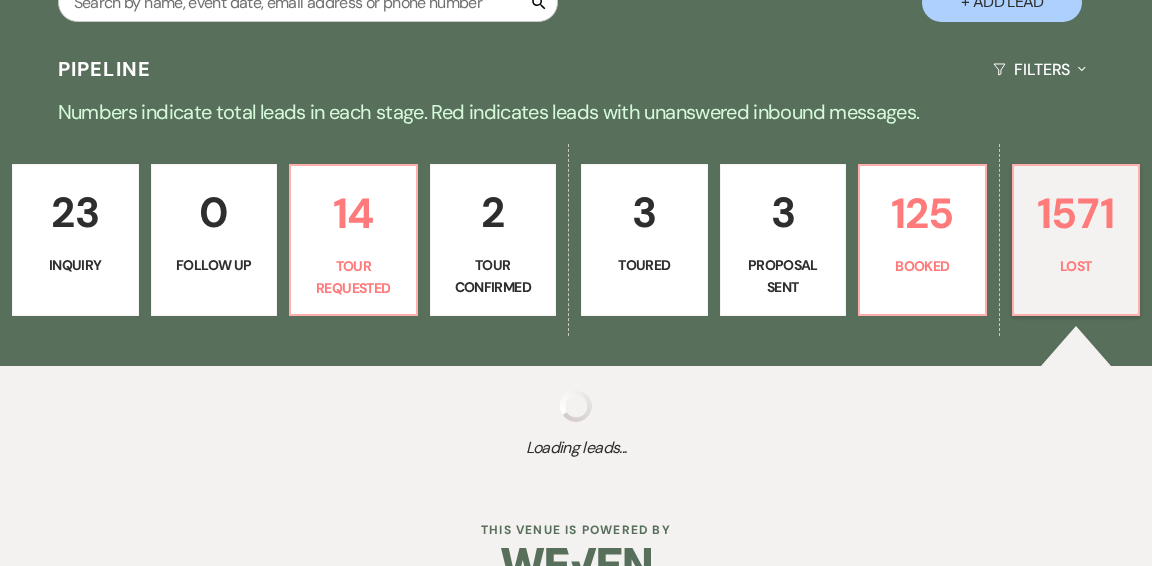 select on "8" 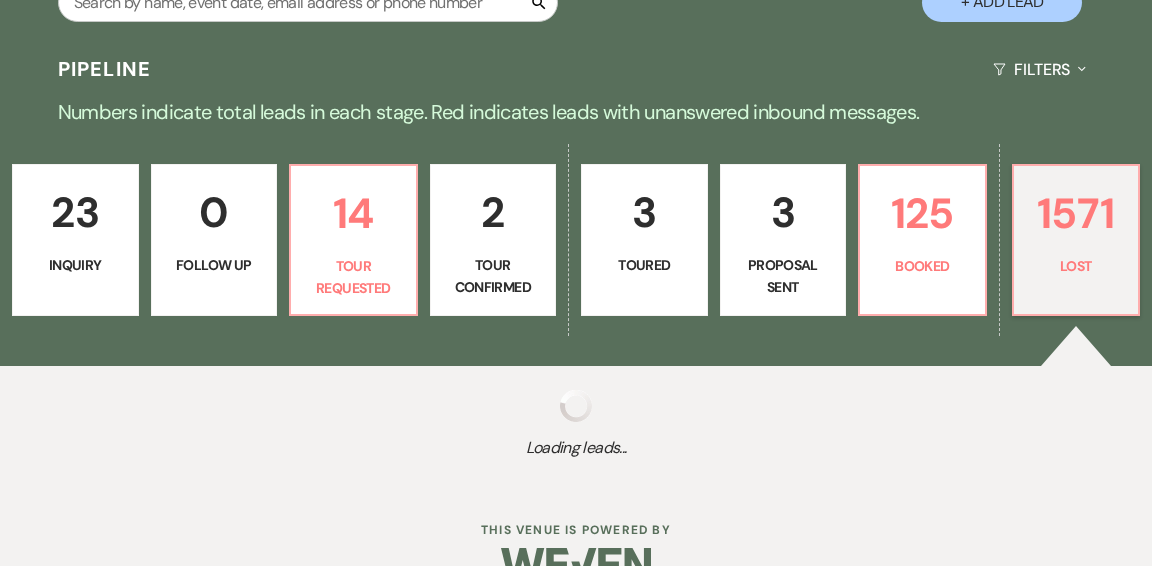select on "5" 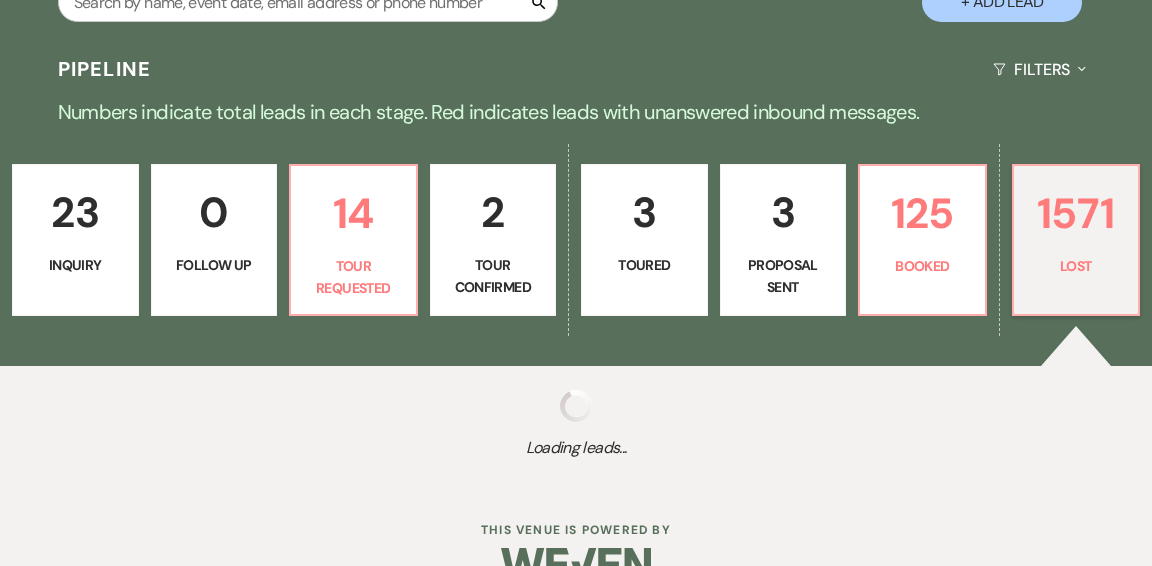 select on "8" 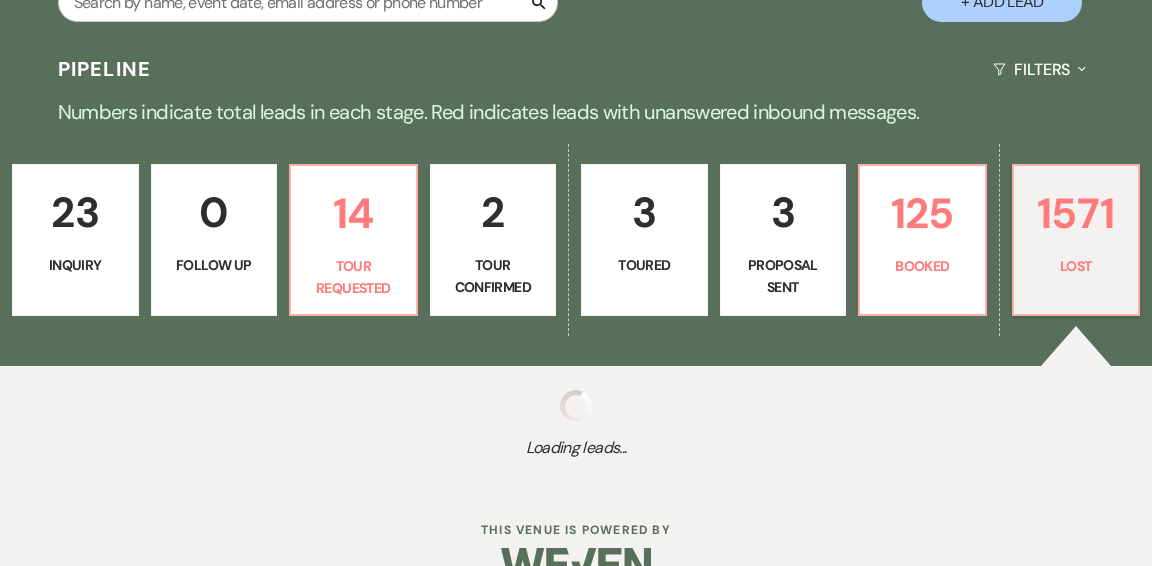 select on "5" 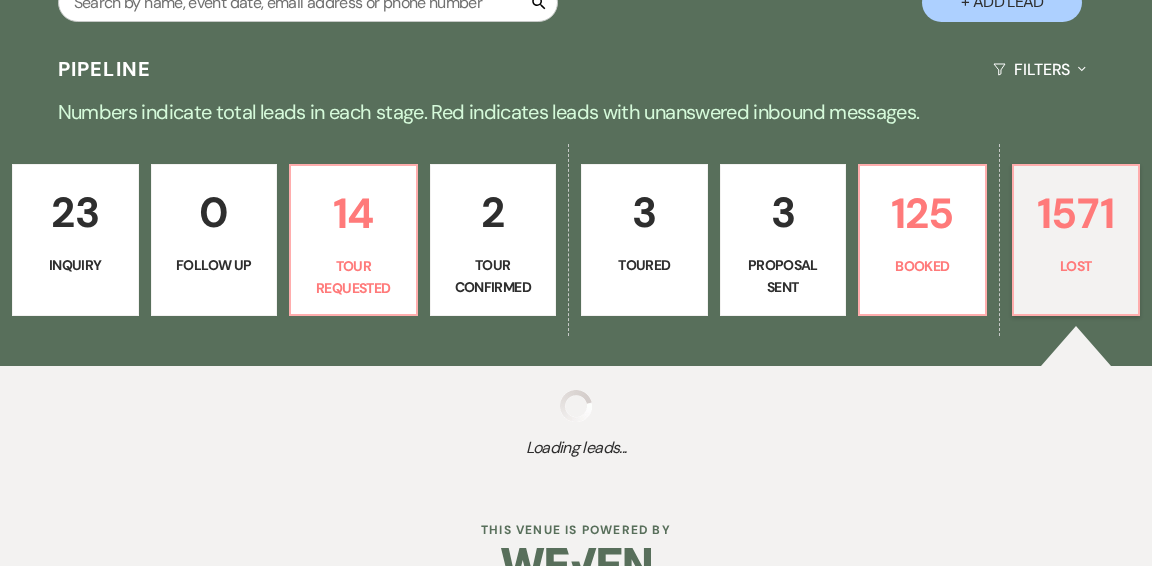 select on "8" 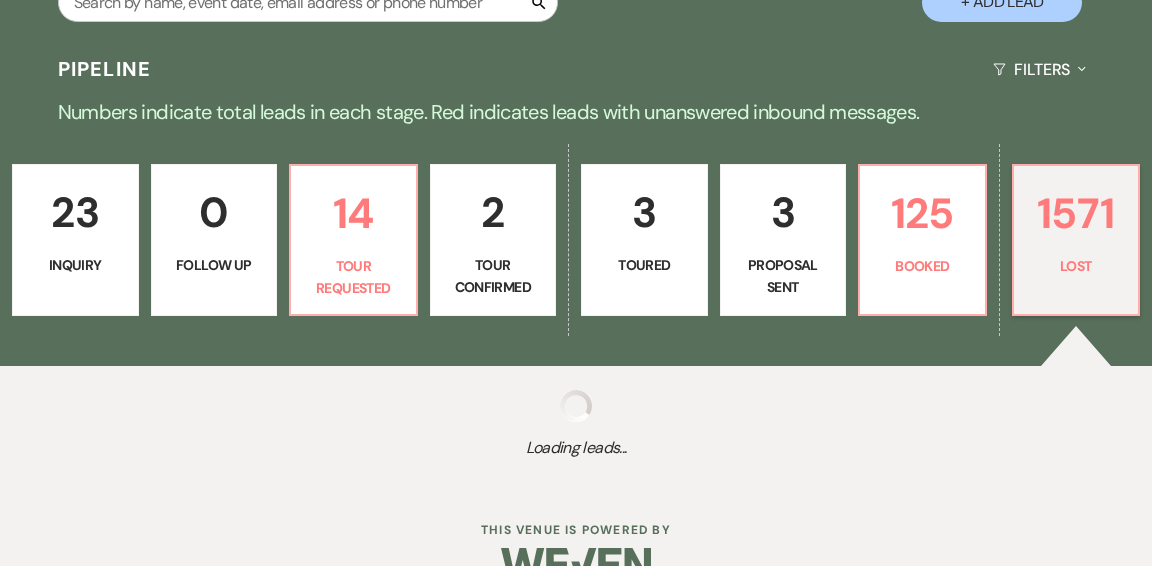 select on "8" 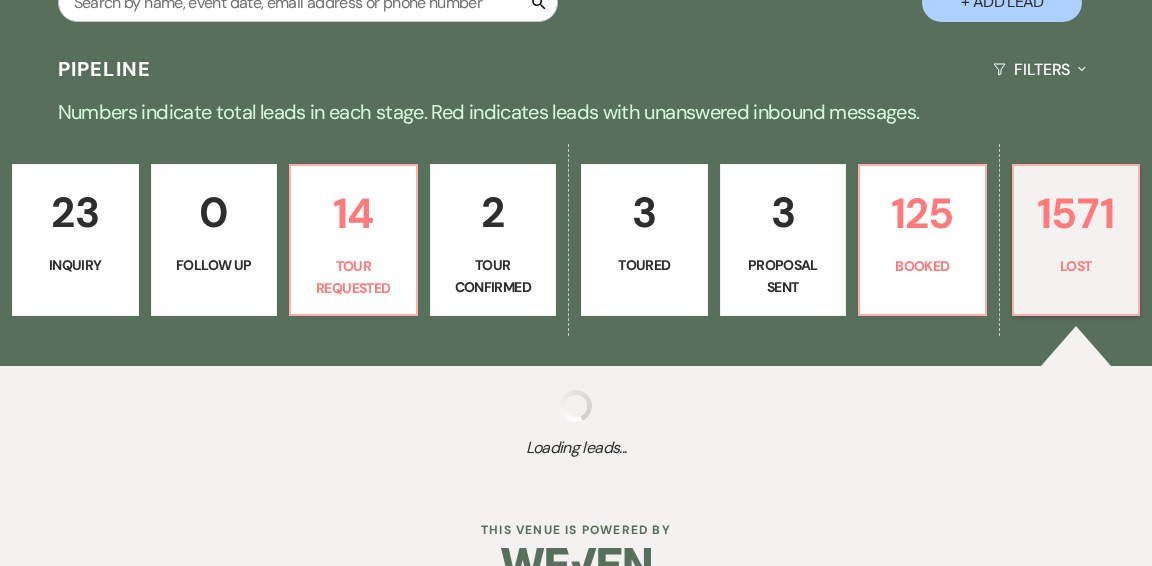 select on "8" 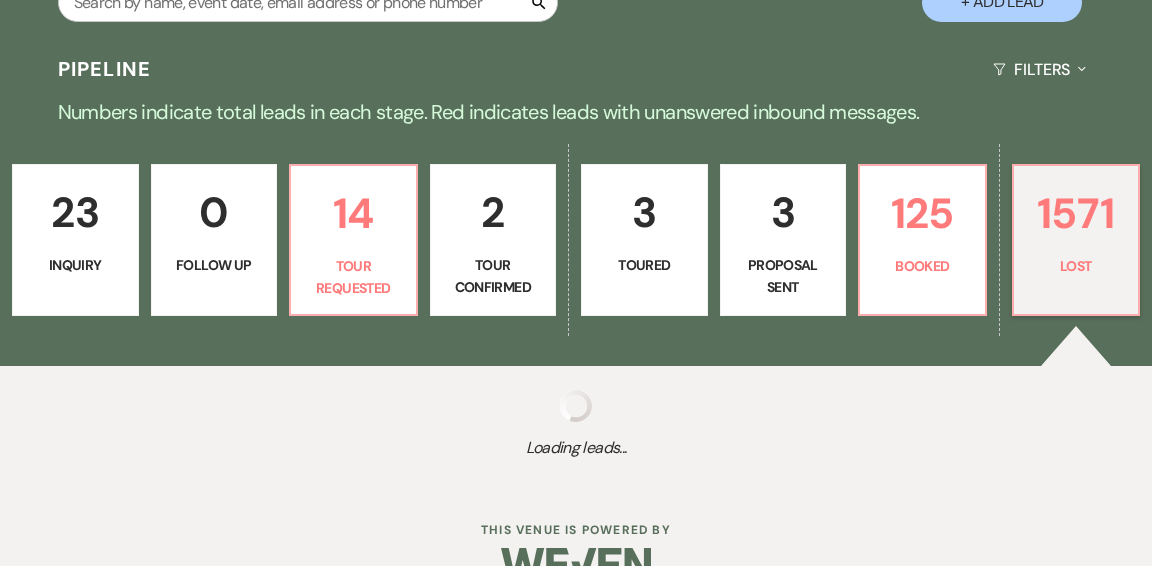 select on "5" 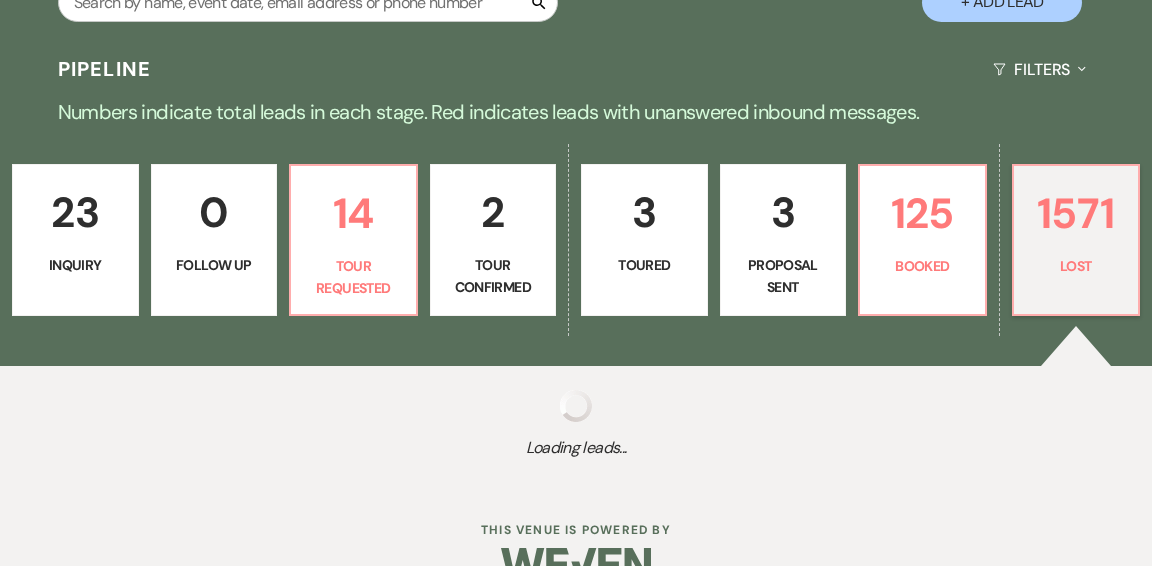select on "8" 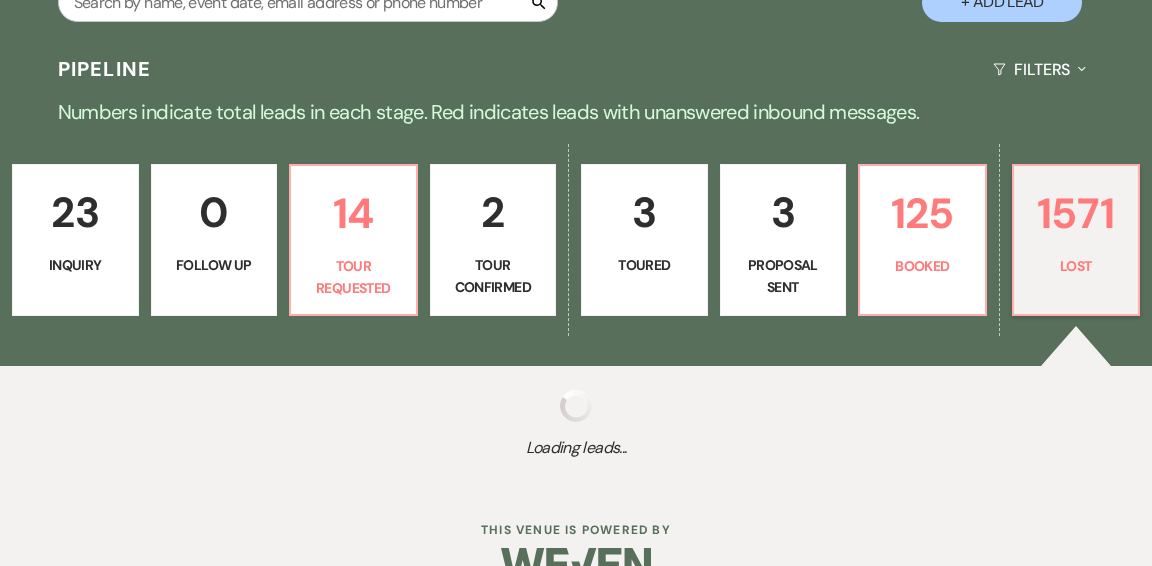 select on "5" 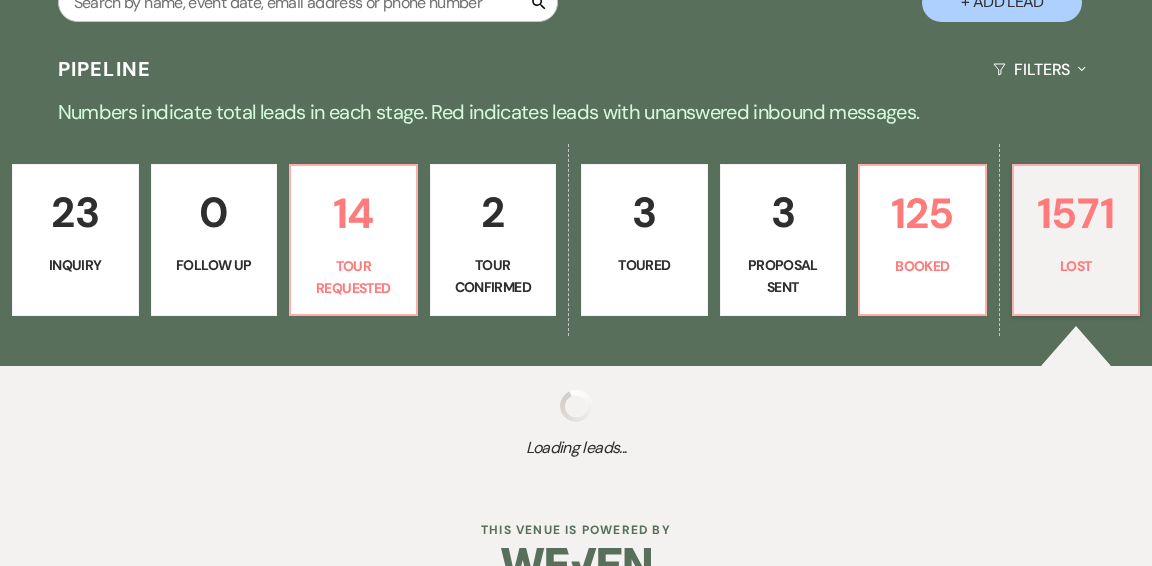 select on "8" 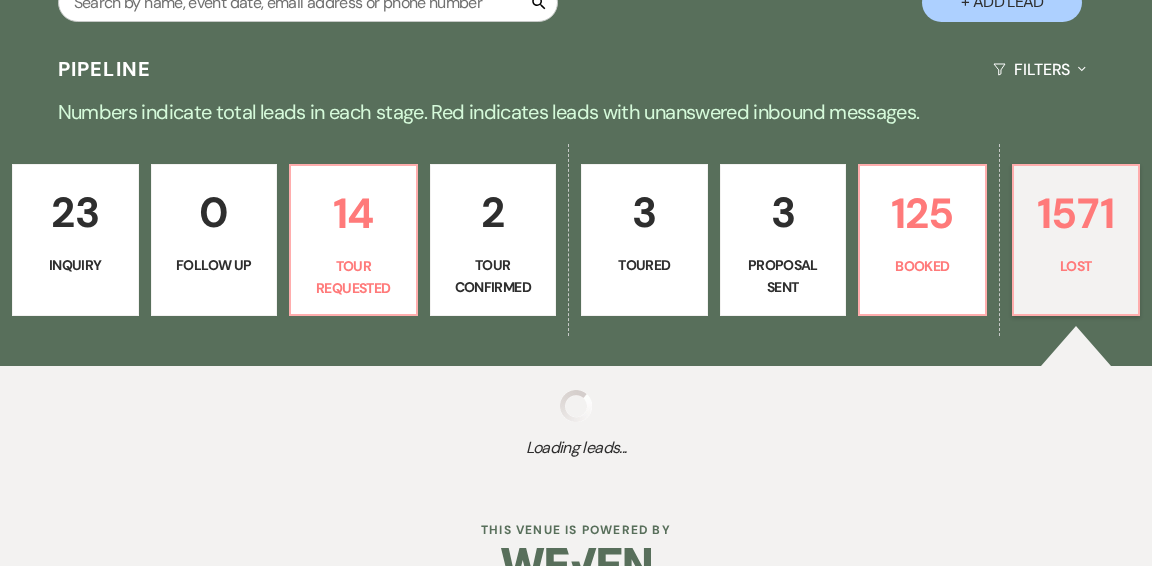 select on "5" 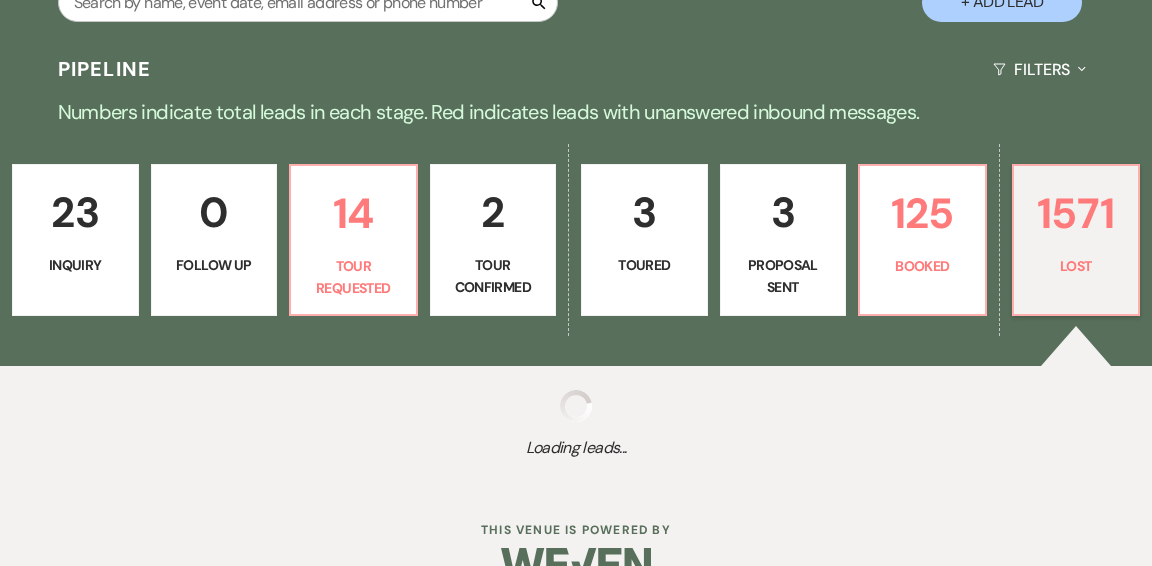 select on "8" 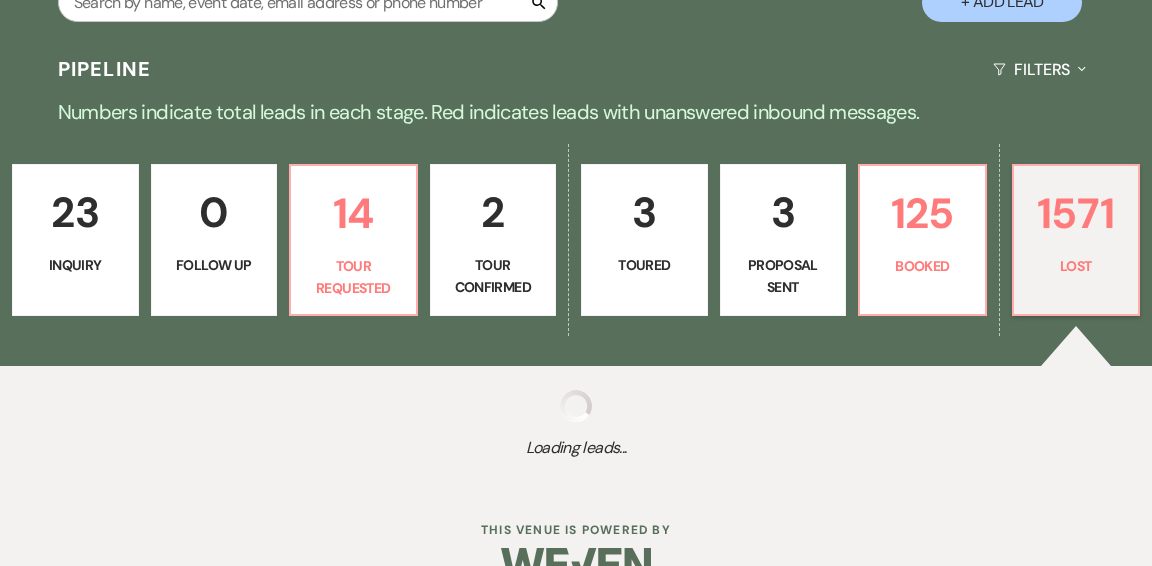 select on "10" 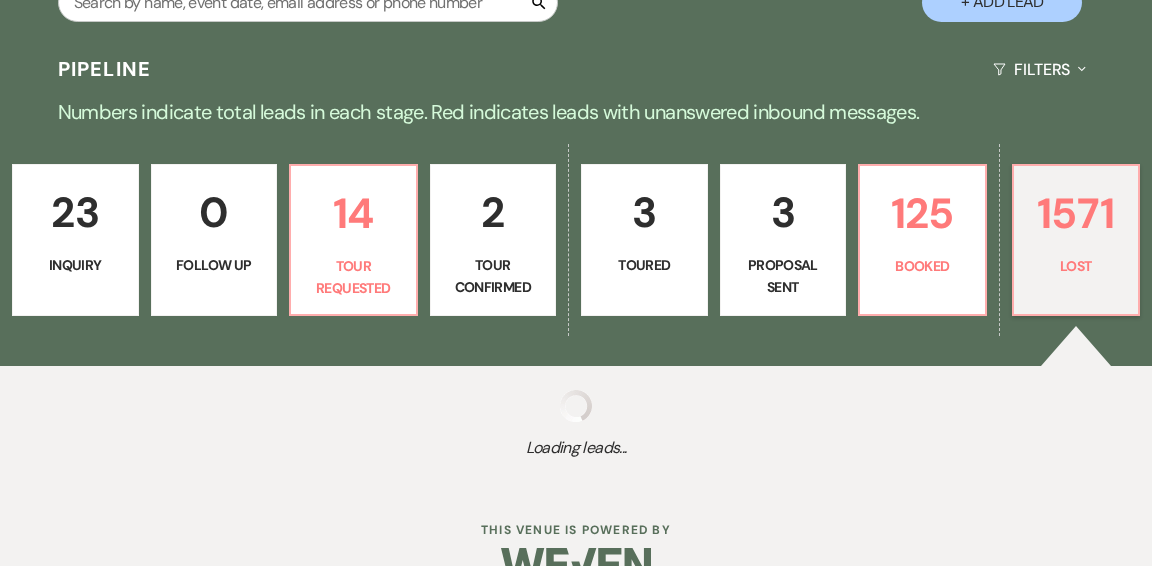 select on "8" 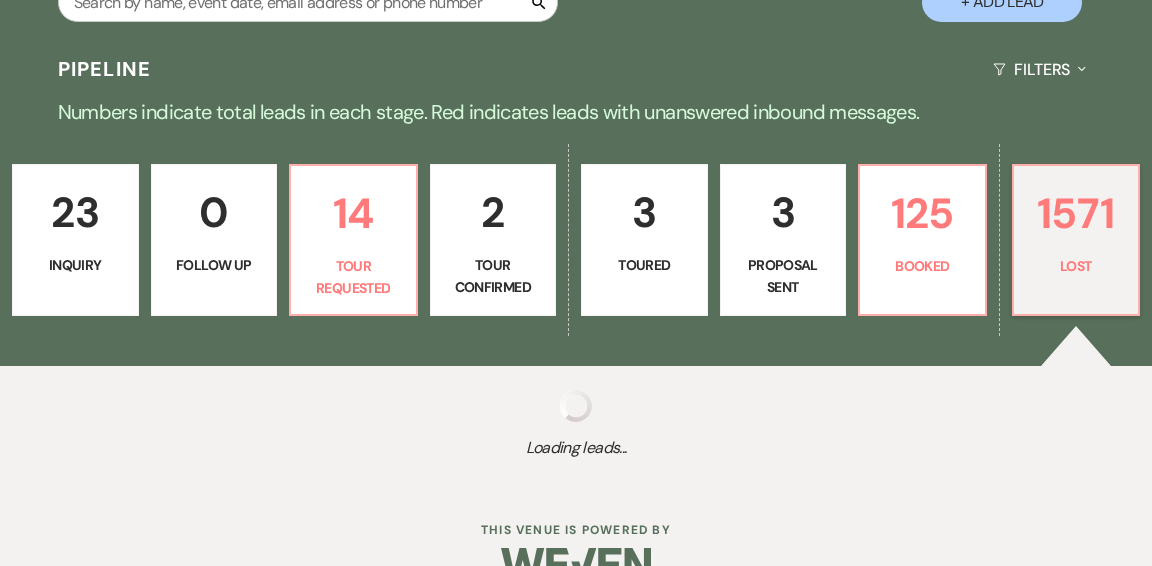 select on "5" 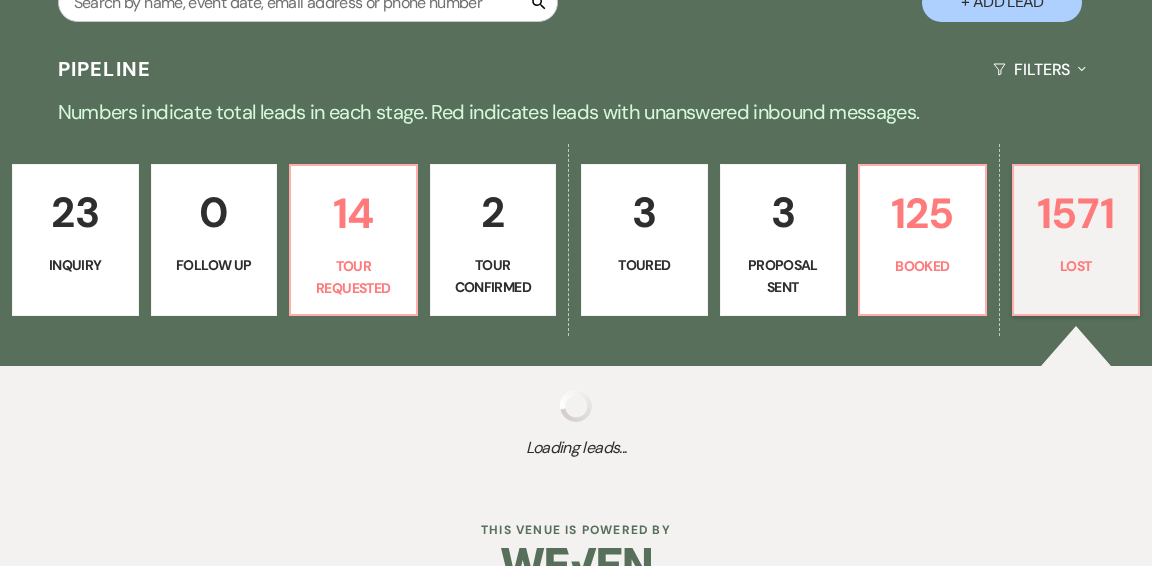 select on "8" 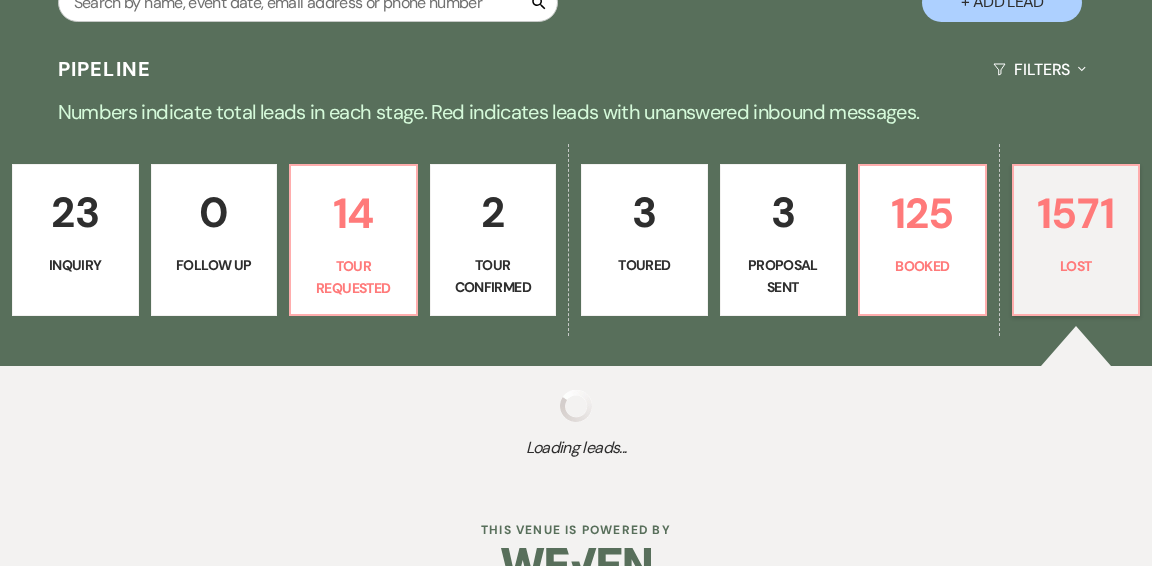 select on "5" 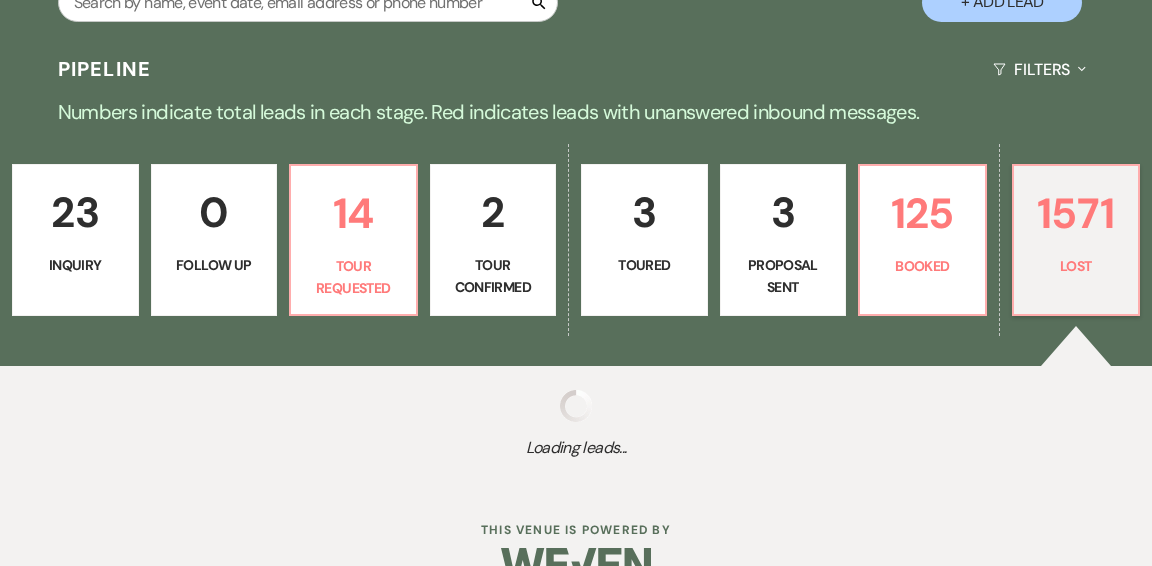 select on "8" 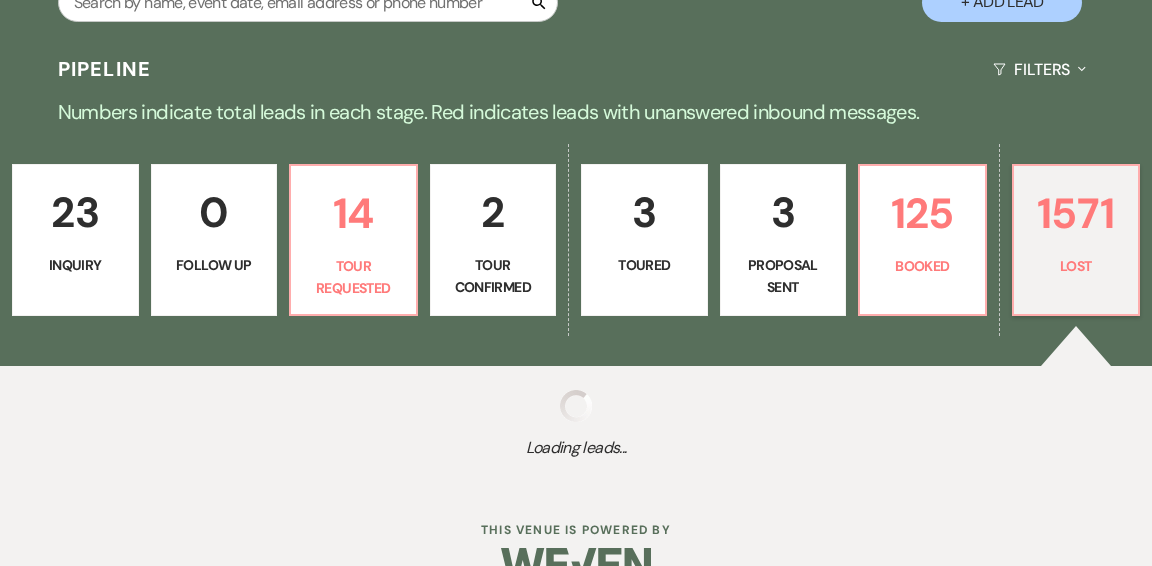 select on "10" 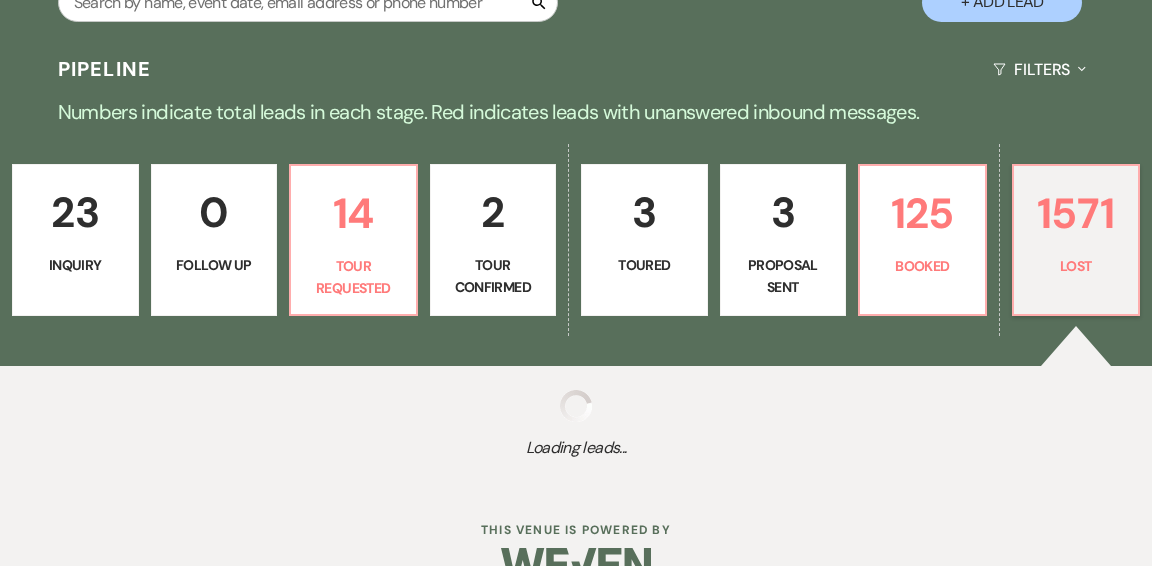 select on "8" 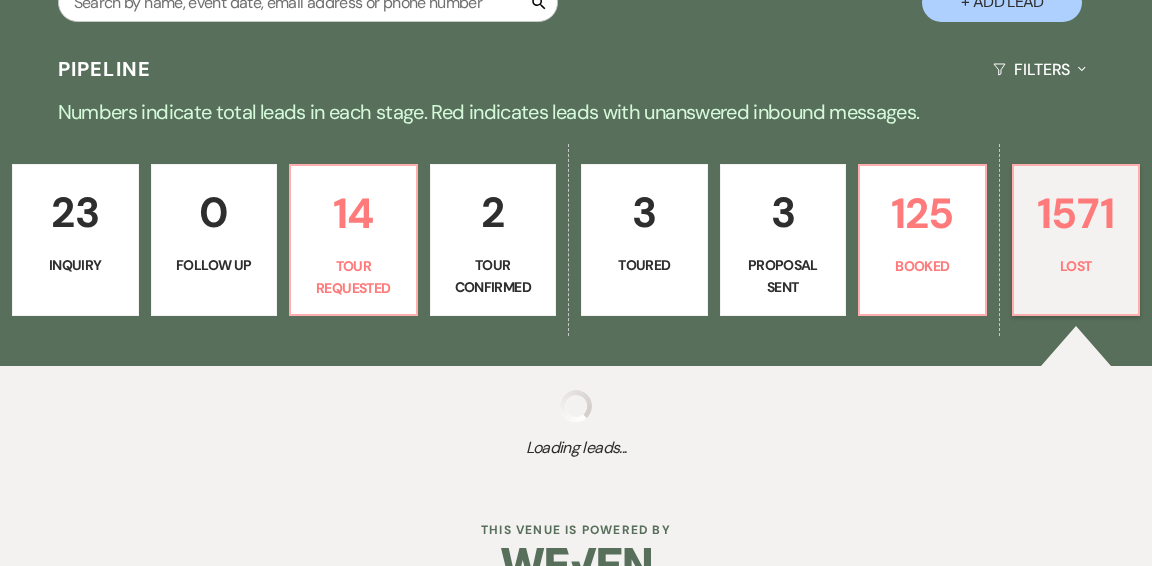 select on "10" 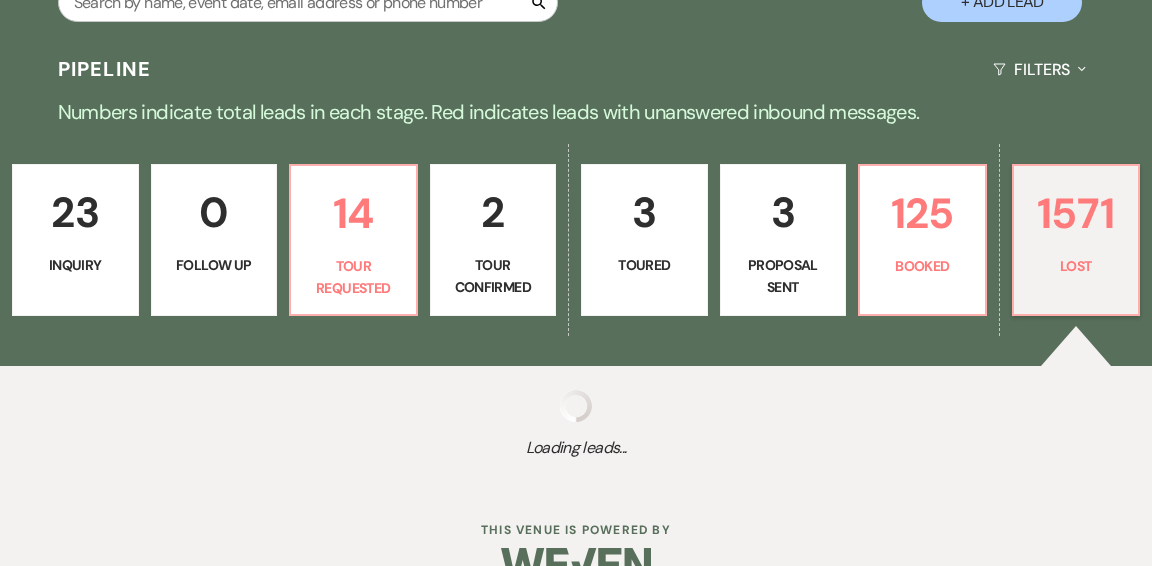 select on "8" 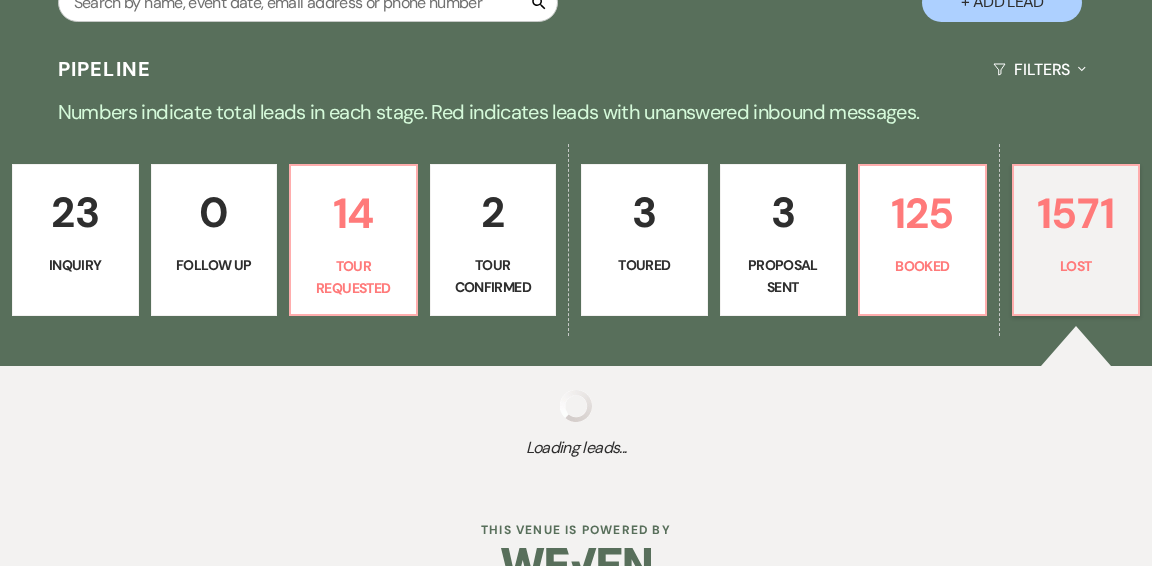select on "5" 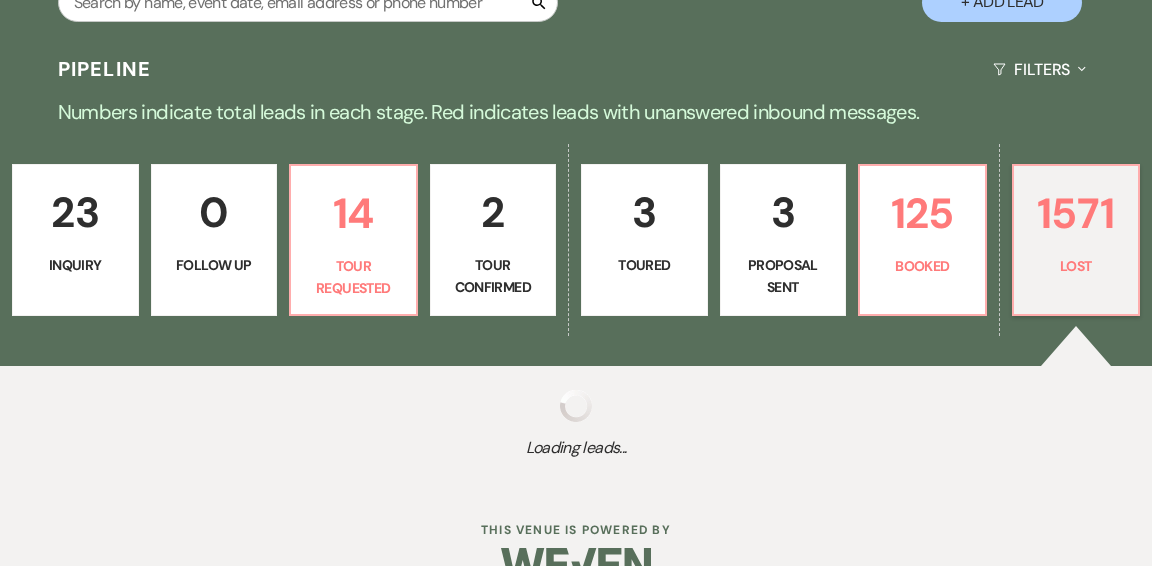 select on "8" 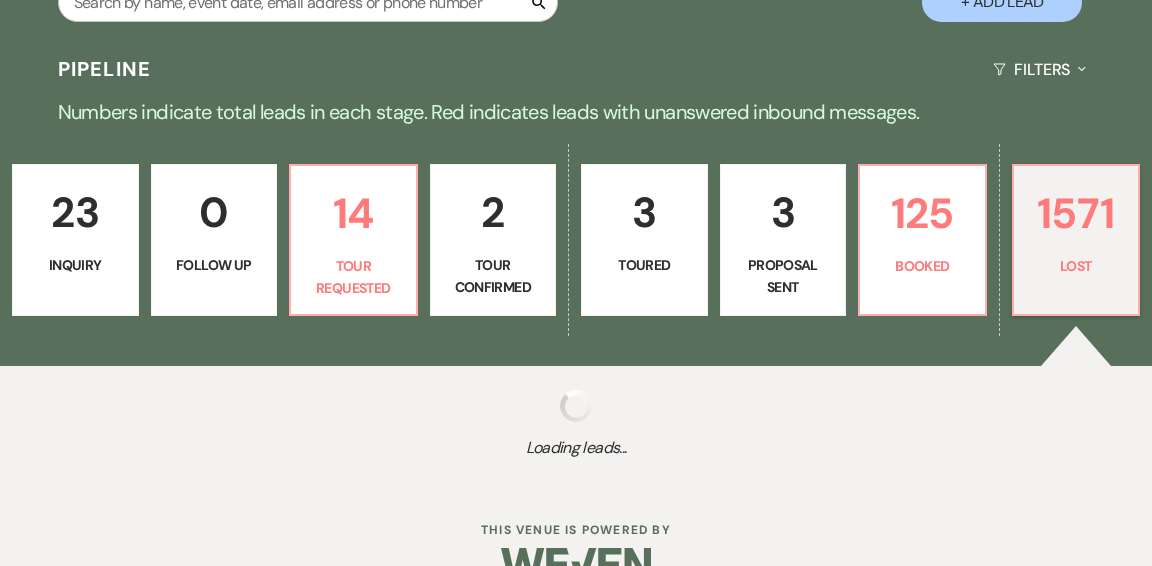 select on "5" 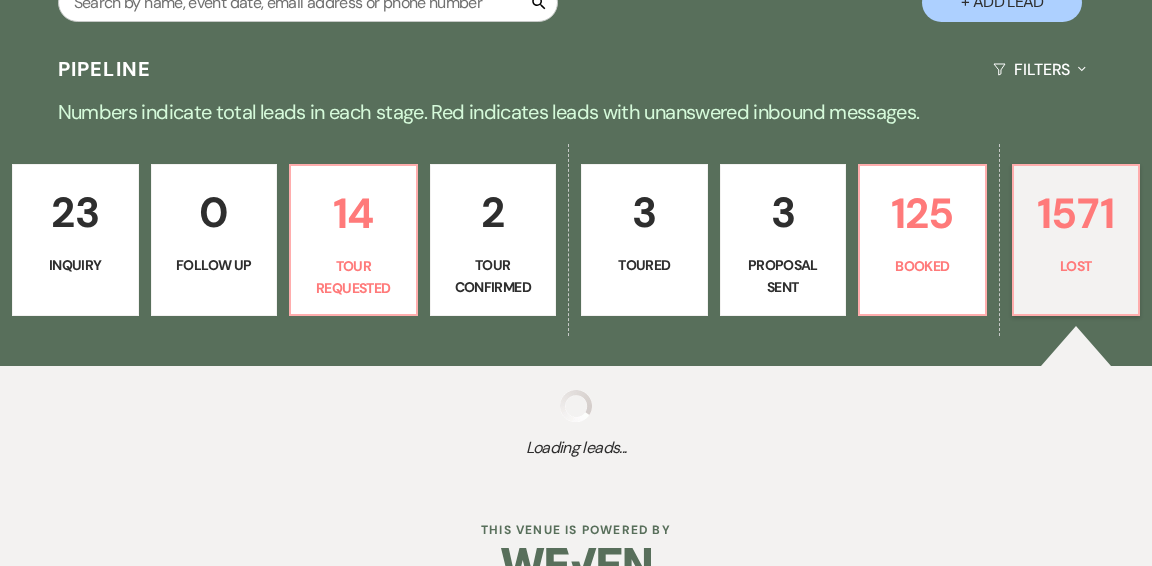 select on "8" 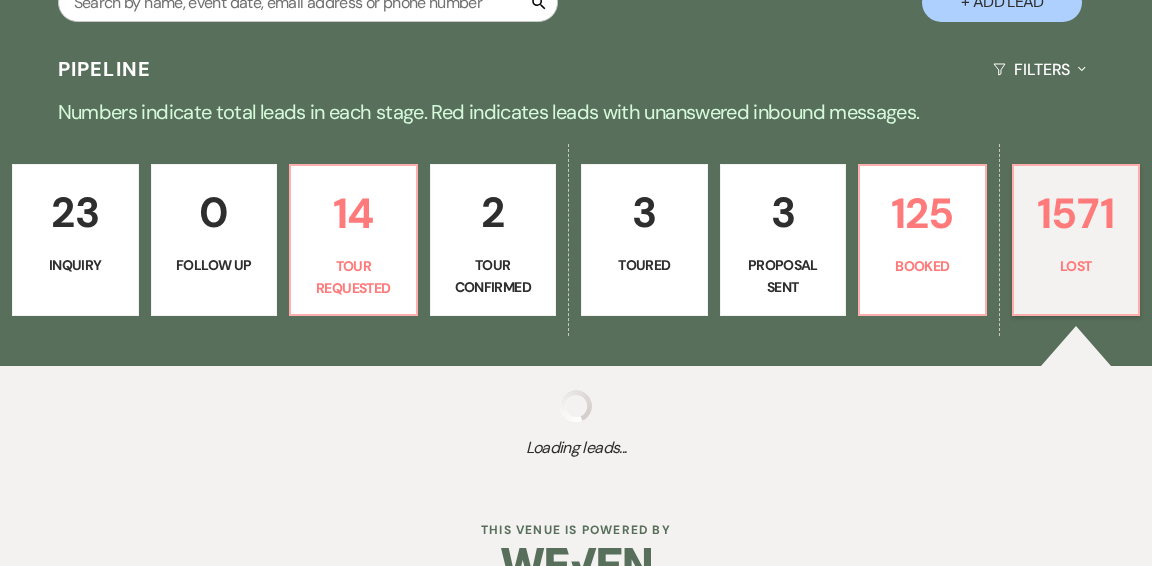 select on "5" 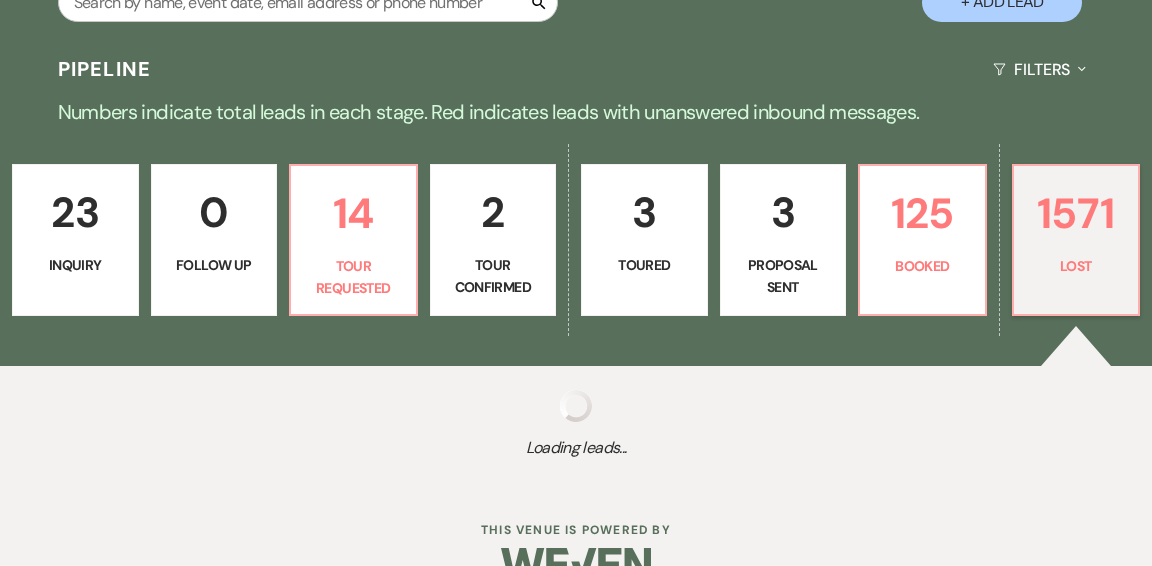 select on "8" 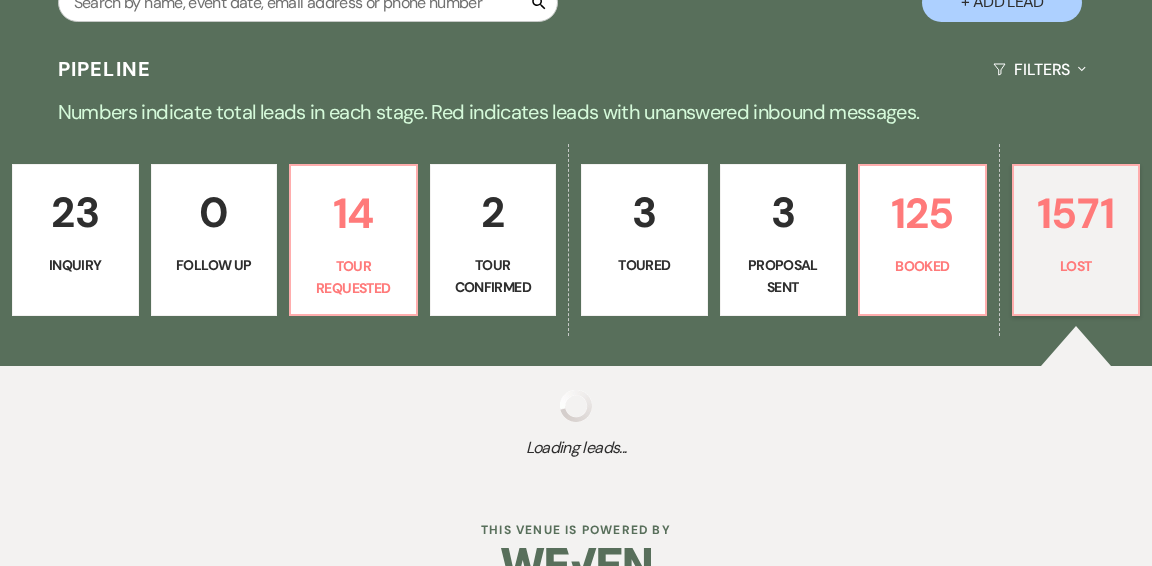 select on "5" 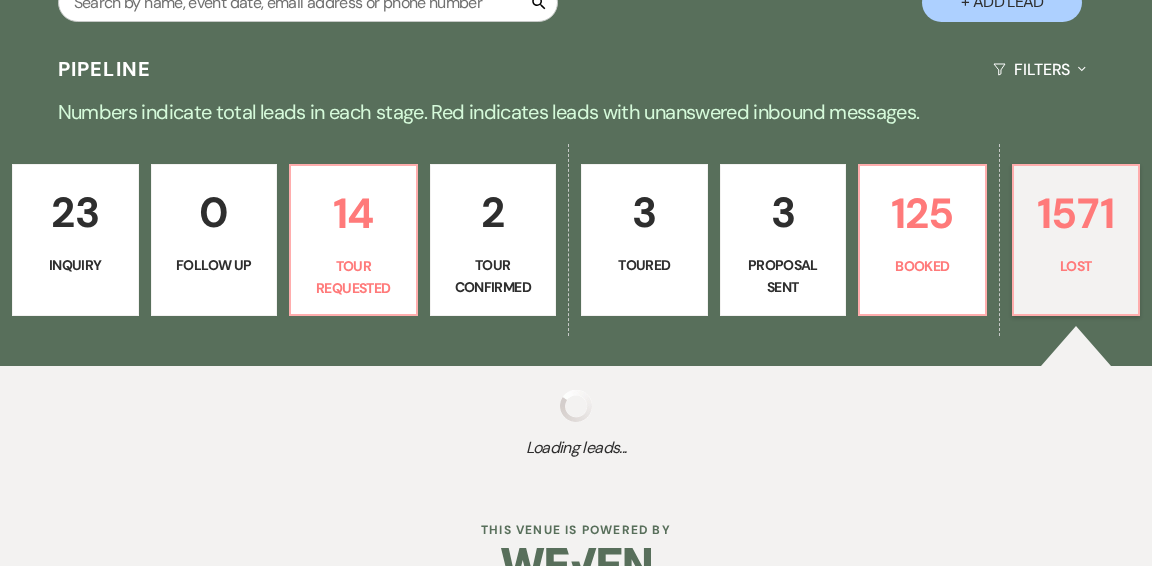 select on "8" 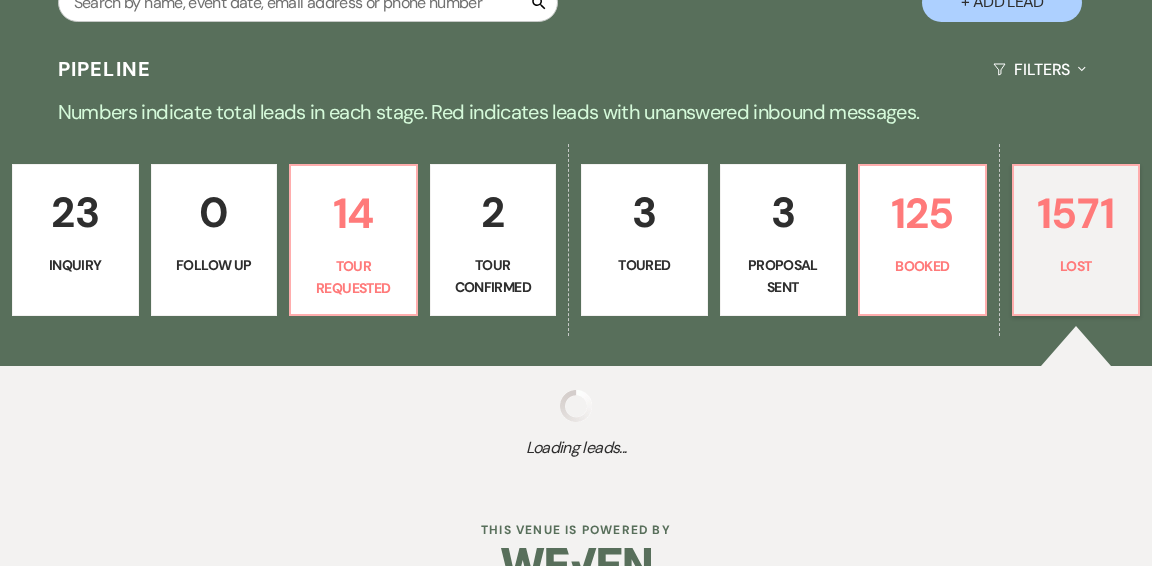 select on "5" 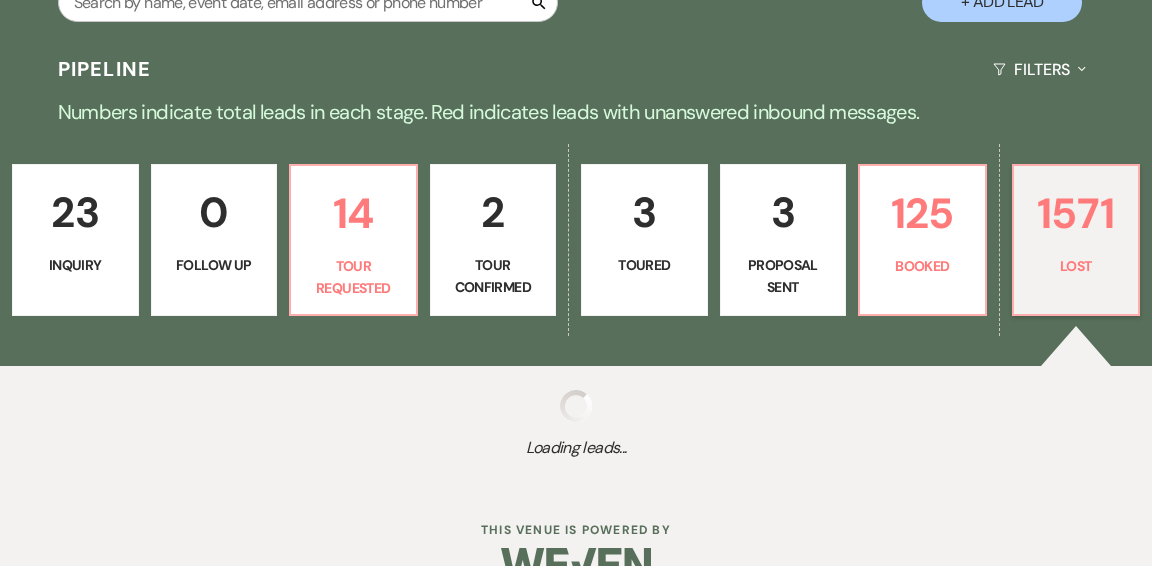 select on "8" 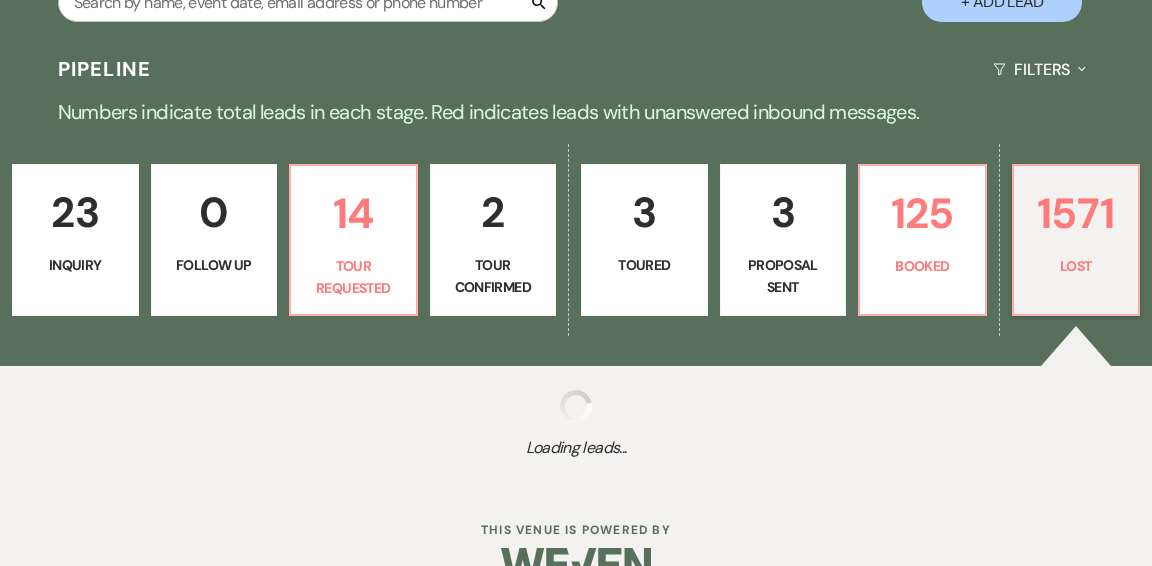 select on "5" 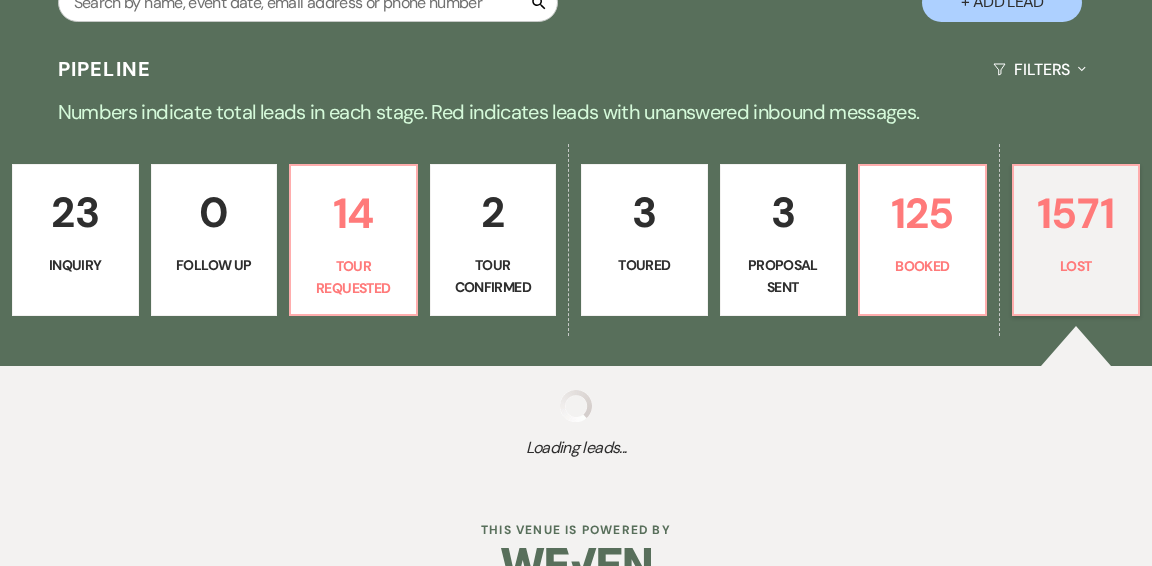 select on "8" 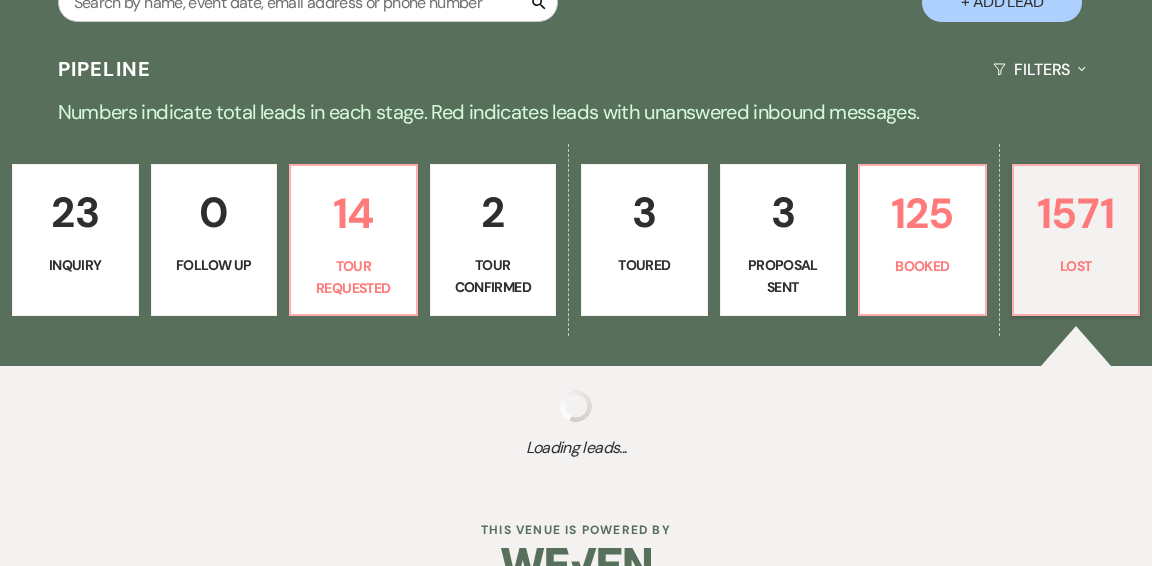 select on "10" 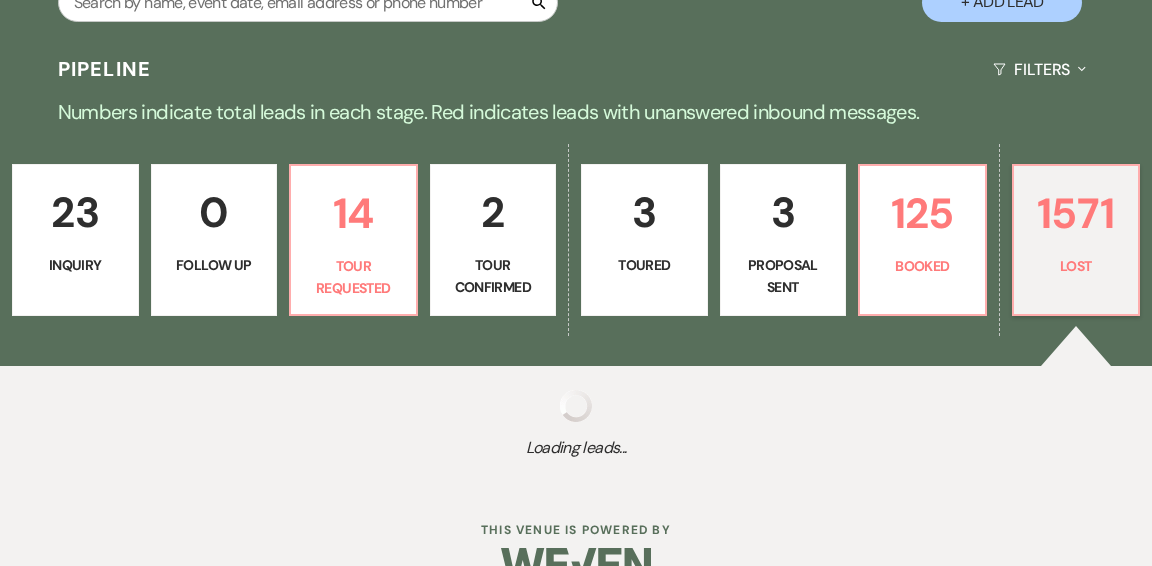 select on "8" 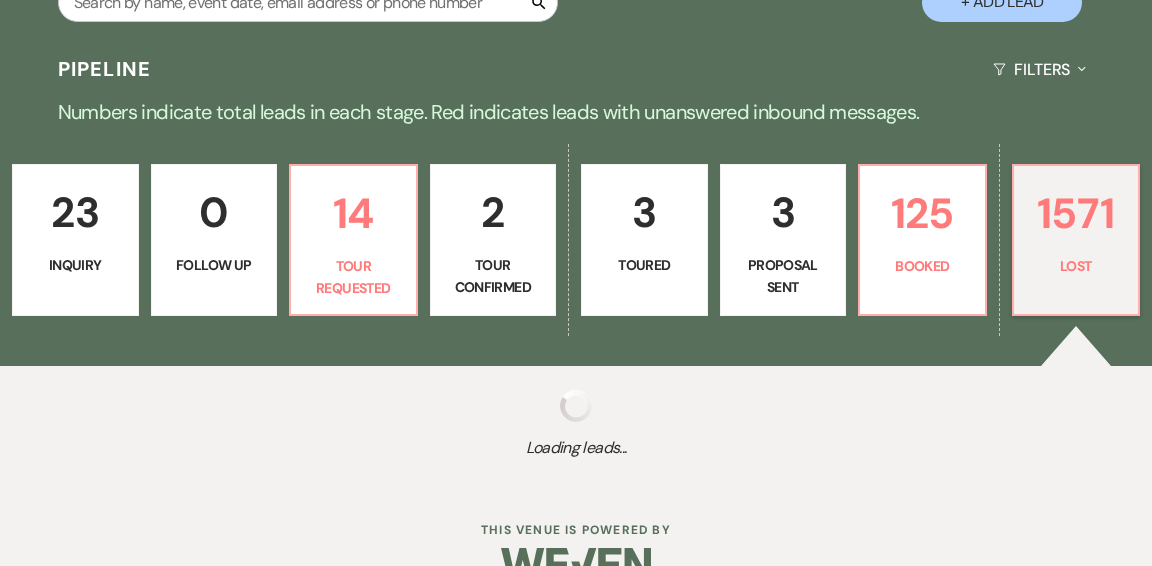 select on "8" 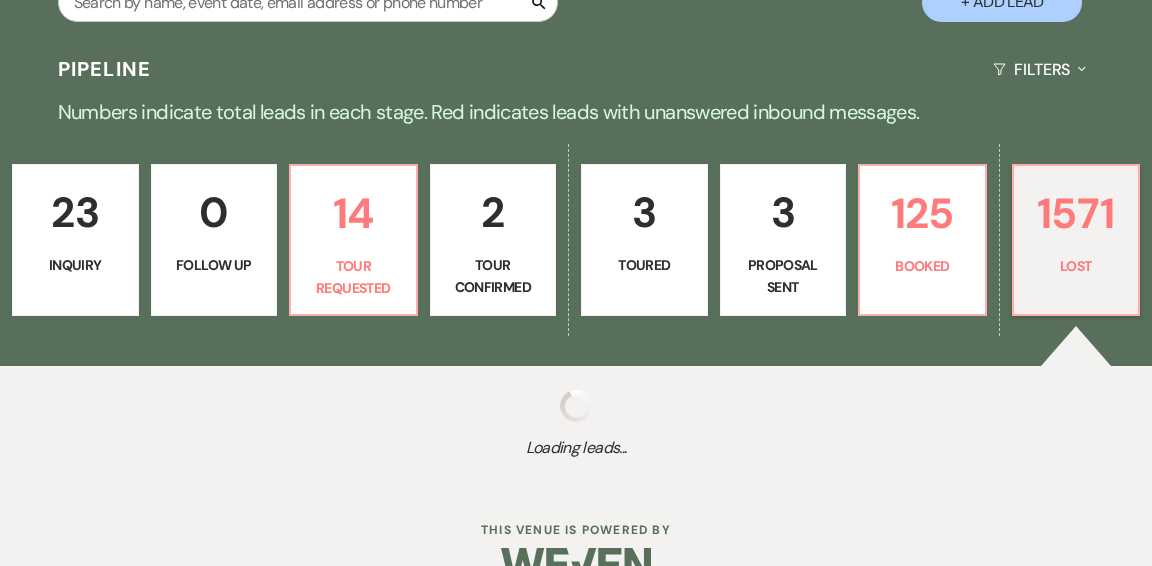 select on "8" 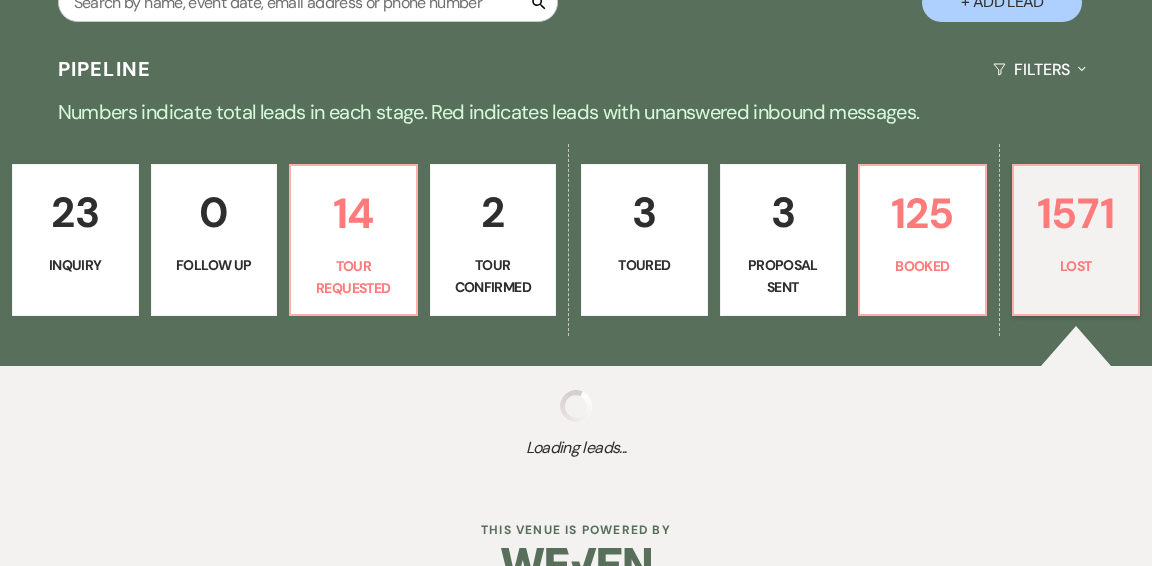 select on "5" 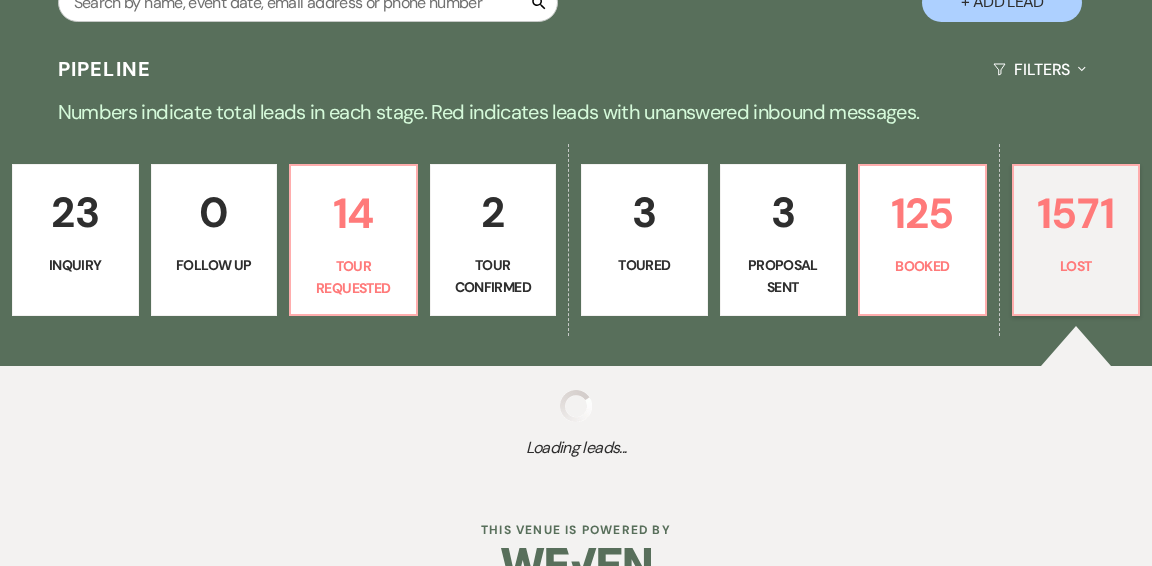 select on "8" 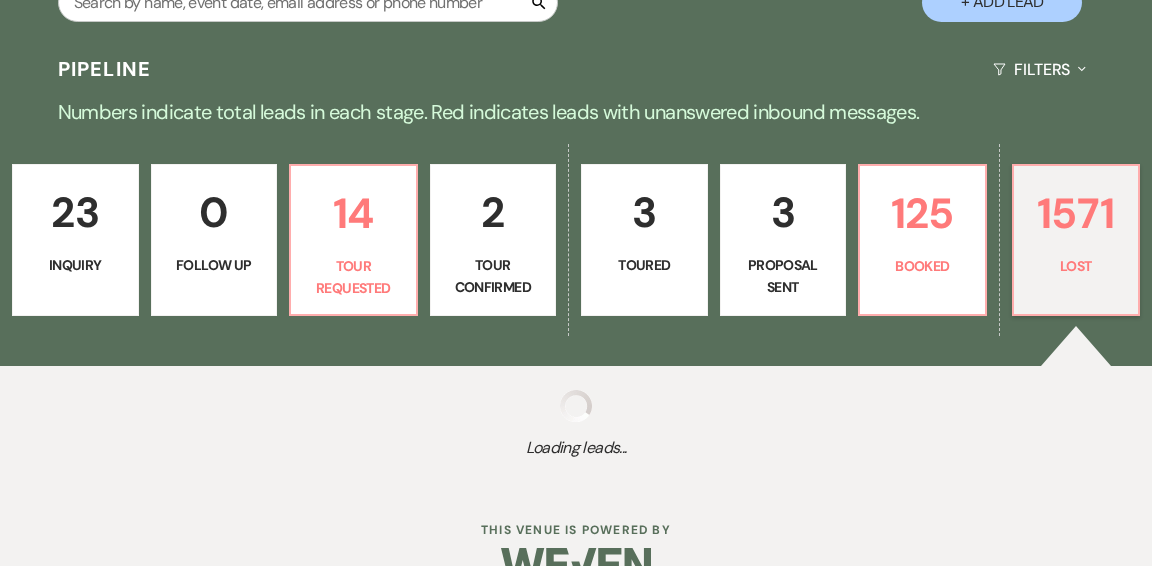 select on "5" 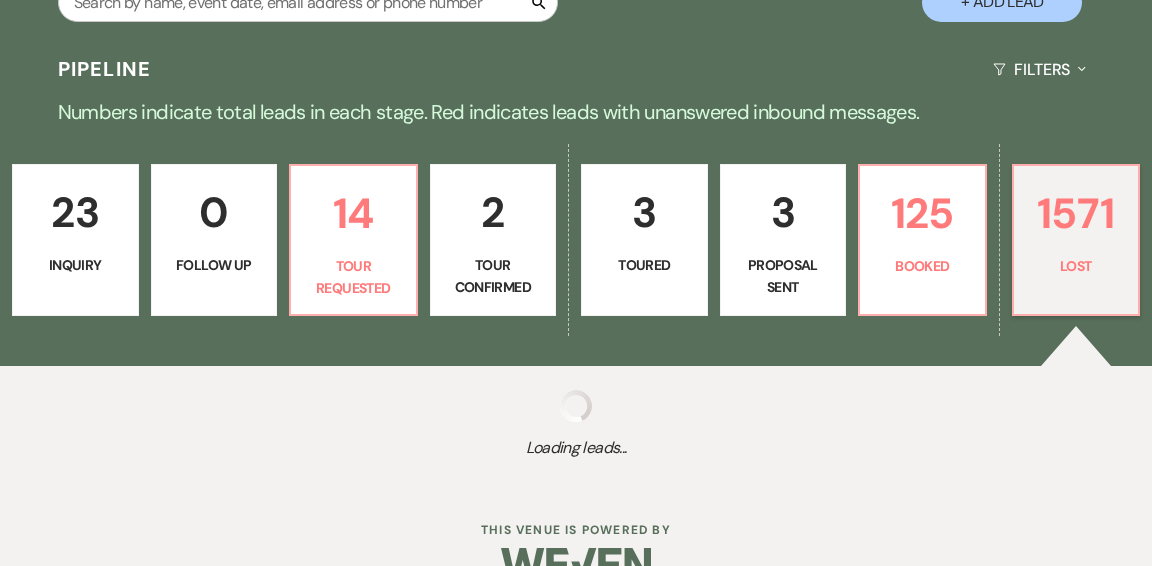 select on "8" 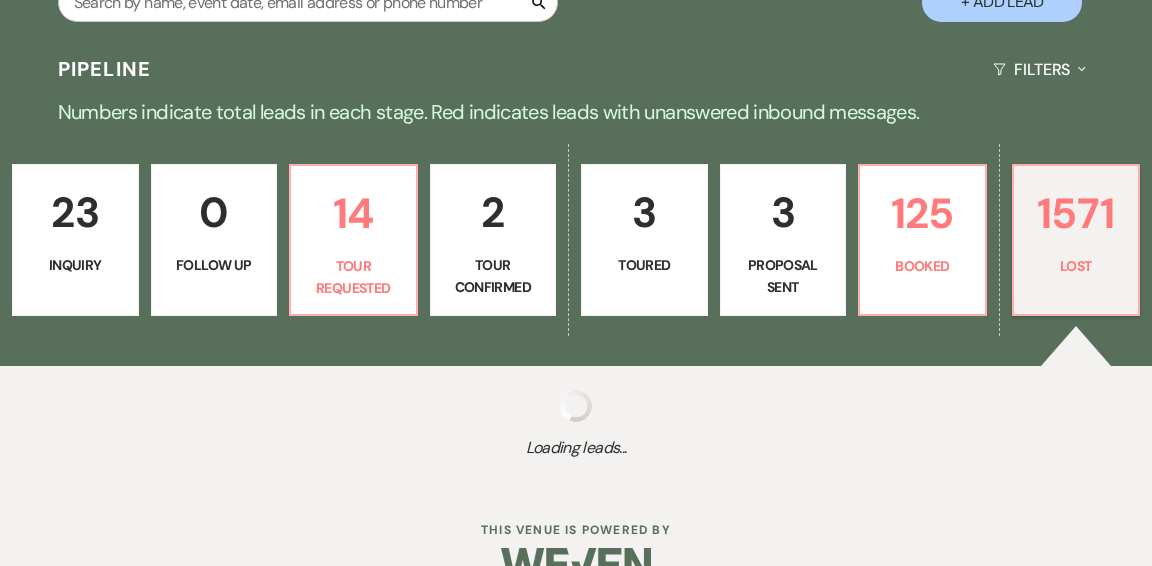 select on "5" 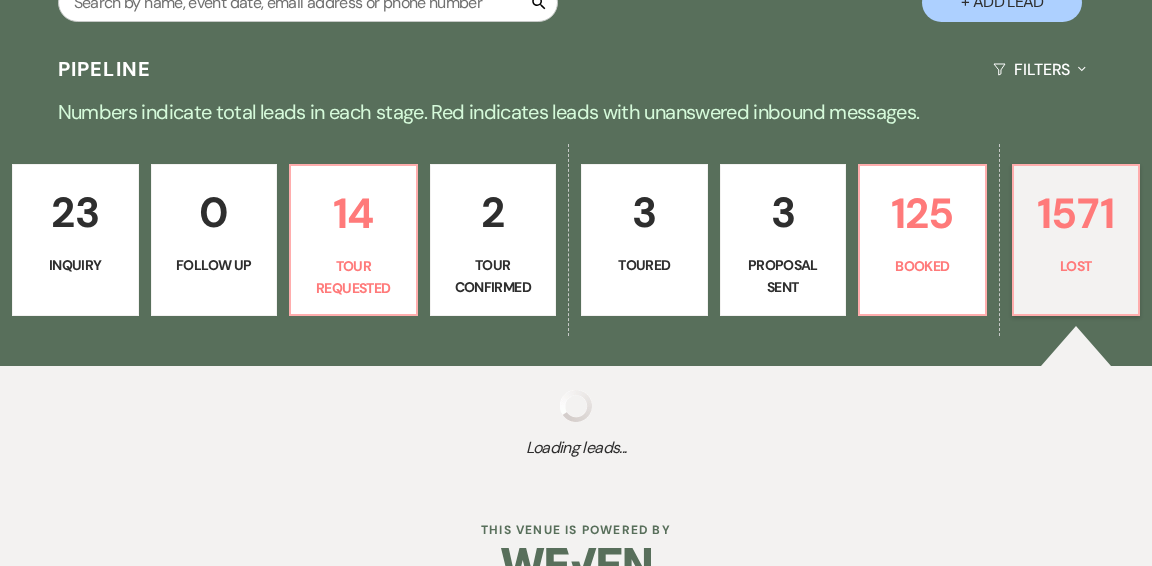 select on "8" 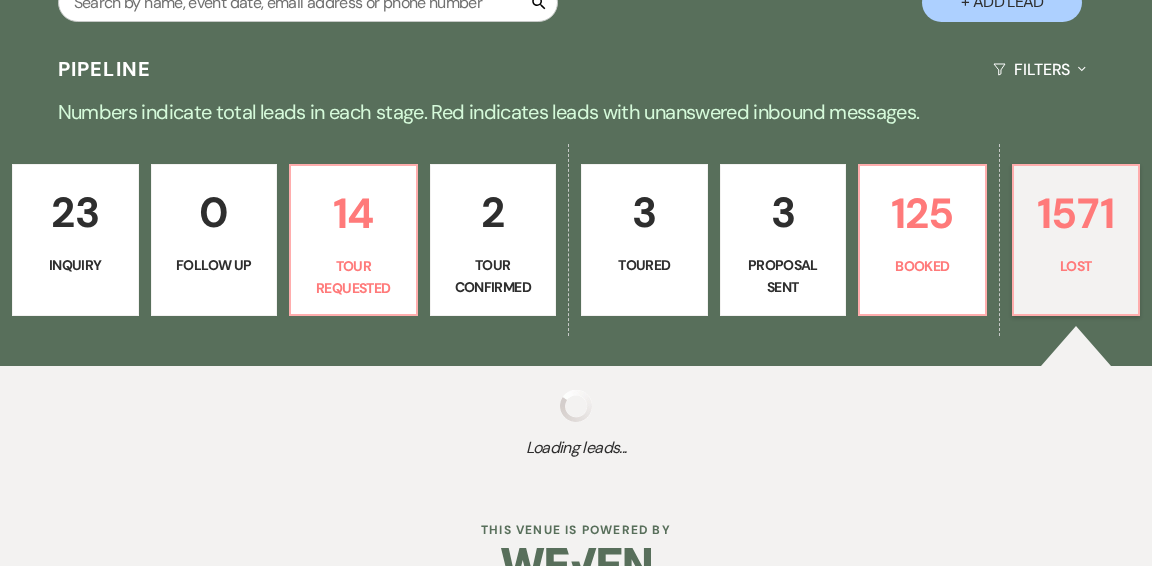 select on "1" 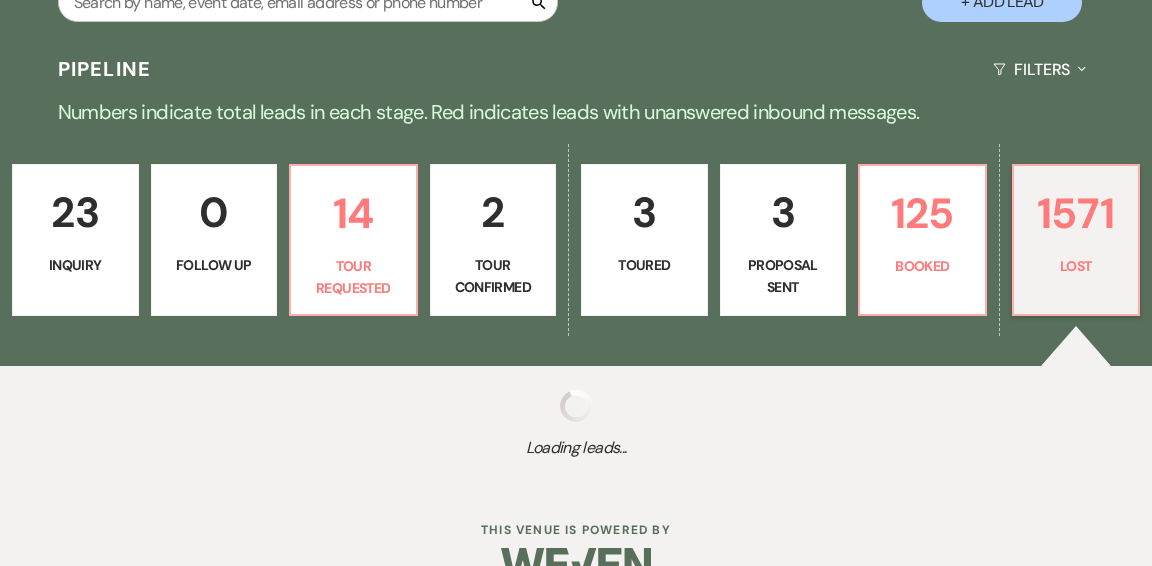 select on "8" 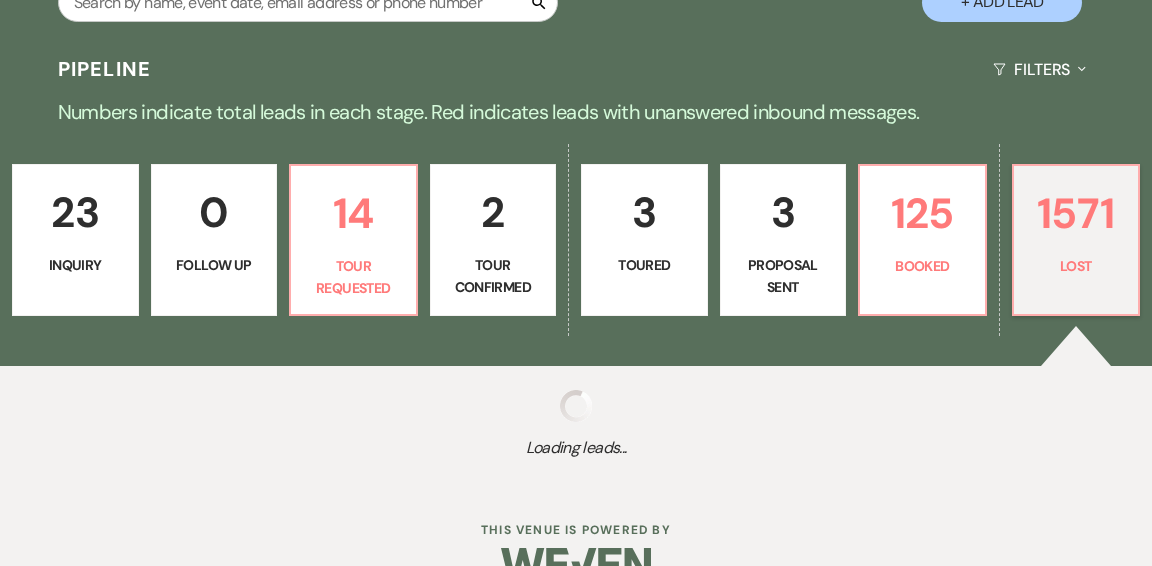 select on "10" 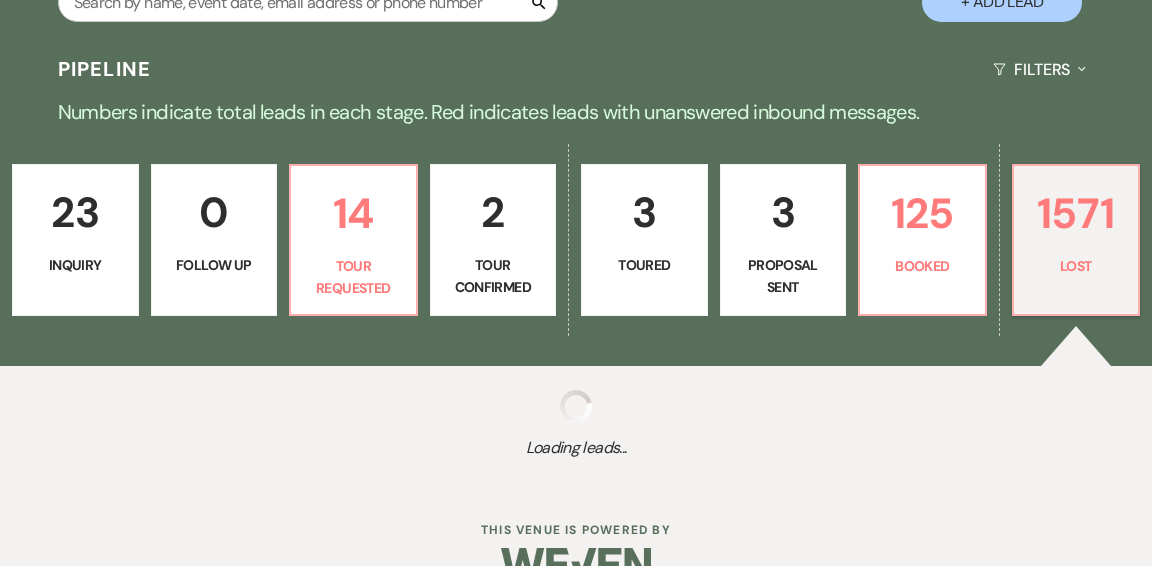 select on "8" 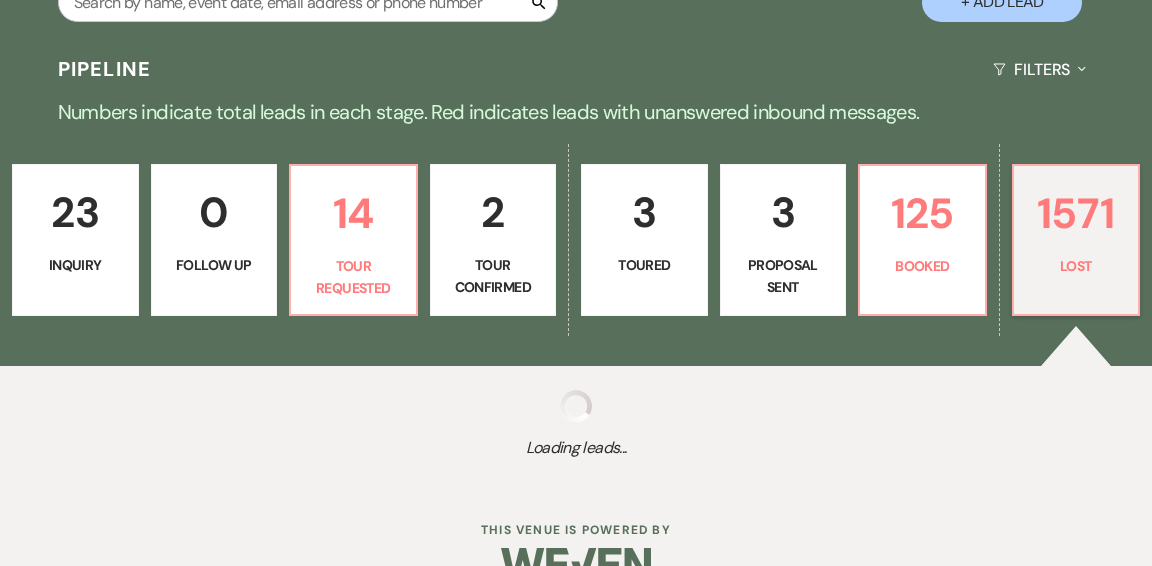 select on "10" 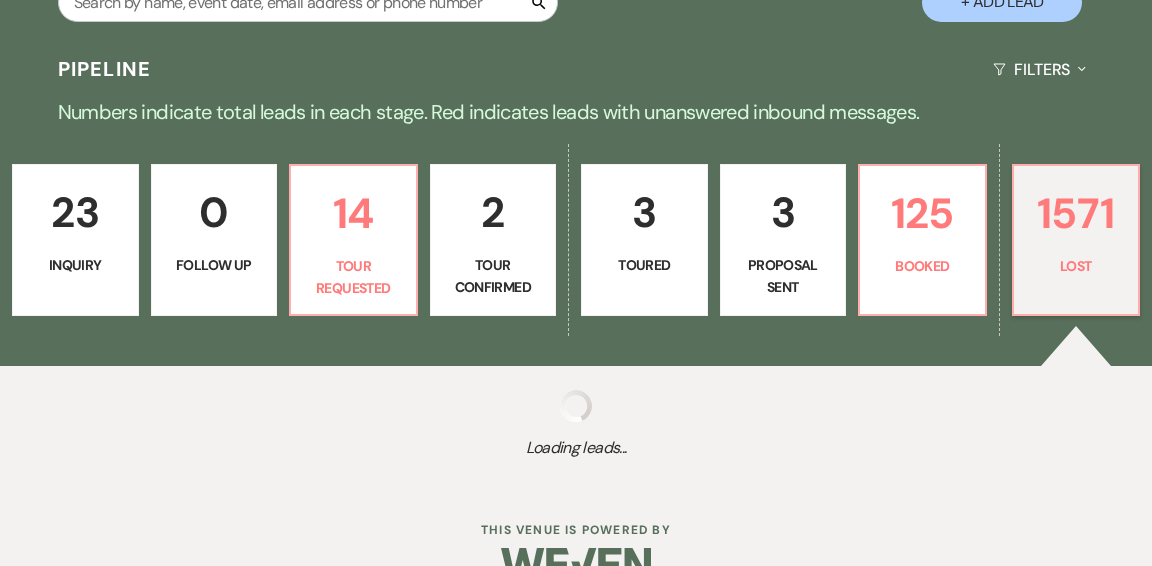 select on "8" 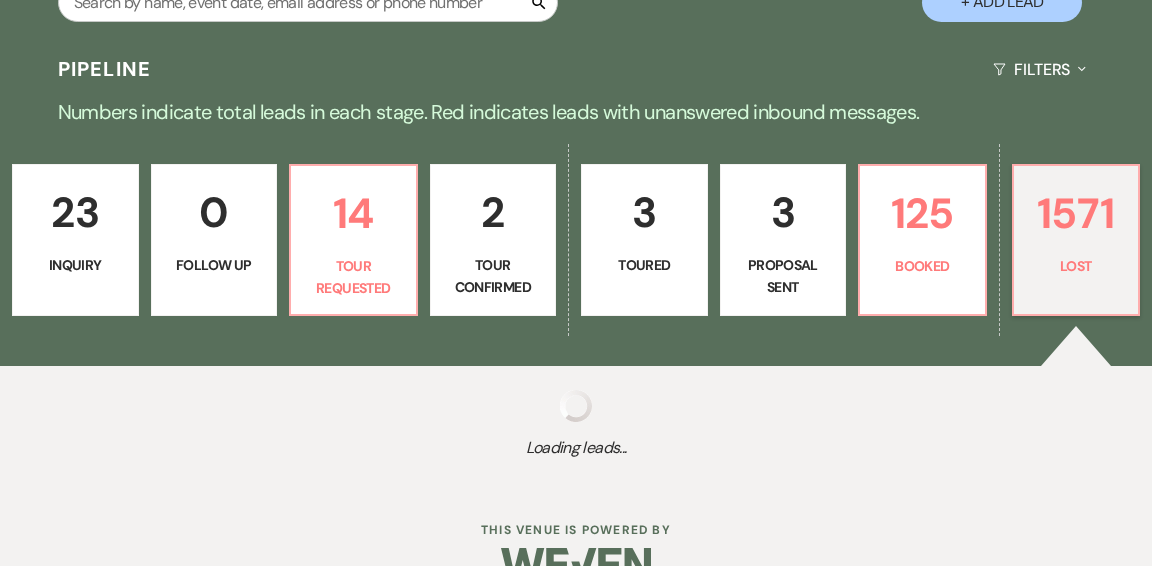 select on "5" 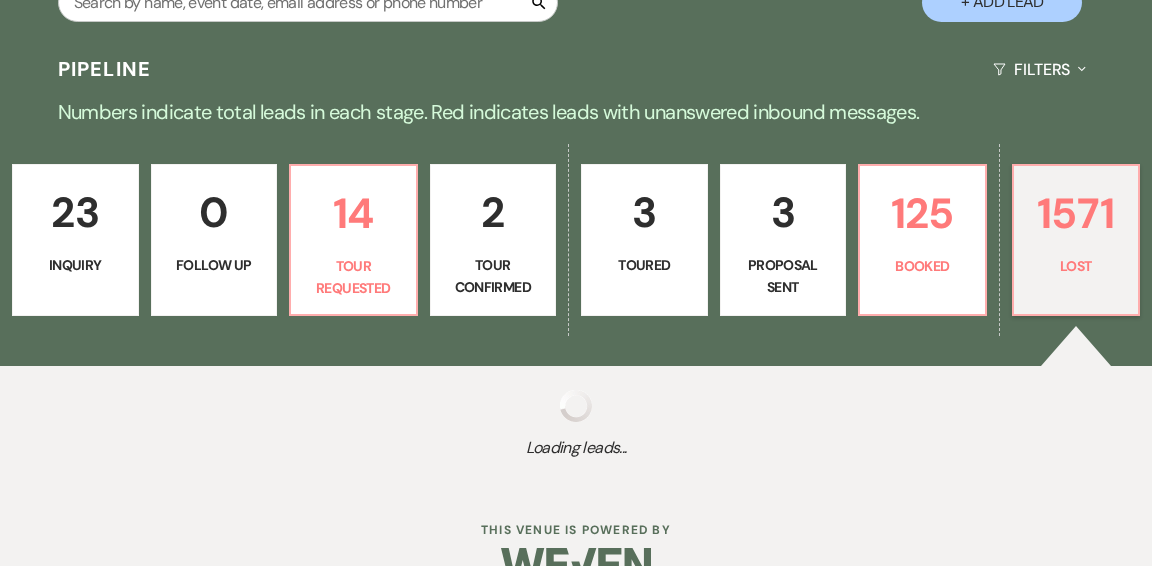 select on "8" 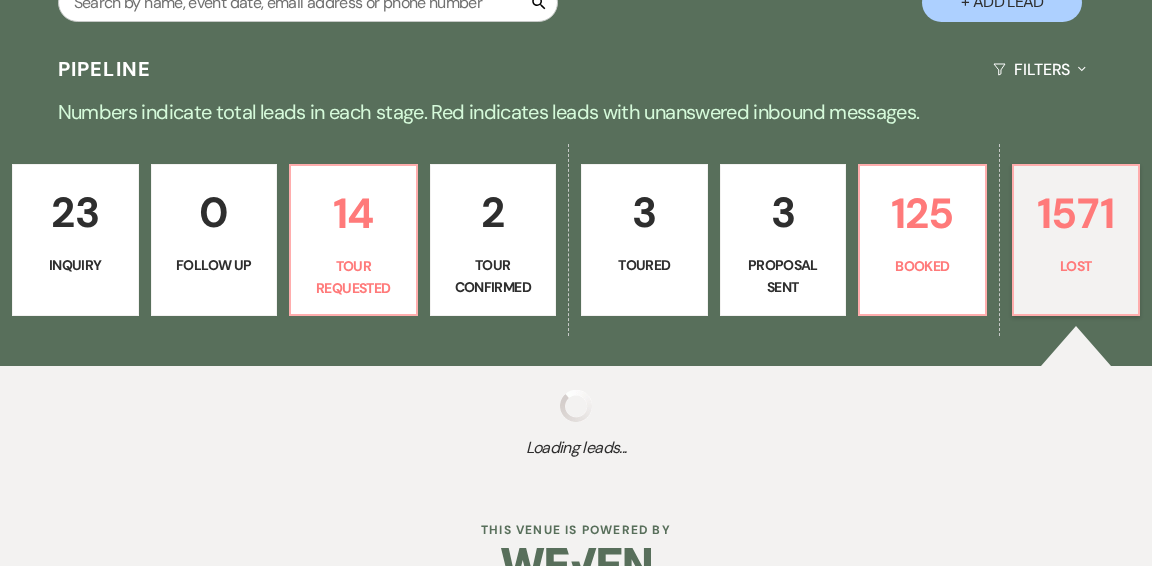 select on "5" 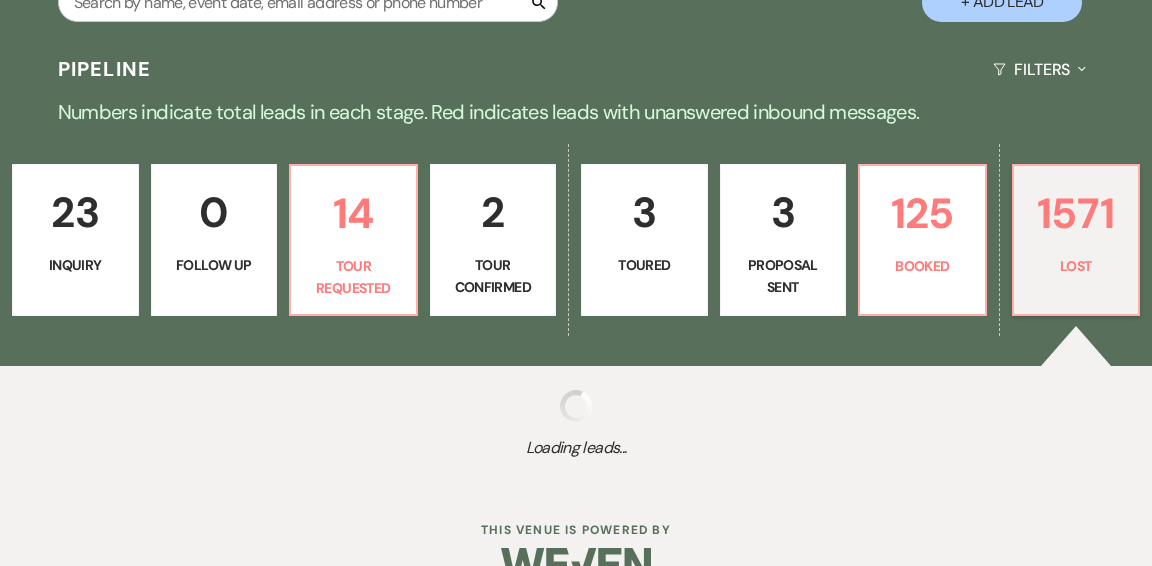 select on "8" 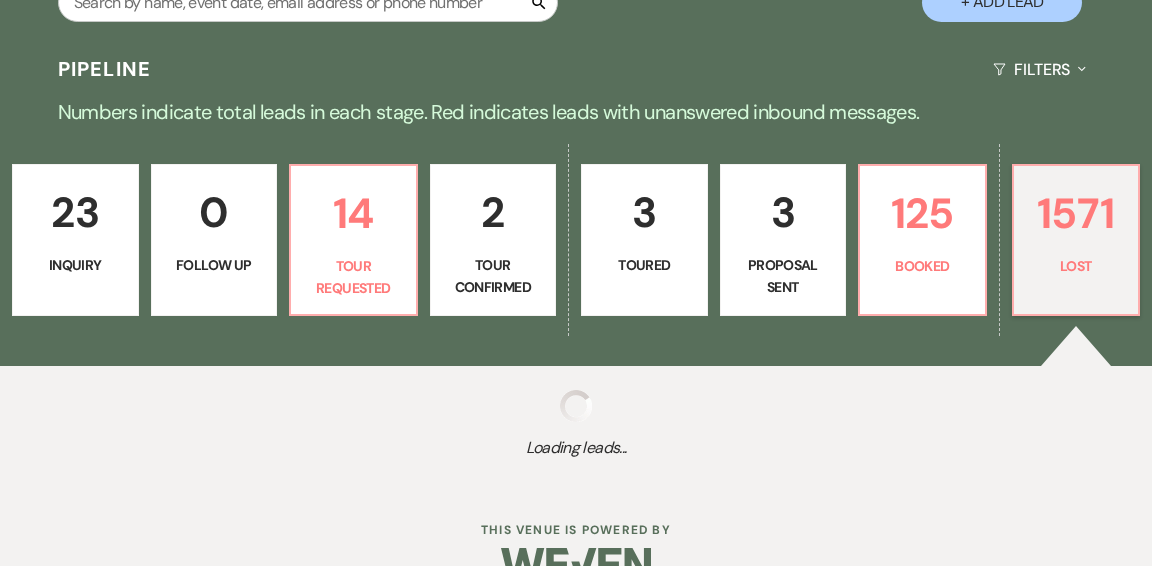 select on "5" 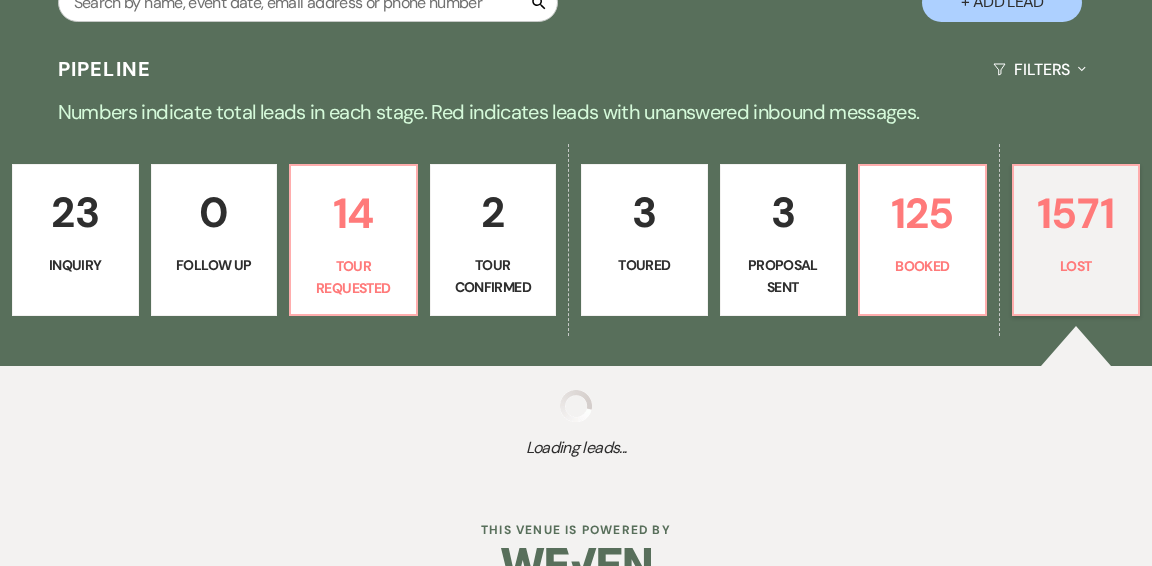 select on "8" 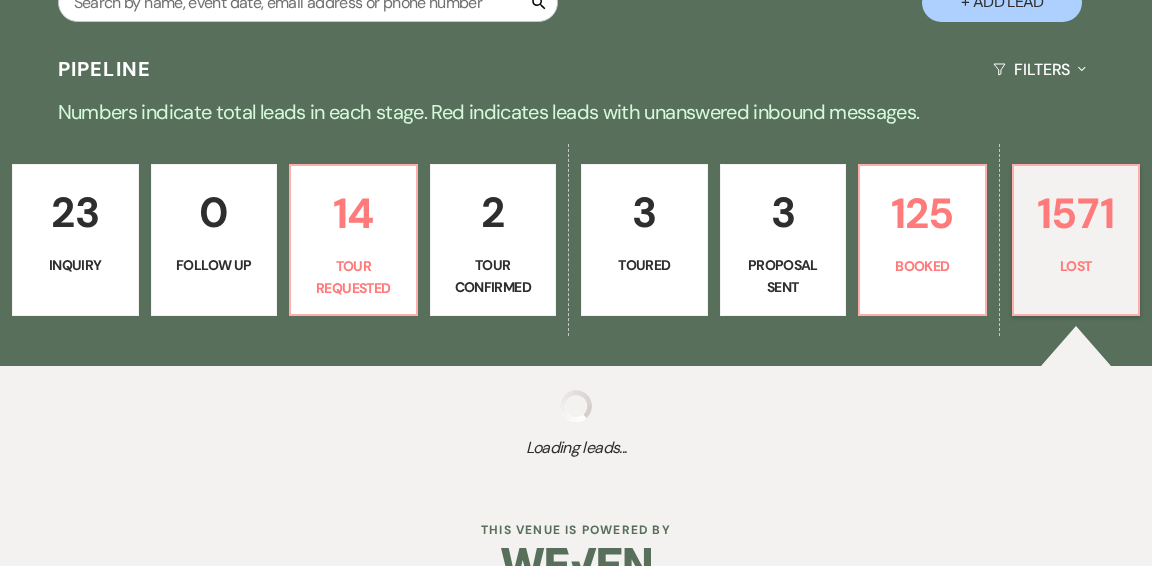 select on "5" 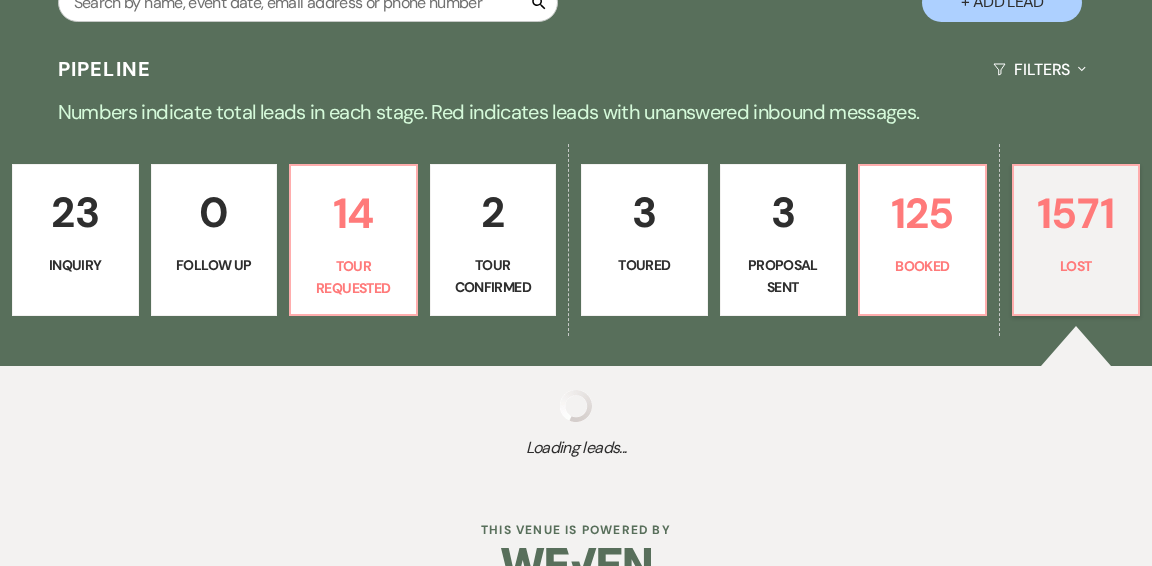 select on "8" 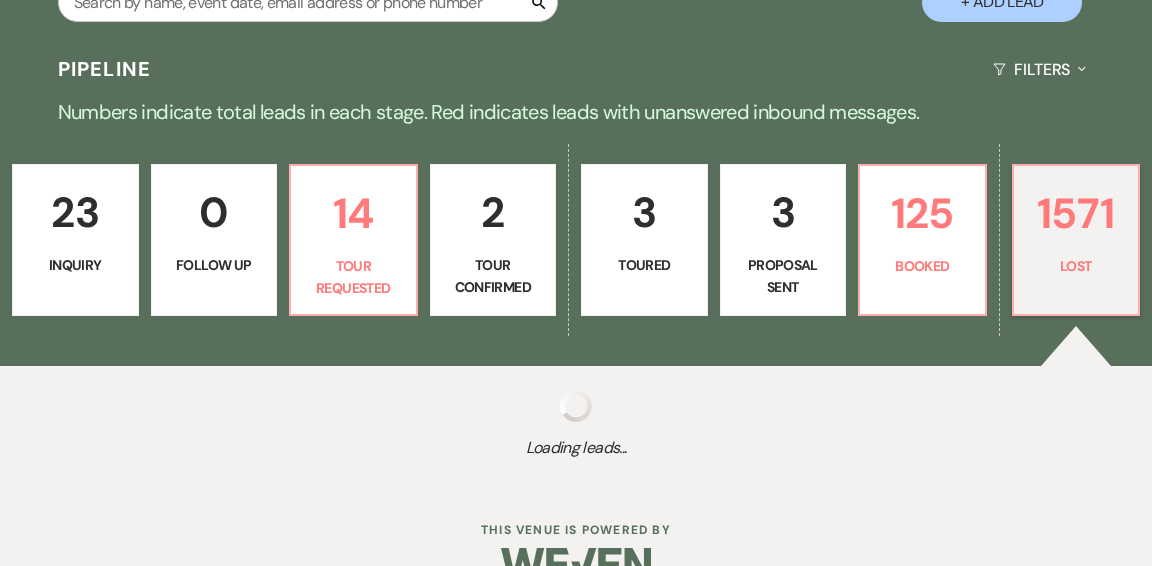 select on "11" 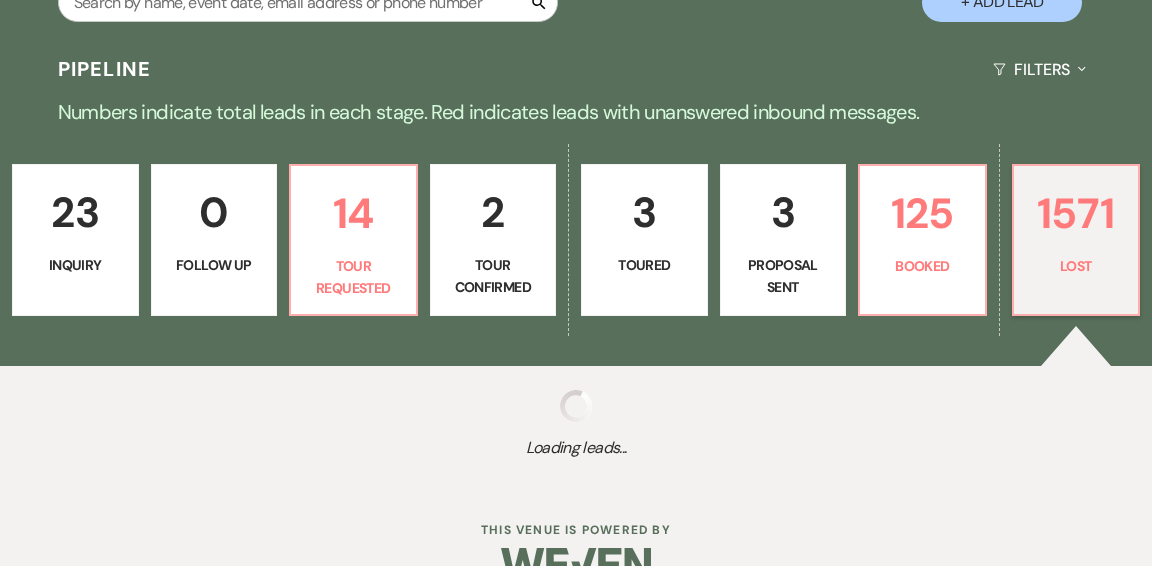 select on "8" 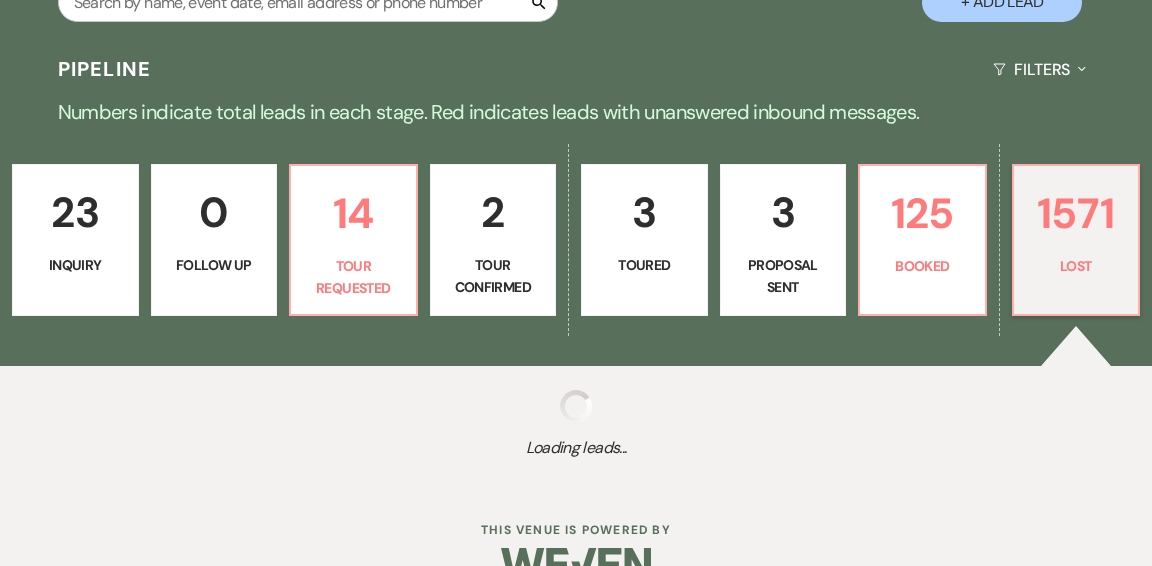 select on "5" 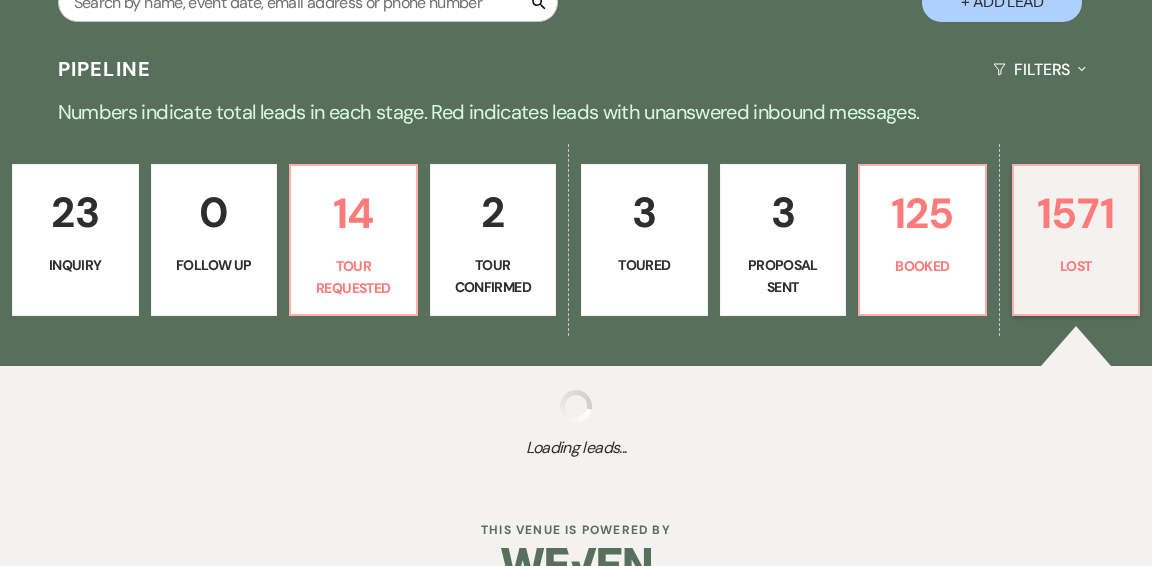 select on "8" 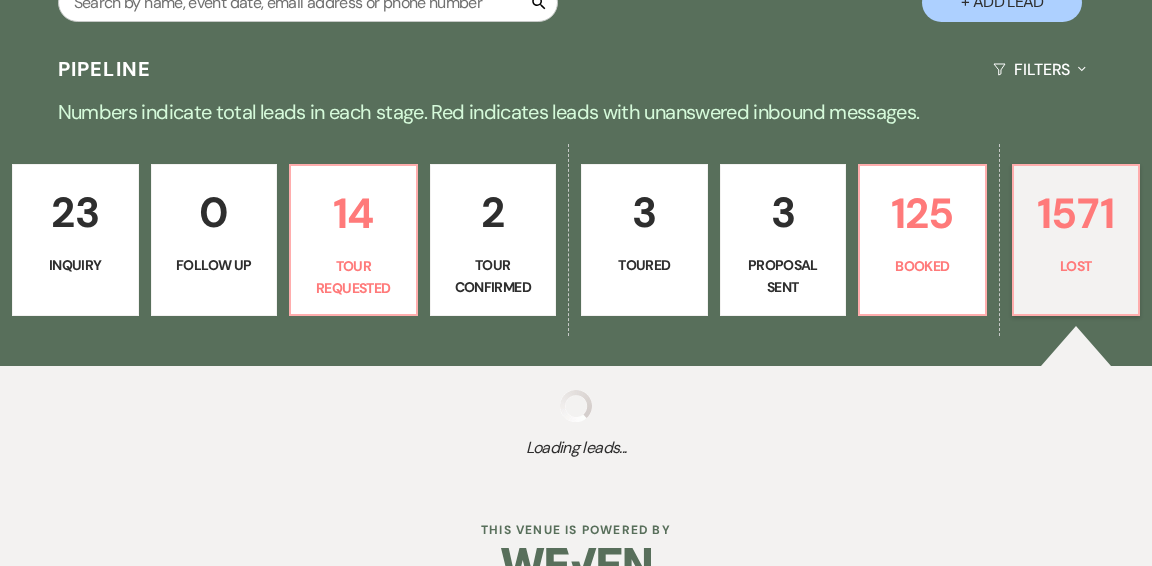 select on "5" 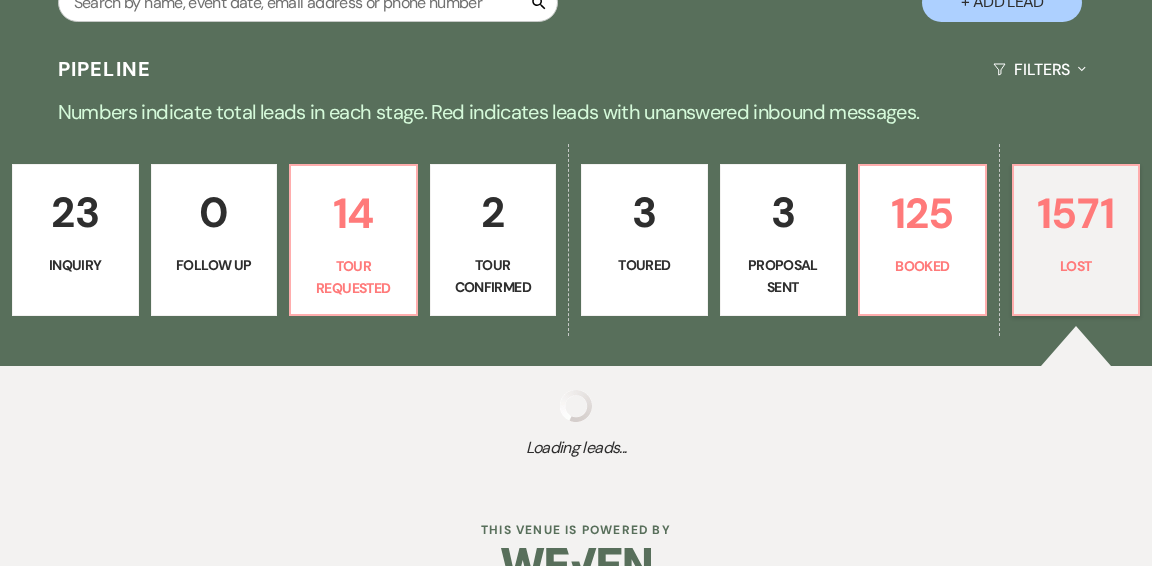select on "8" 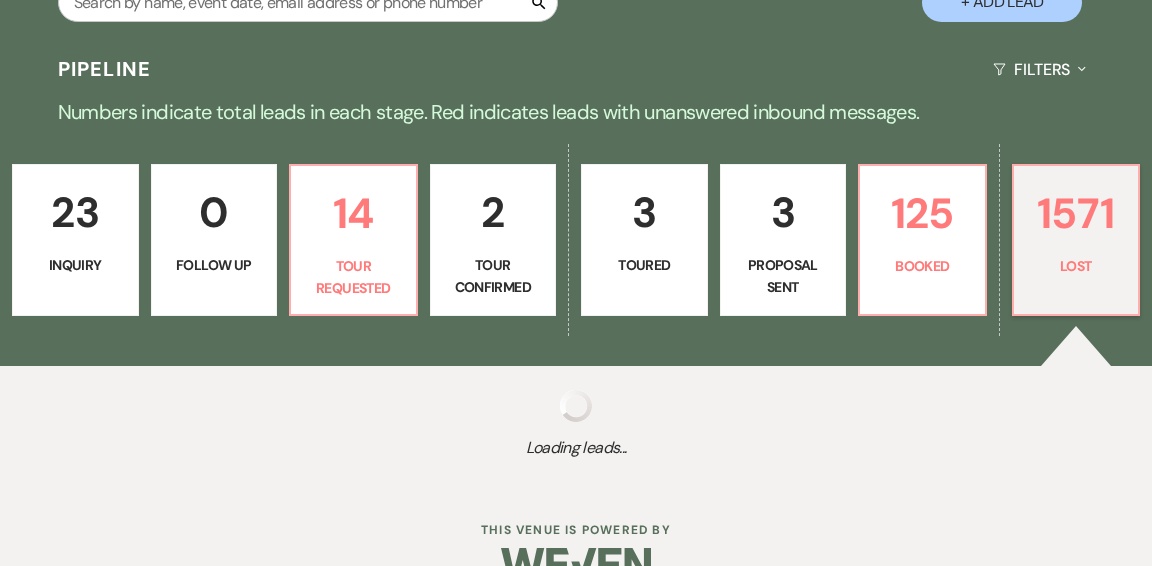 select on "5" 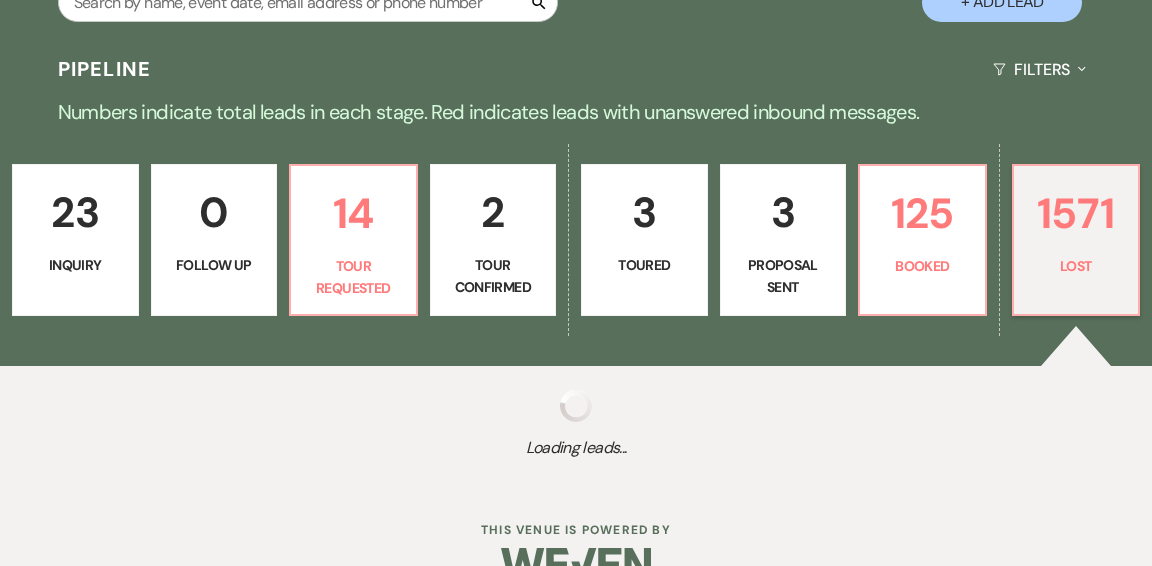 select on "8" 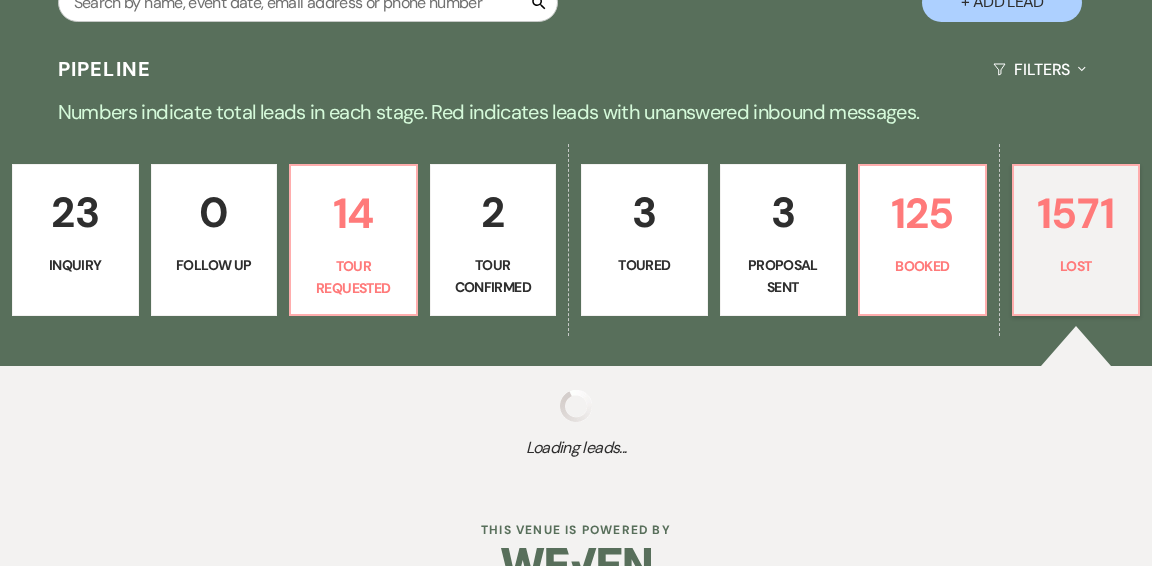 select on "5" 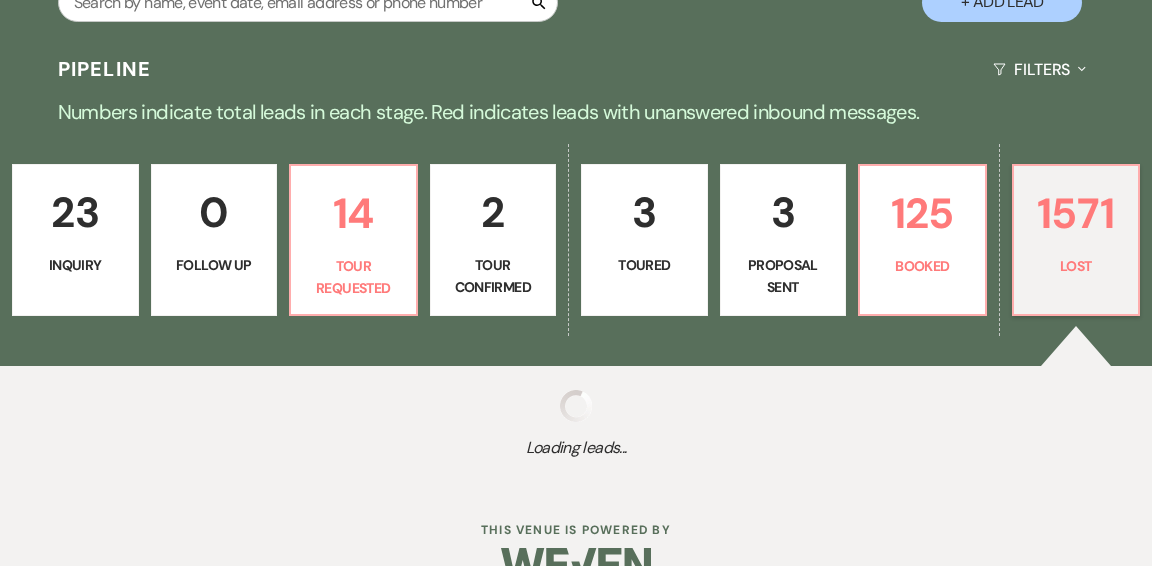 select on "8" 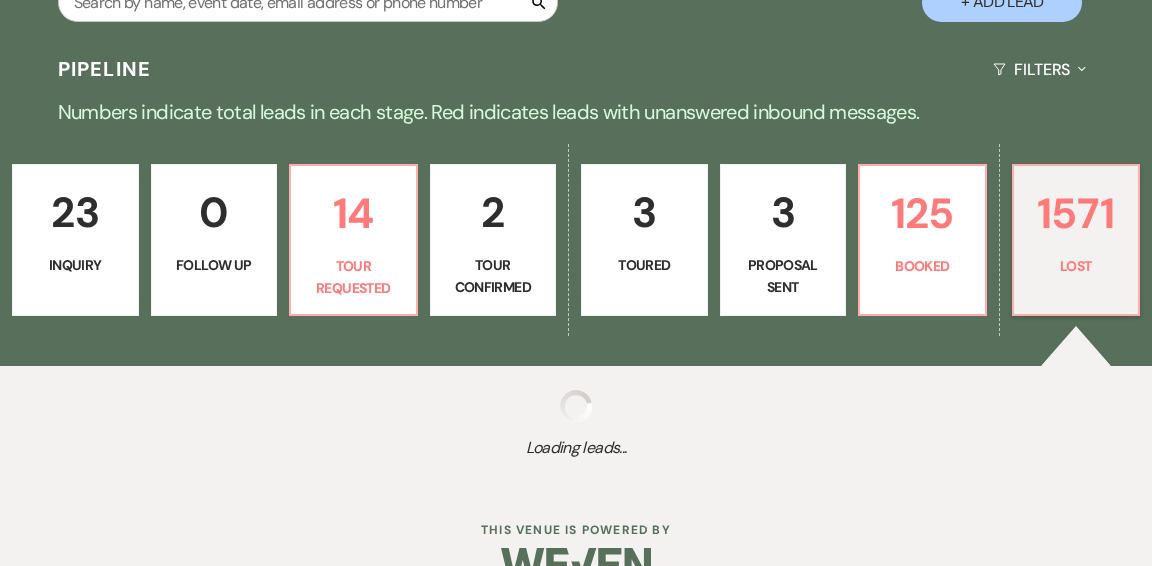 select on "5" 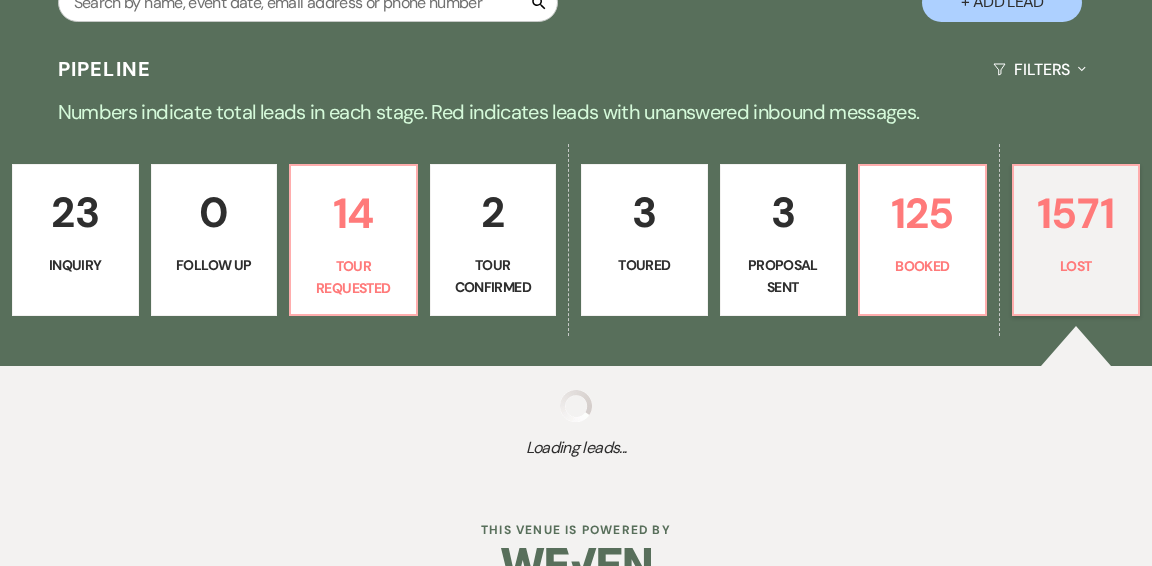 select on "8" 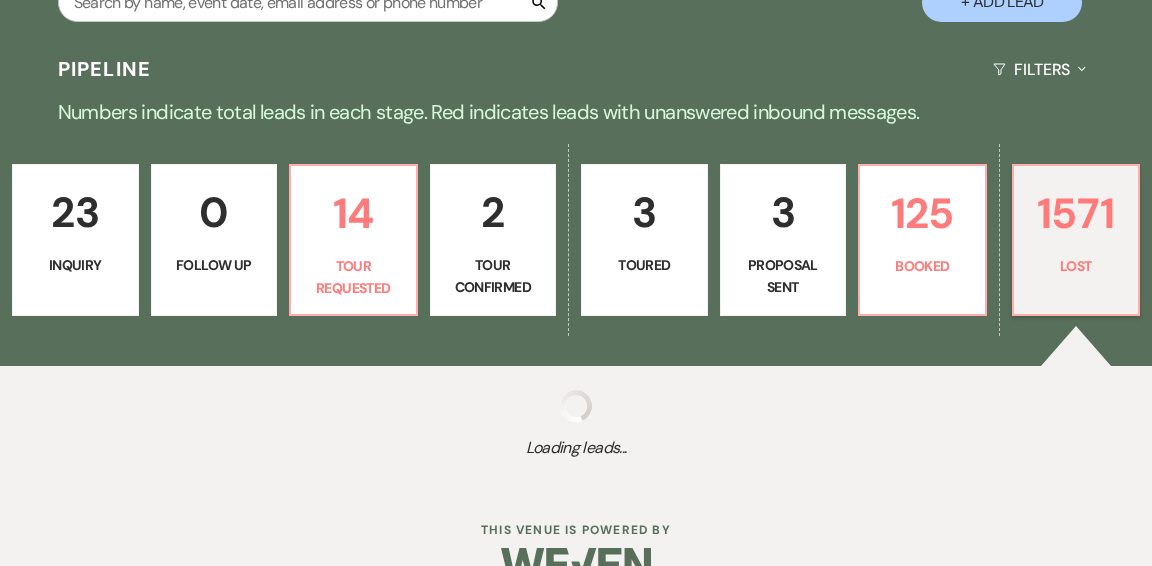select on "5" 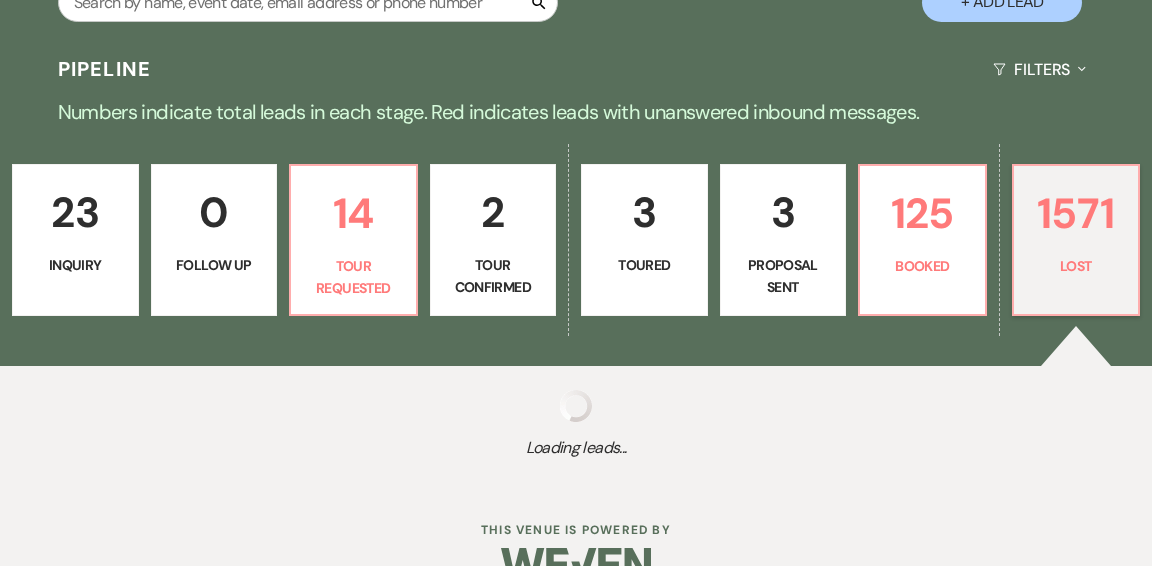 select on "8" 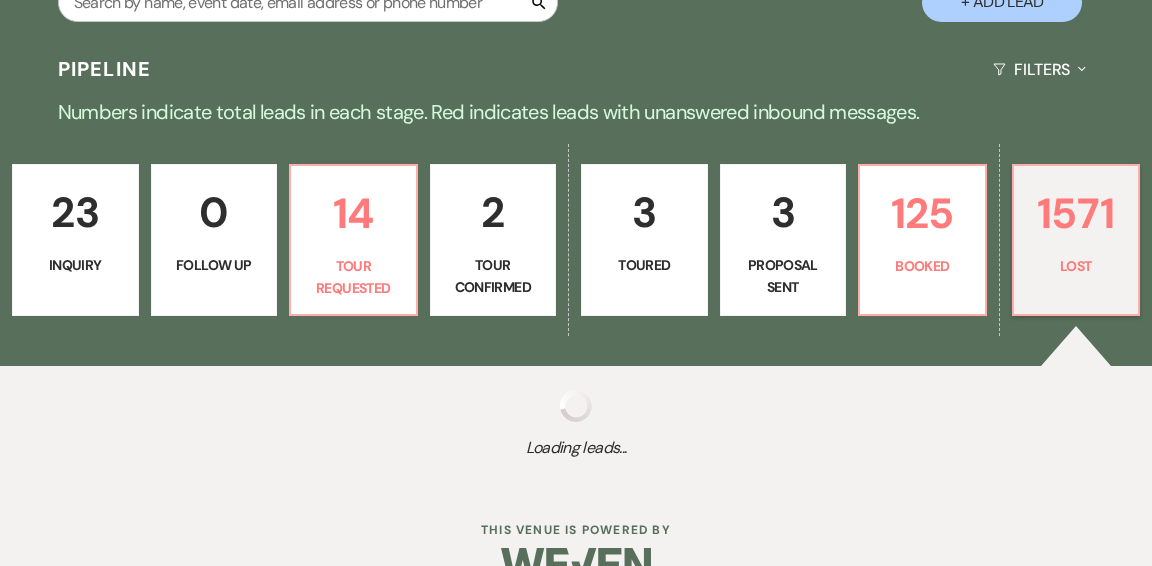 select on "5" 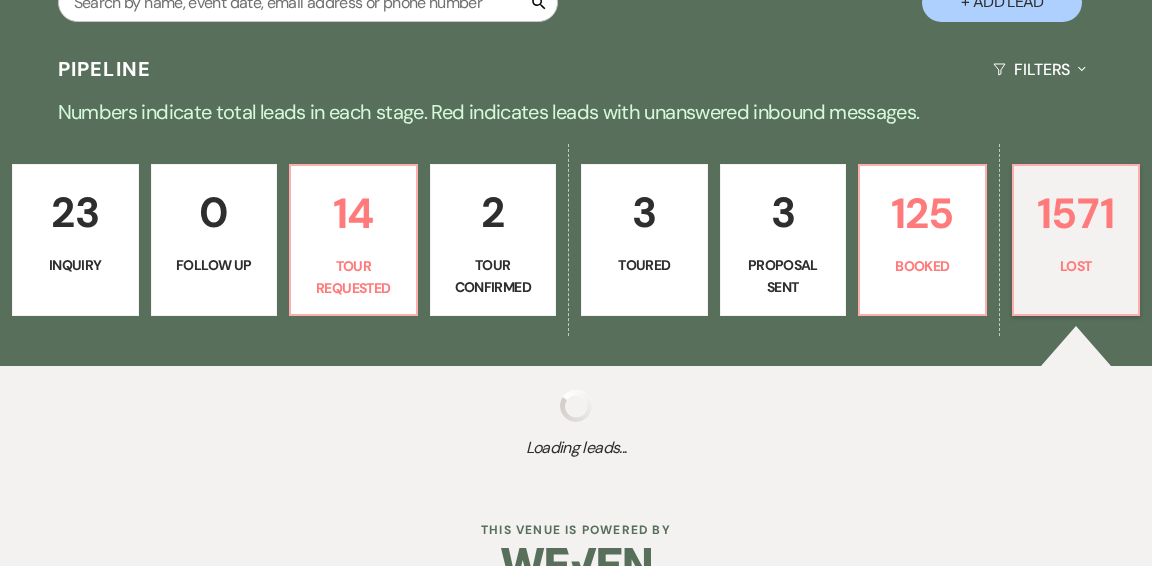 select on "8" 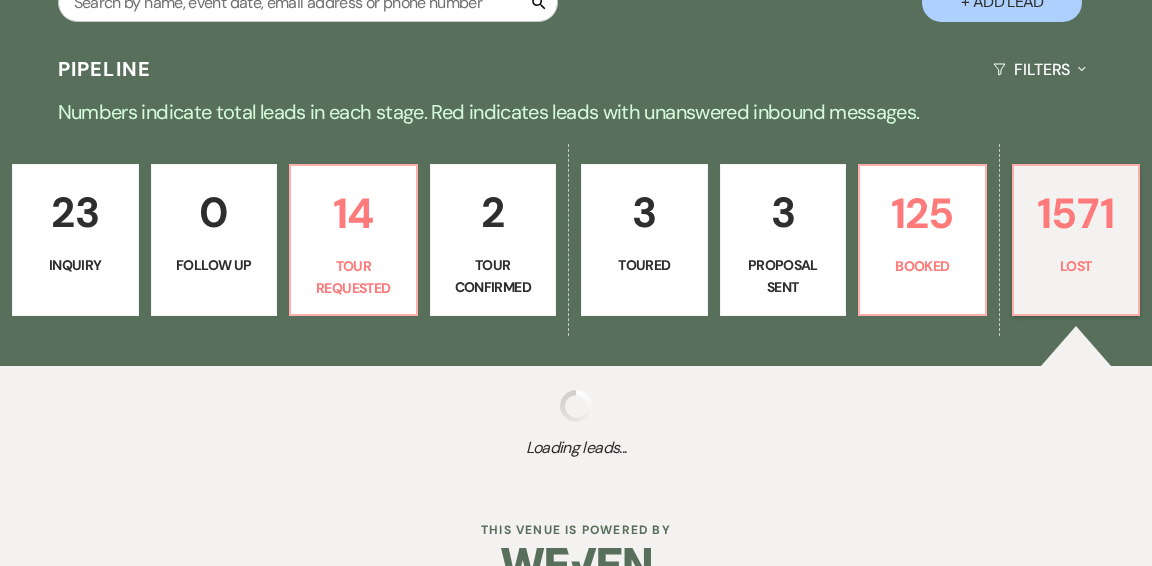 select on "5" 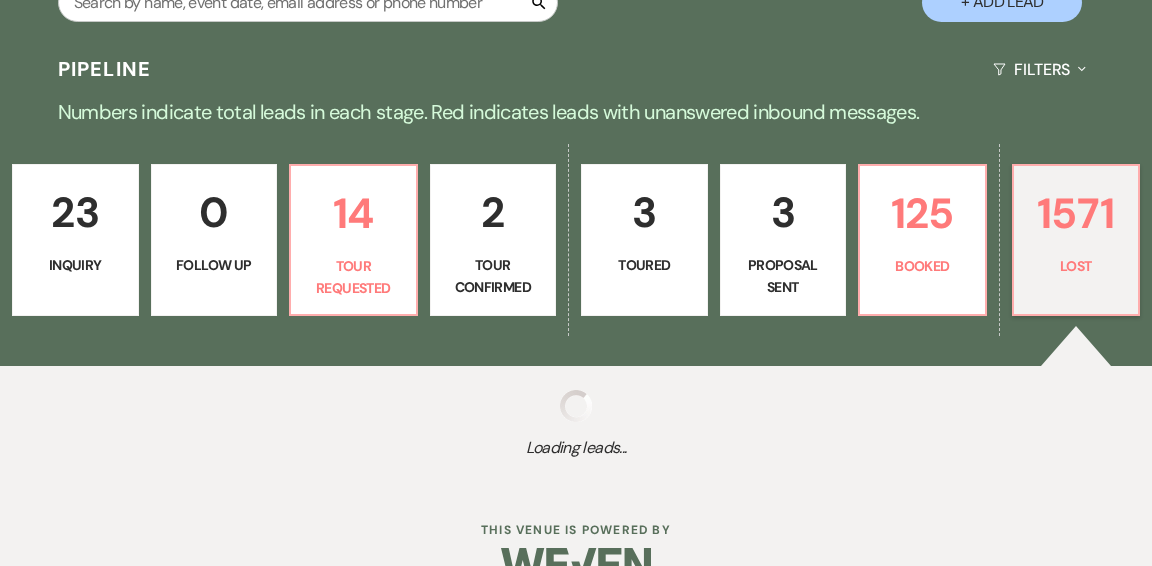 select on "8" 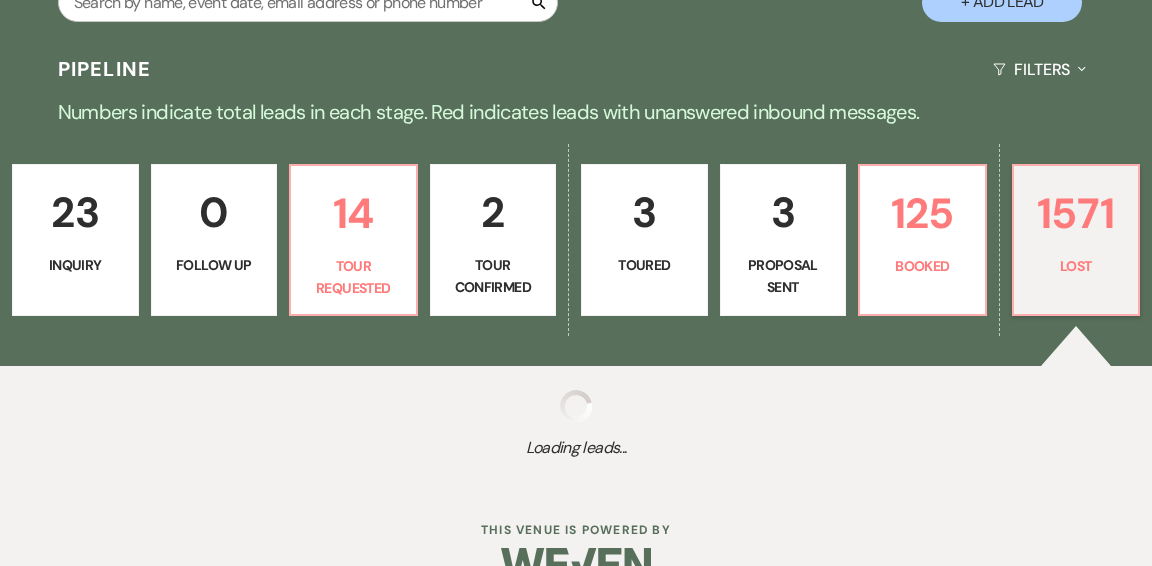 select on "5" 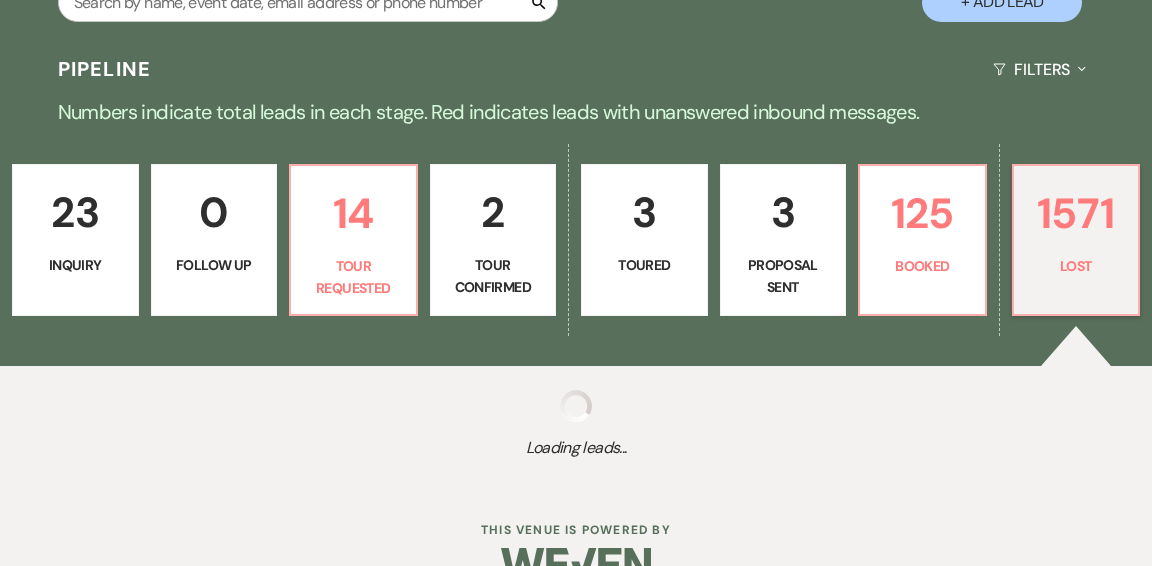 select on "8" 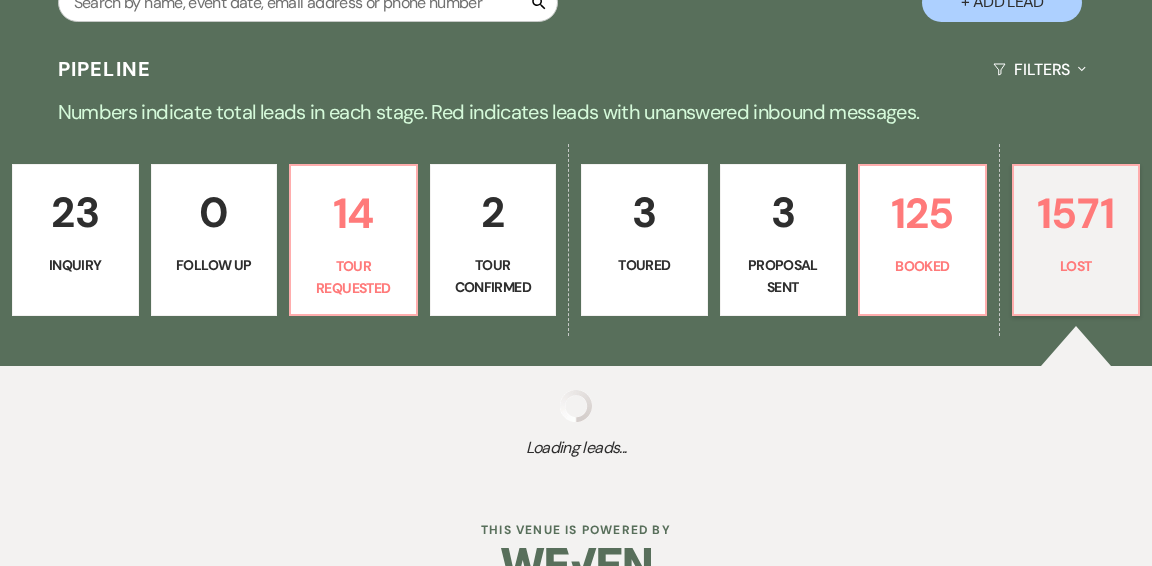 select on "5" 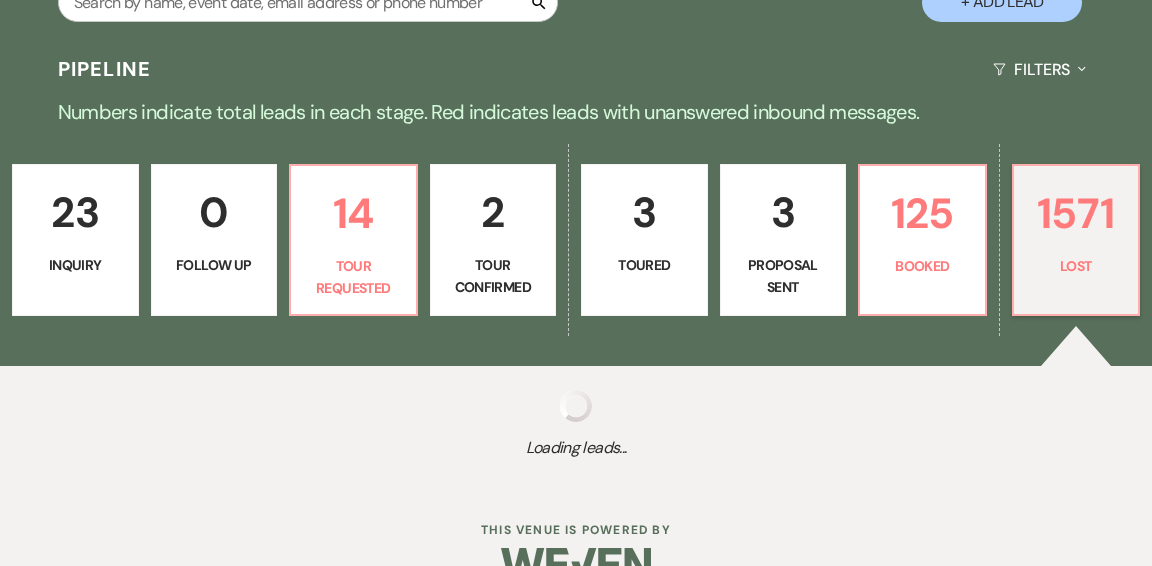 select on "8" 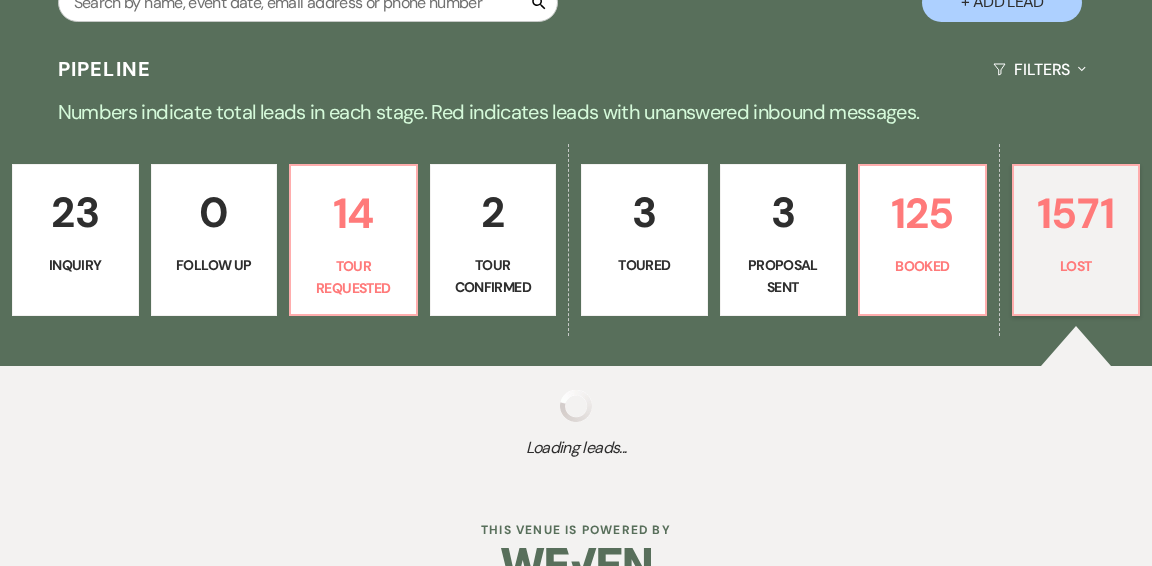 select on "10" 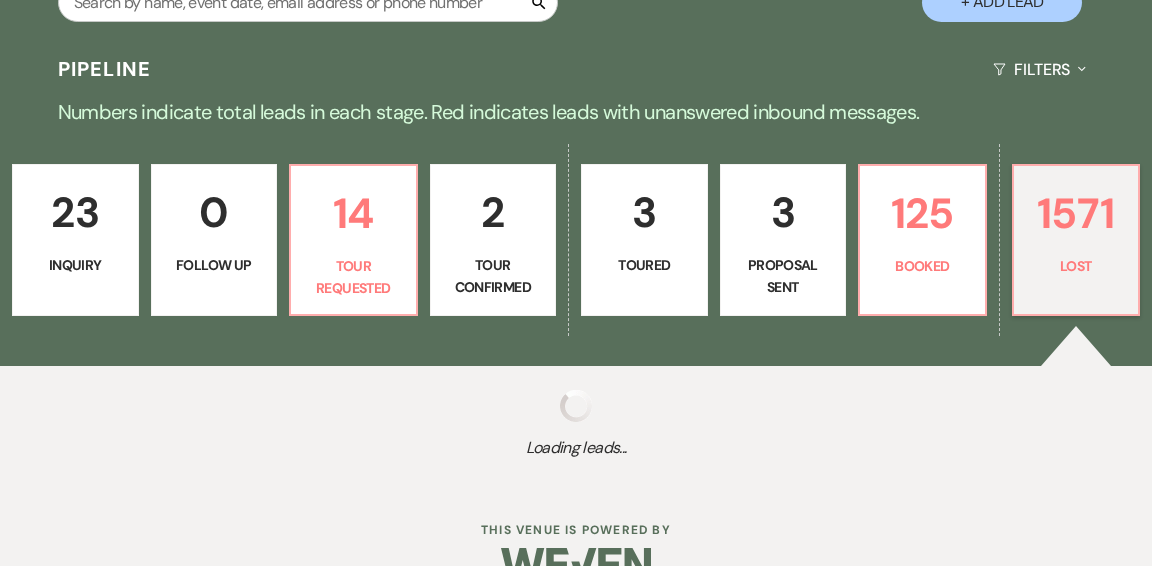 select on "8" 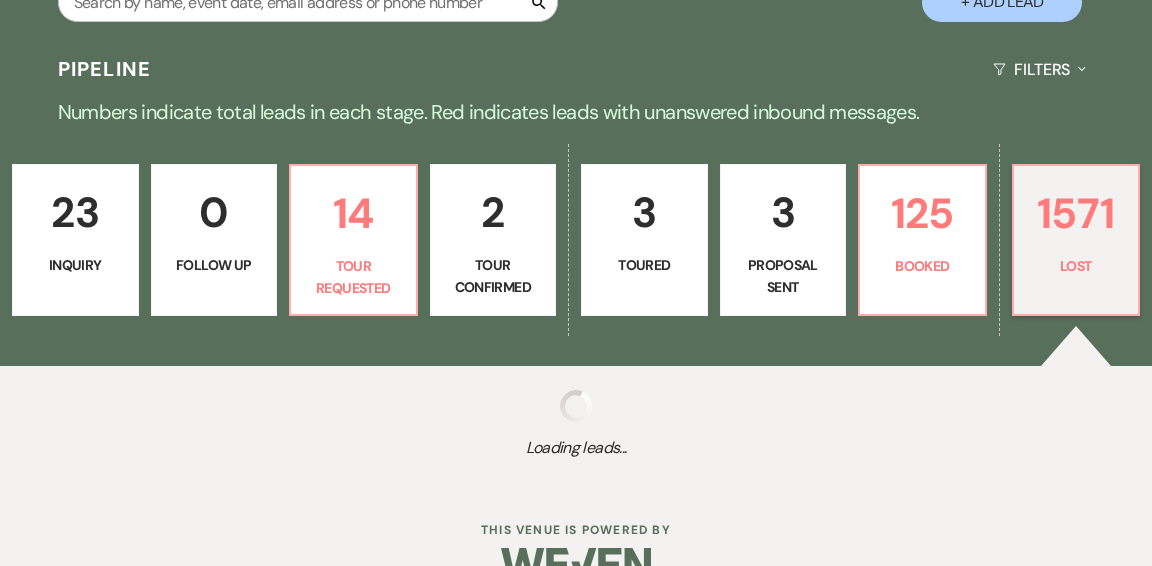 select on "5" 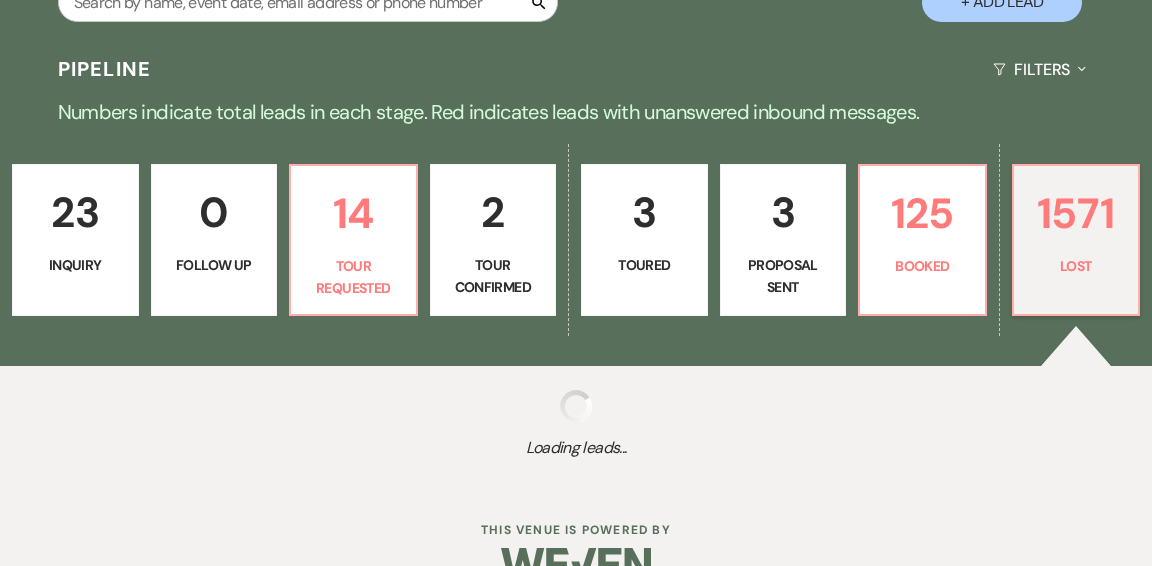 select on "8" 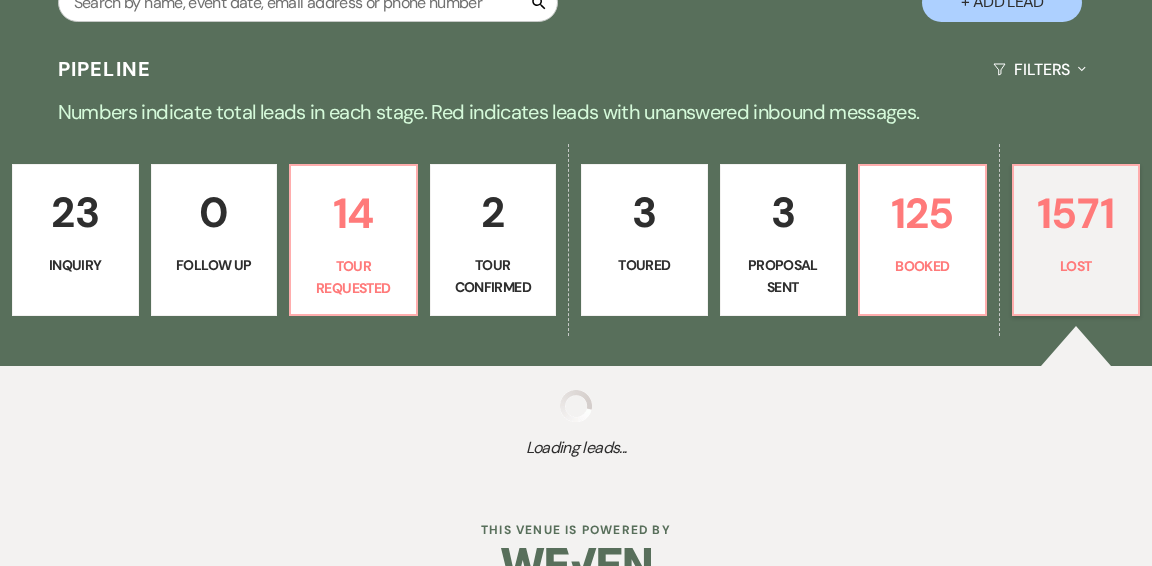 select on "5" 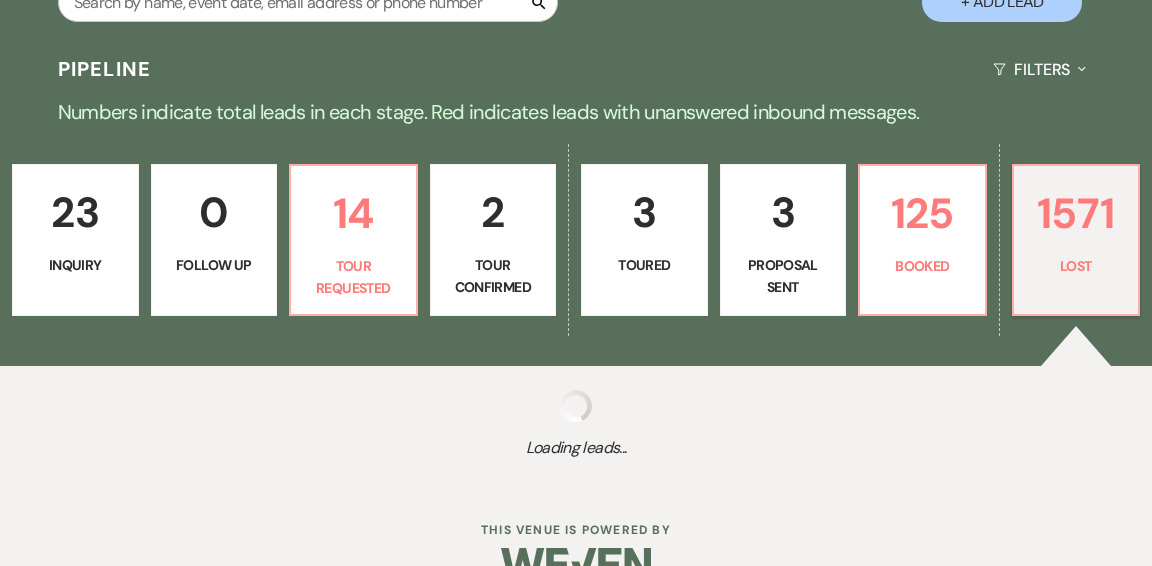 select on "8" 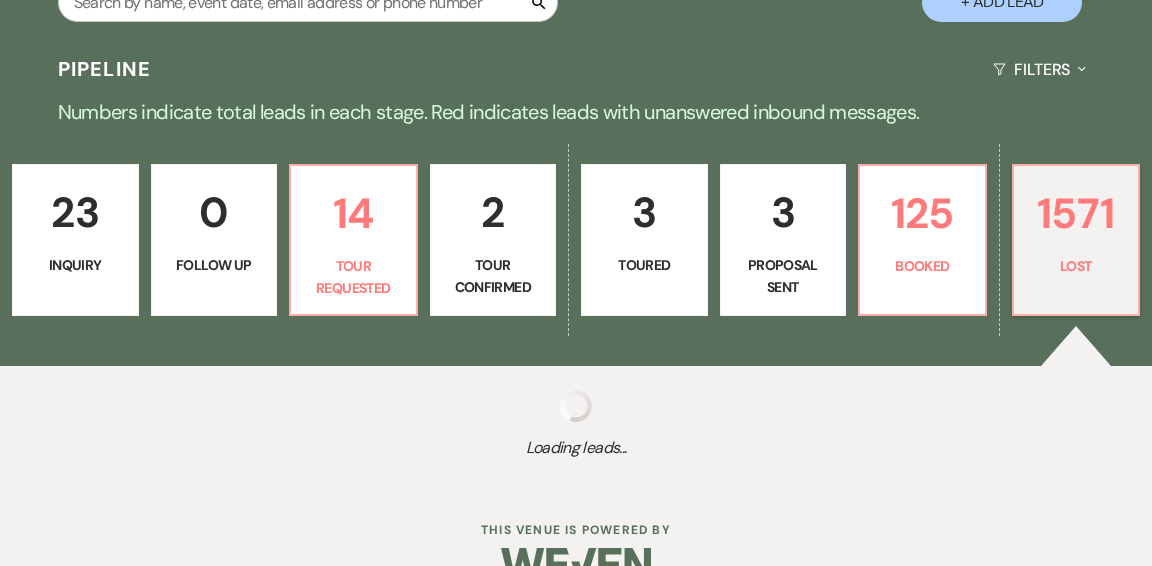 select on "5" 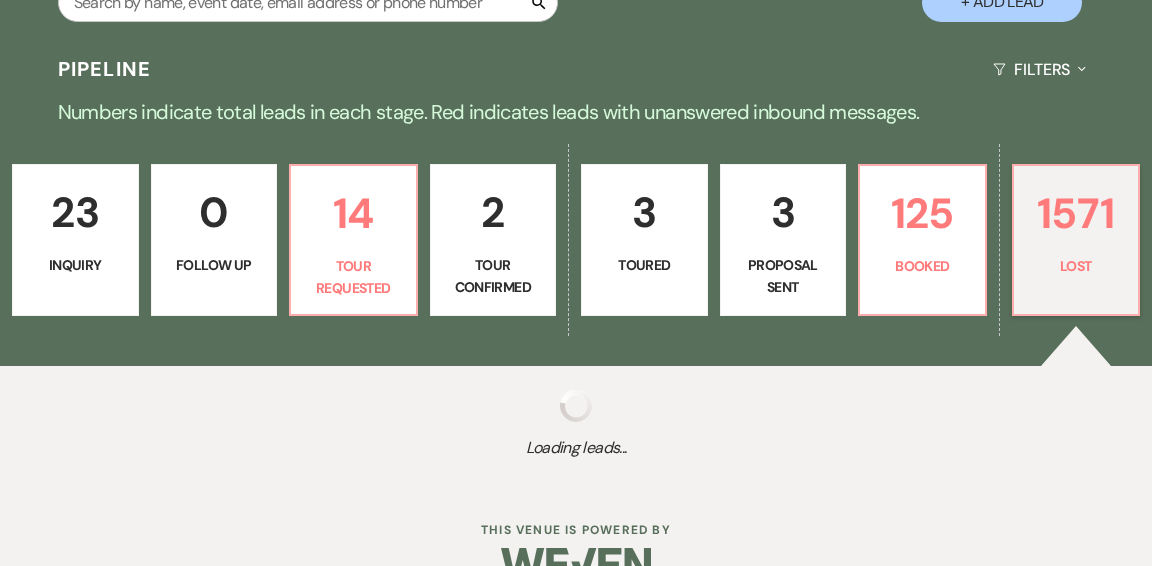select on "8" 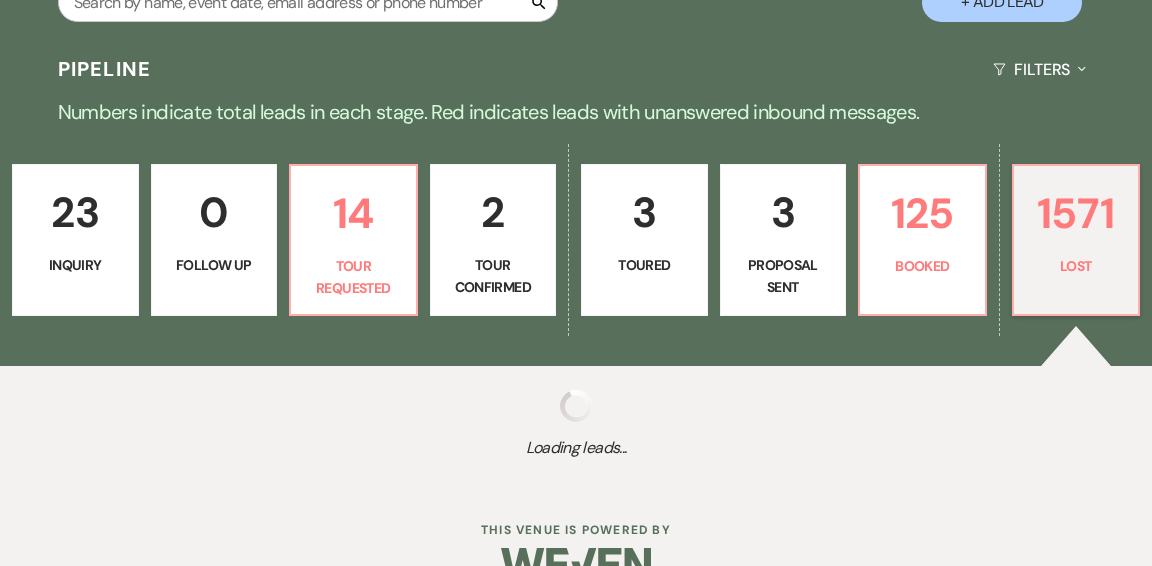 select on "5" 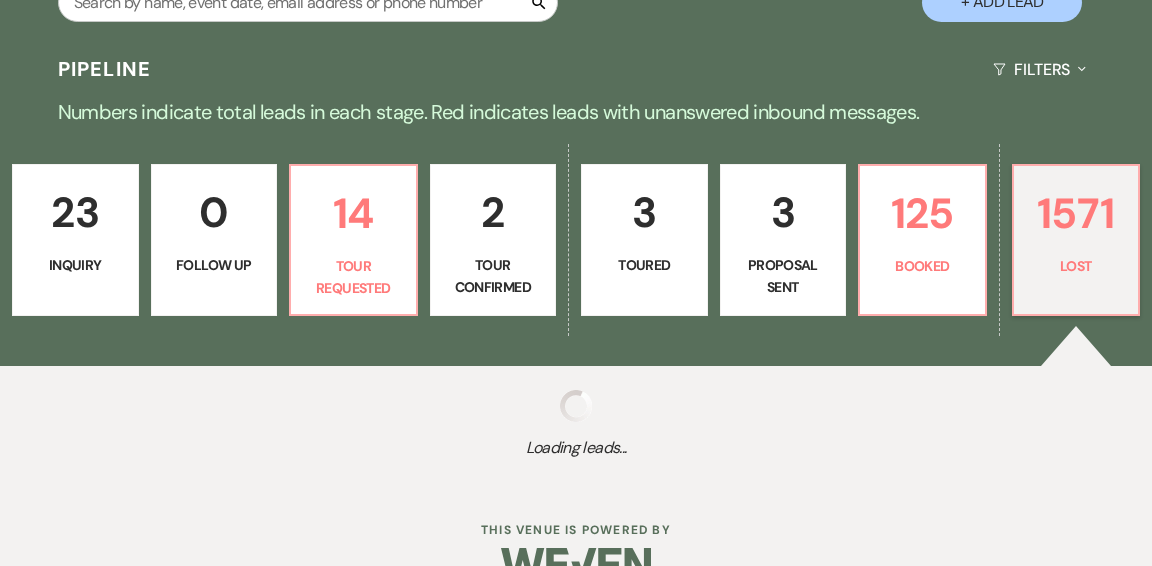 select on "8" 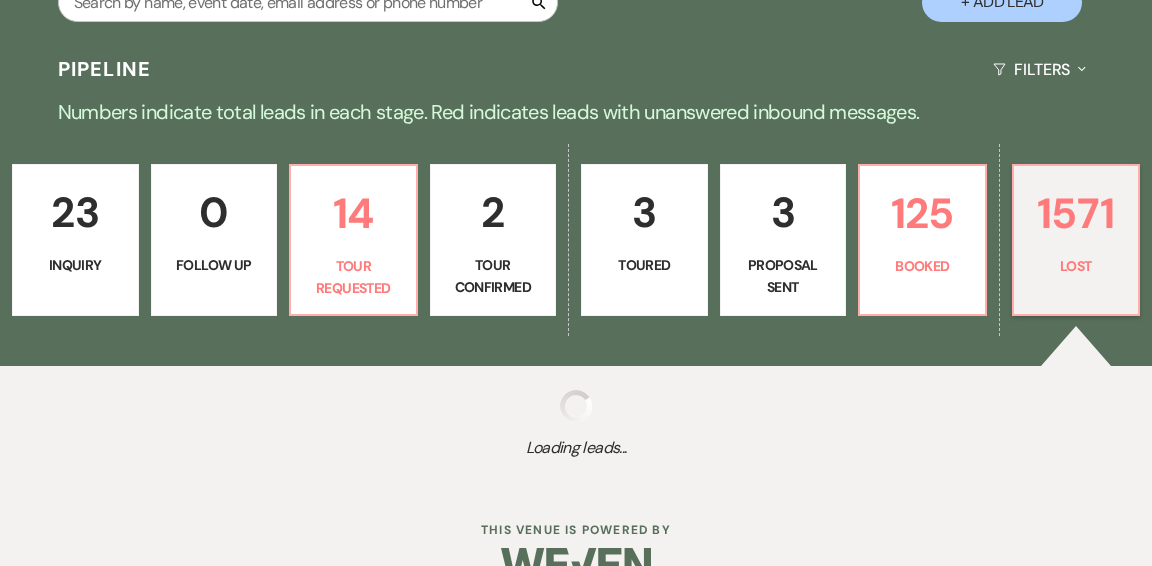 select on "10" 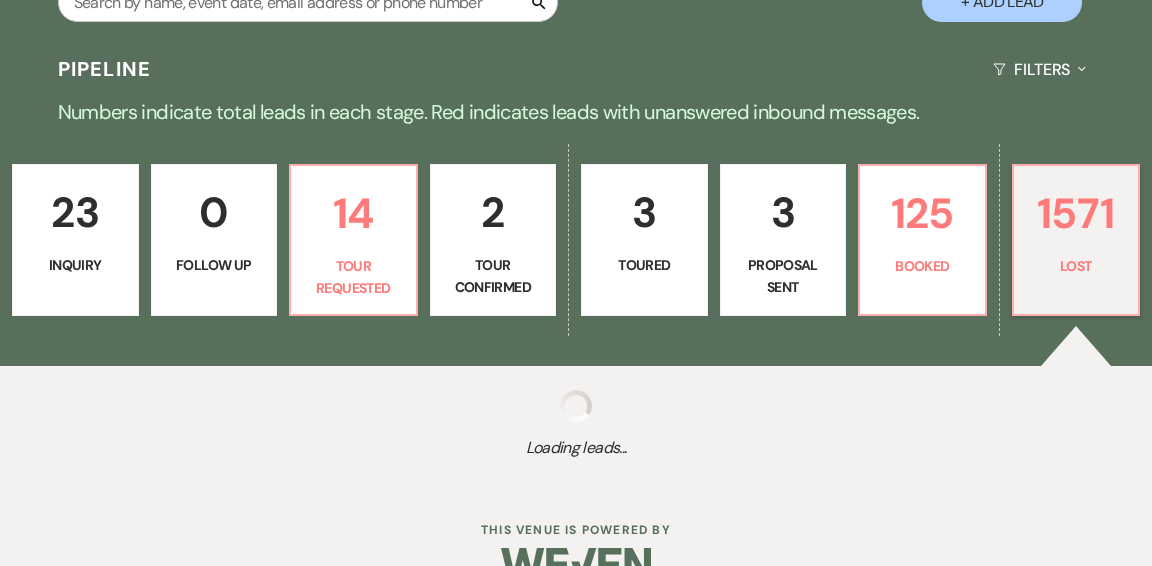 select on "8" 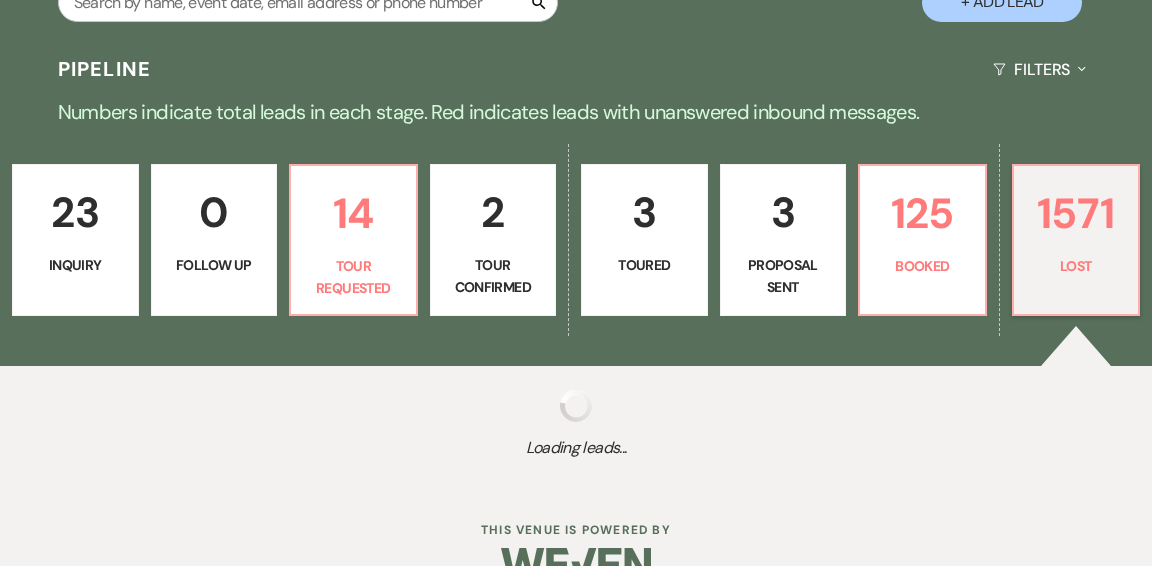select on "10" 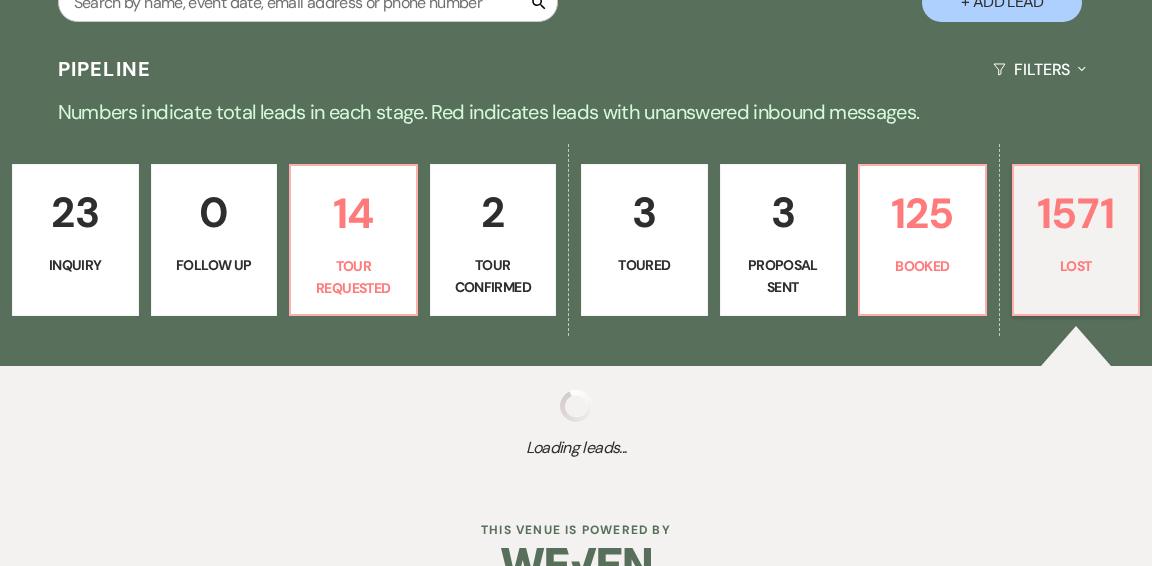 select on "8" 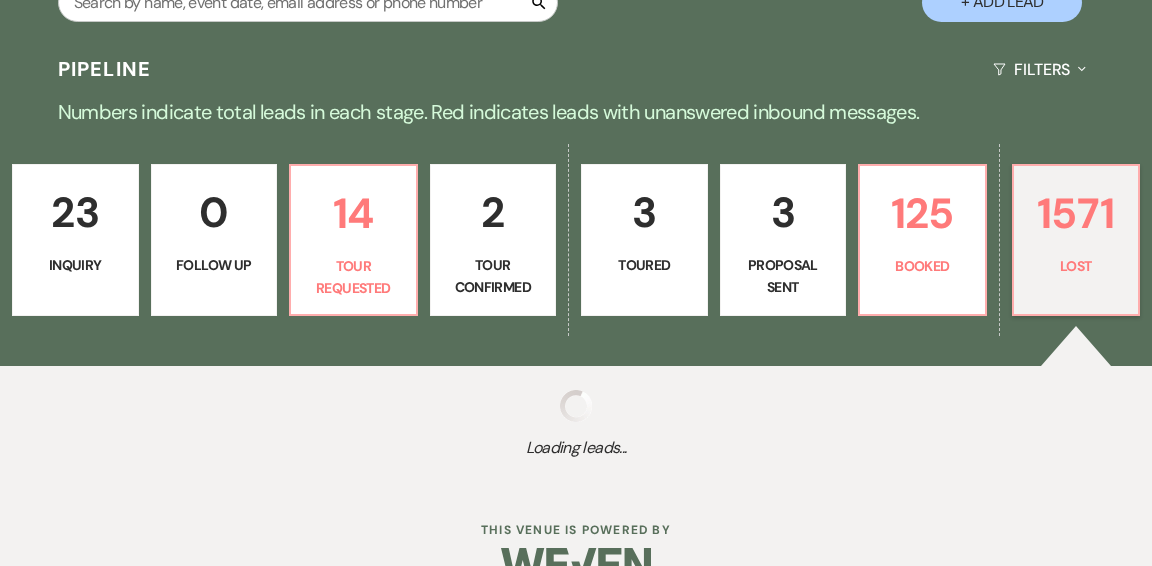 select on "1" 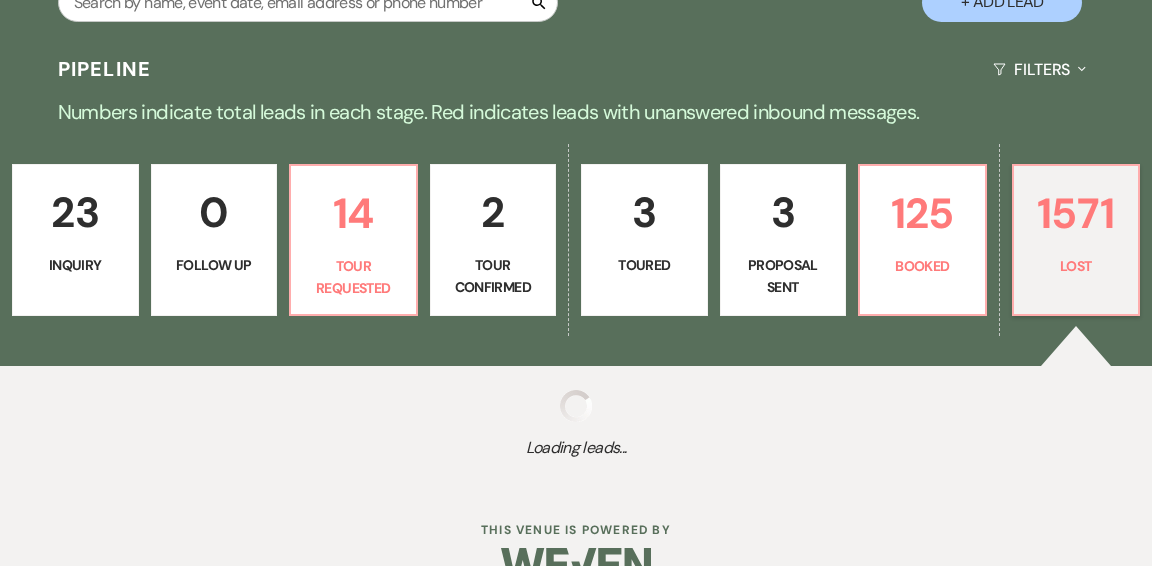select on "8" 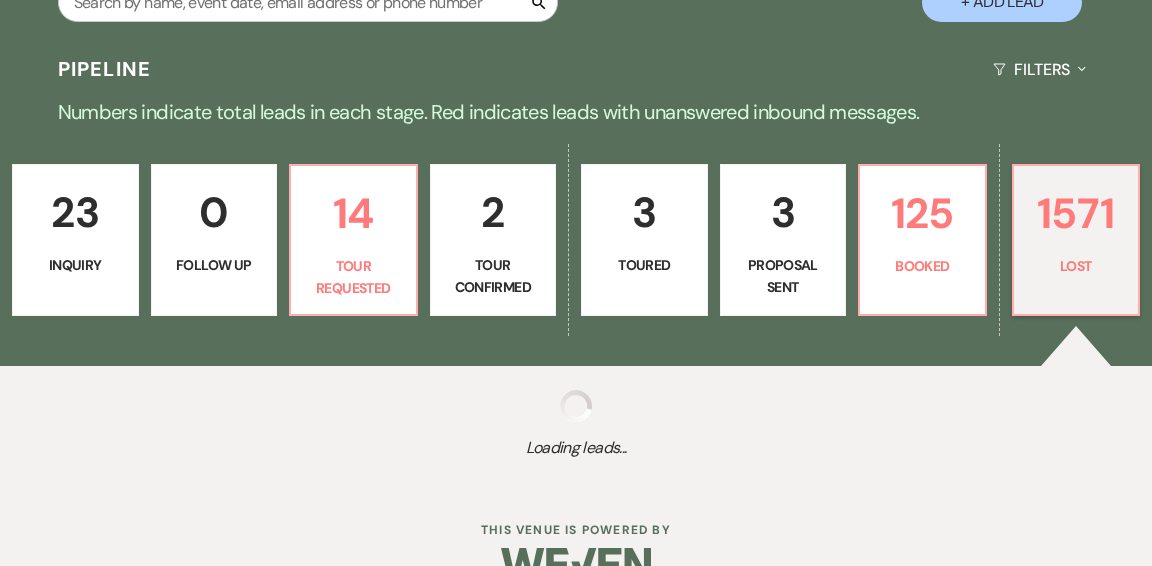 select on "5" 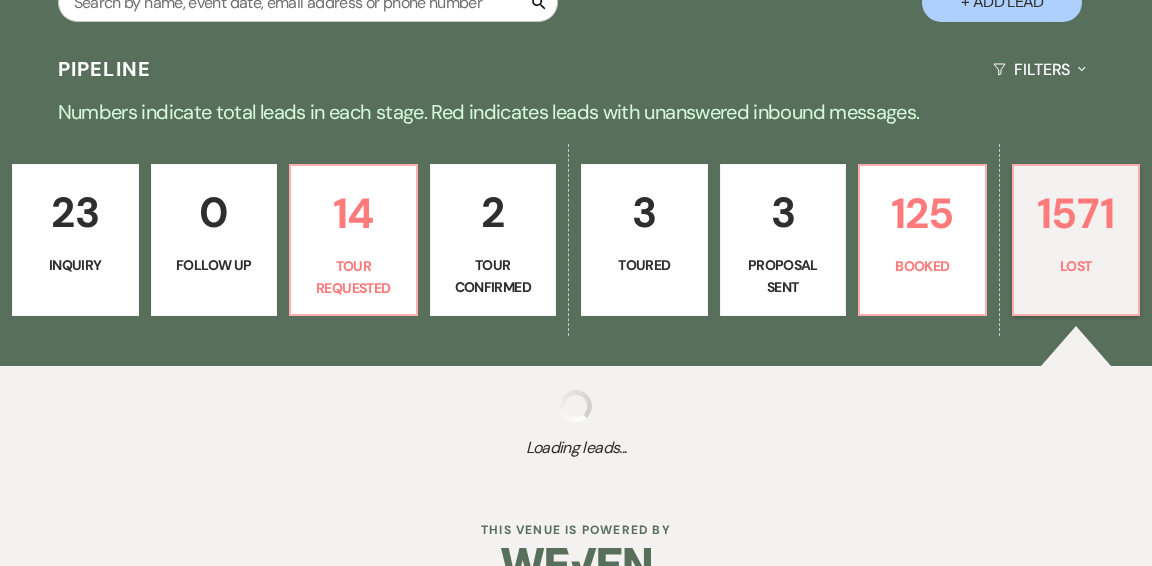 select on "8" 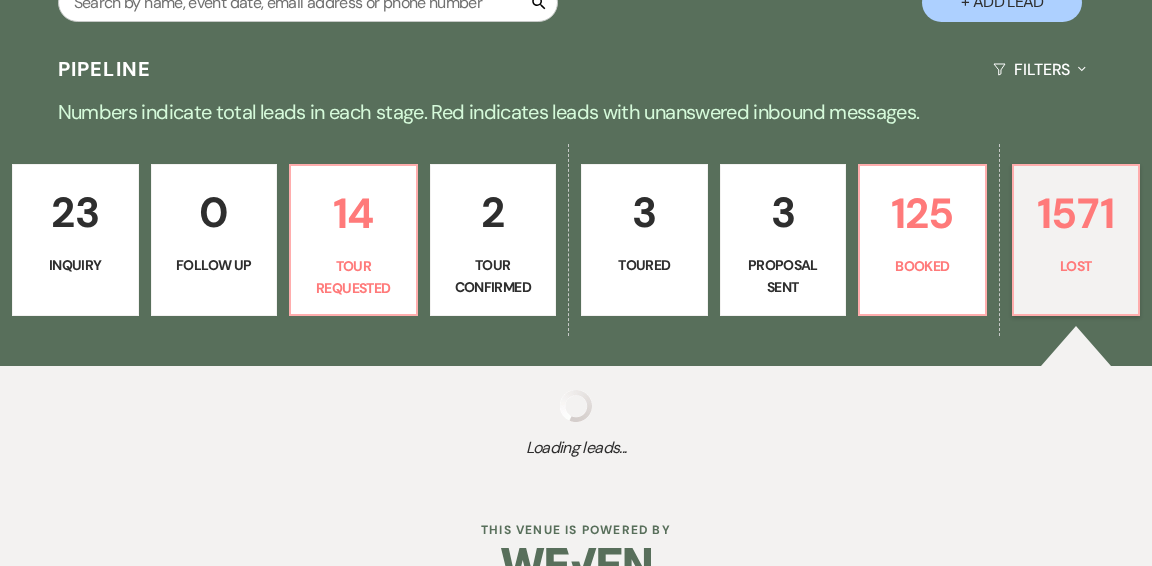 select on "1" 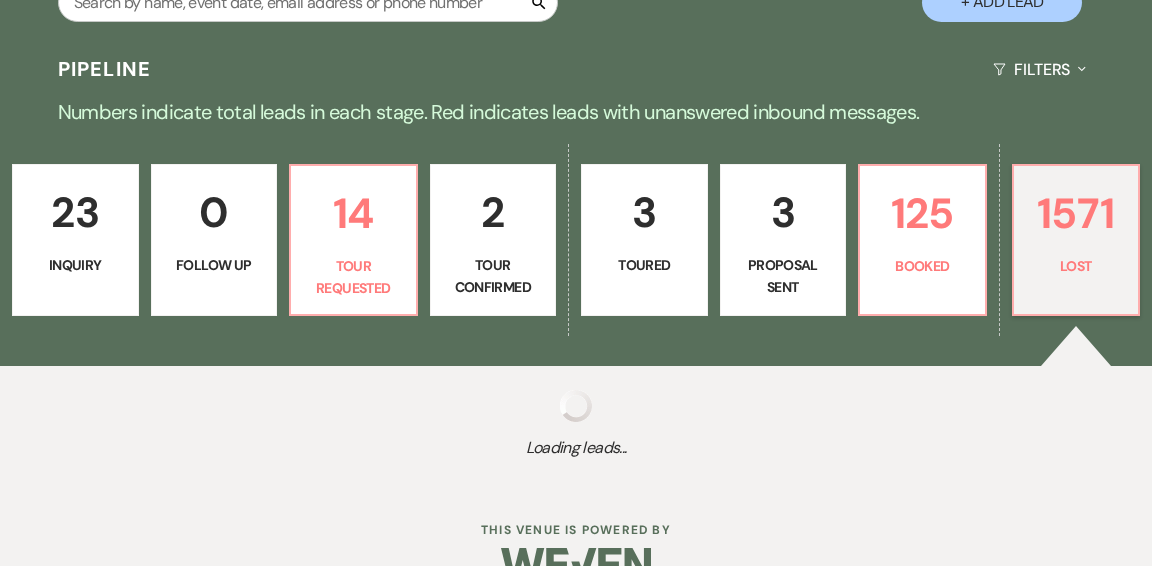 select on "8" 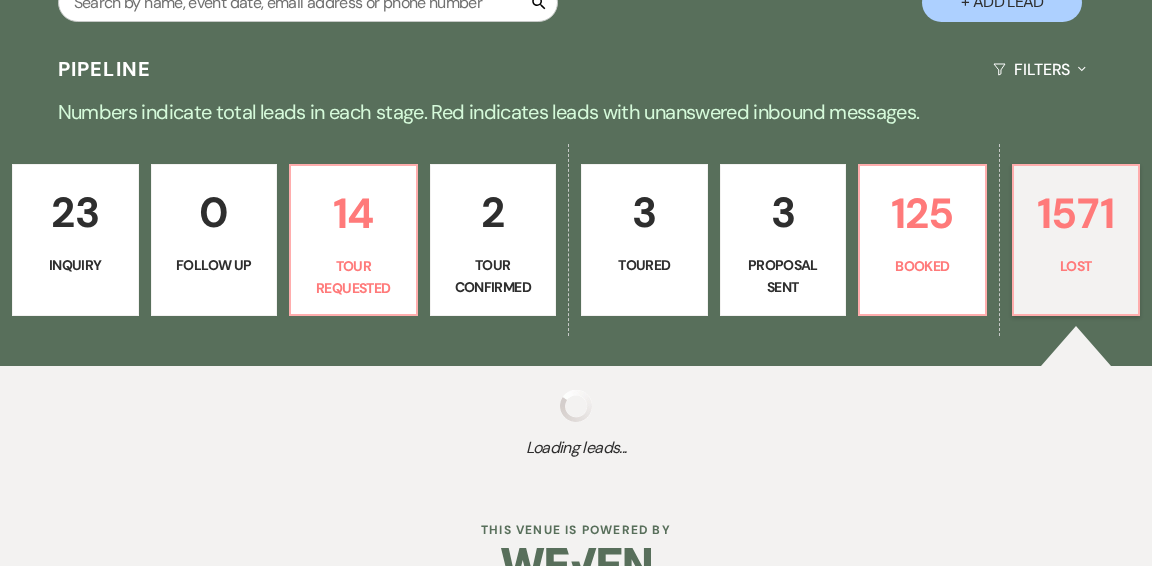 select on "5" 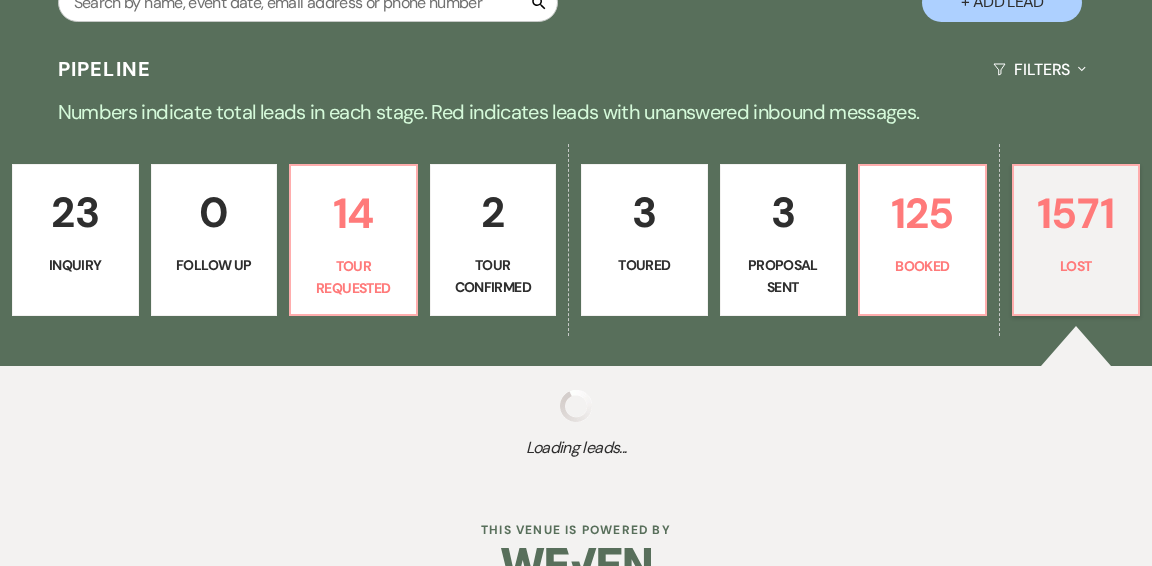 select on "8" 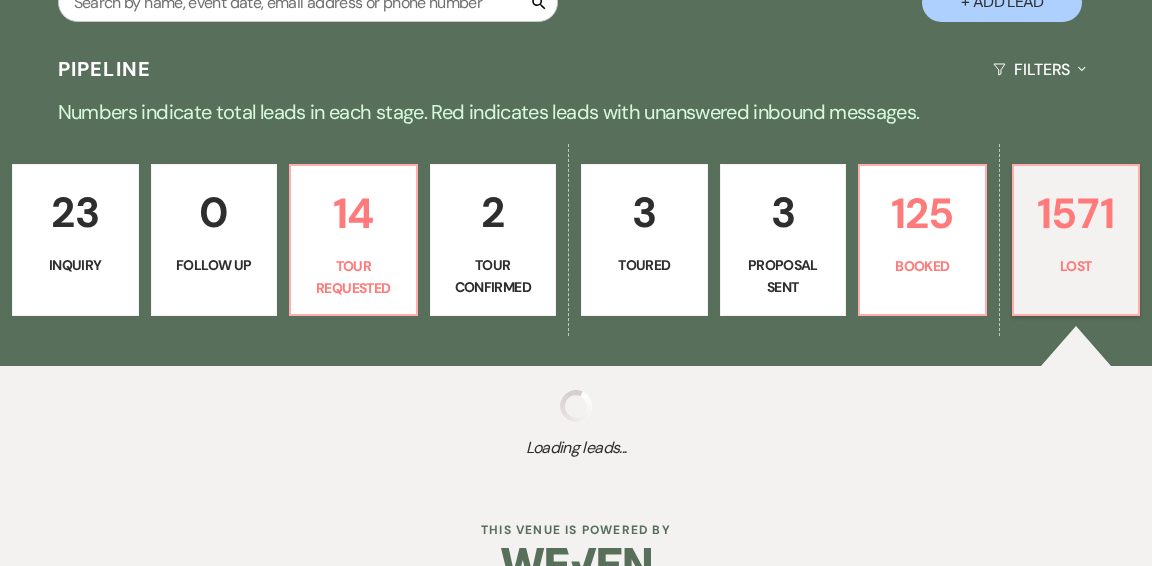 select on "5" 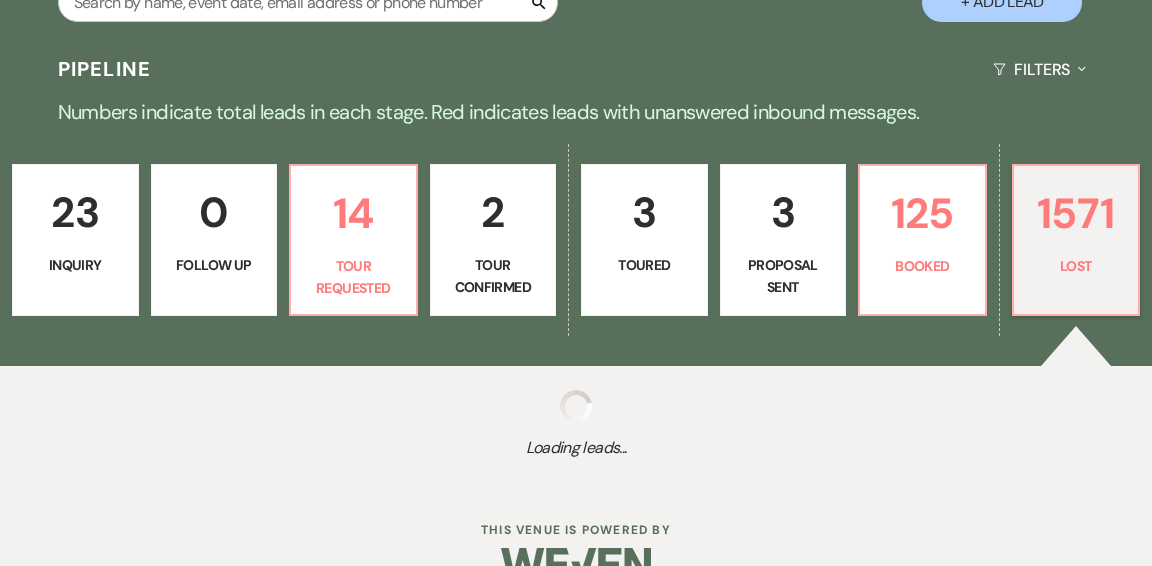 select on "8" 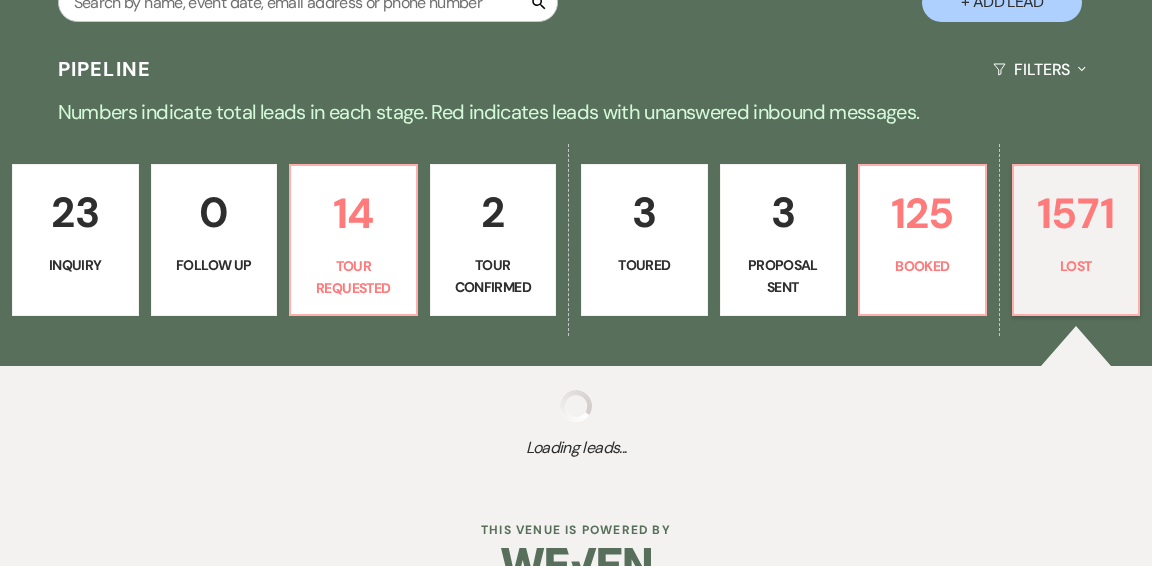 select on "5" 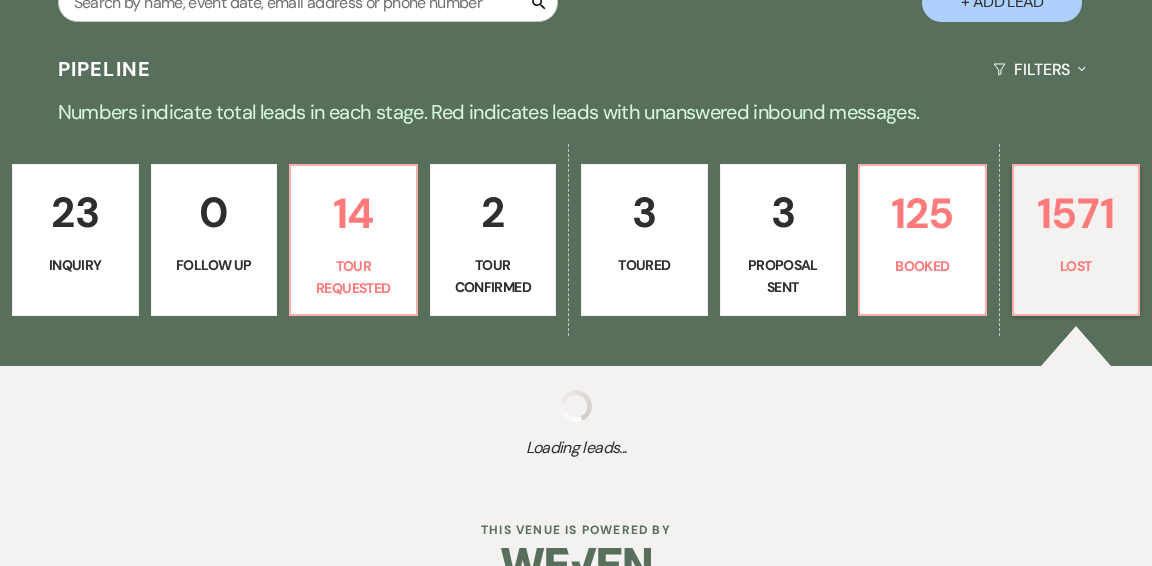 select on "8" 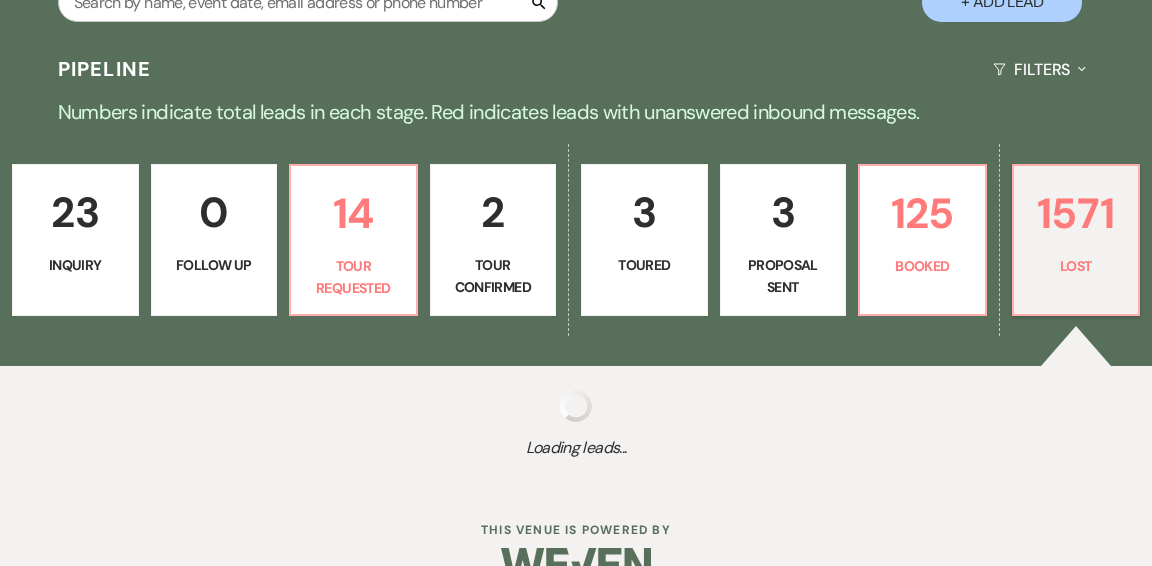 select on "10" 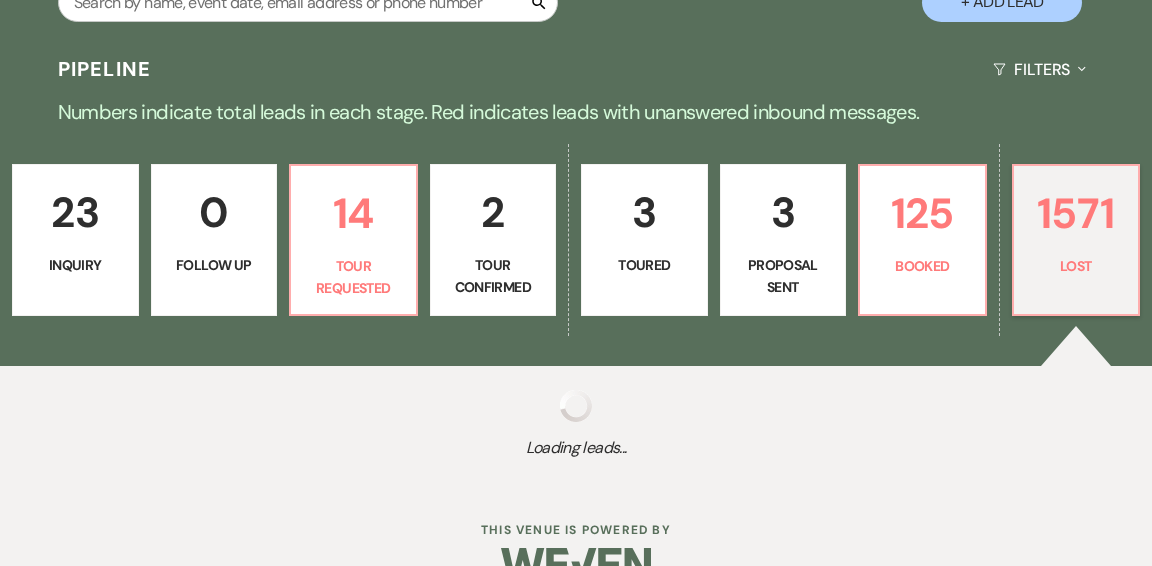 select on "8" 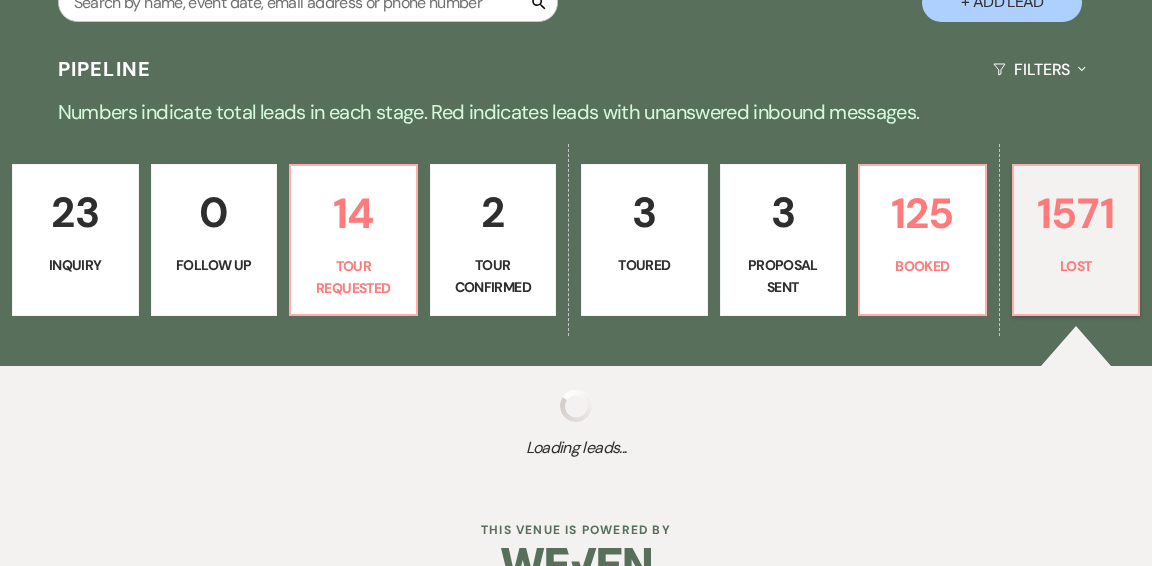 select on "8" 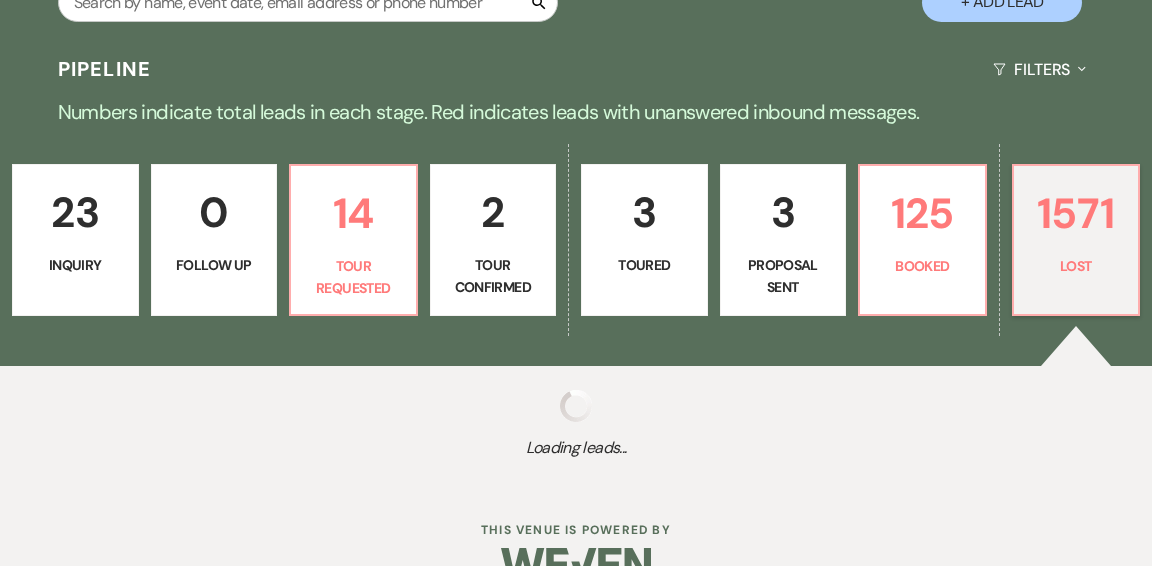 select on "8" 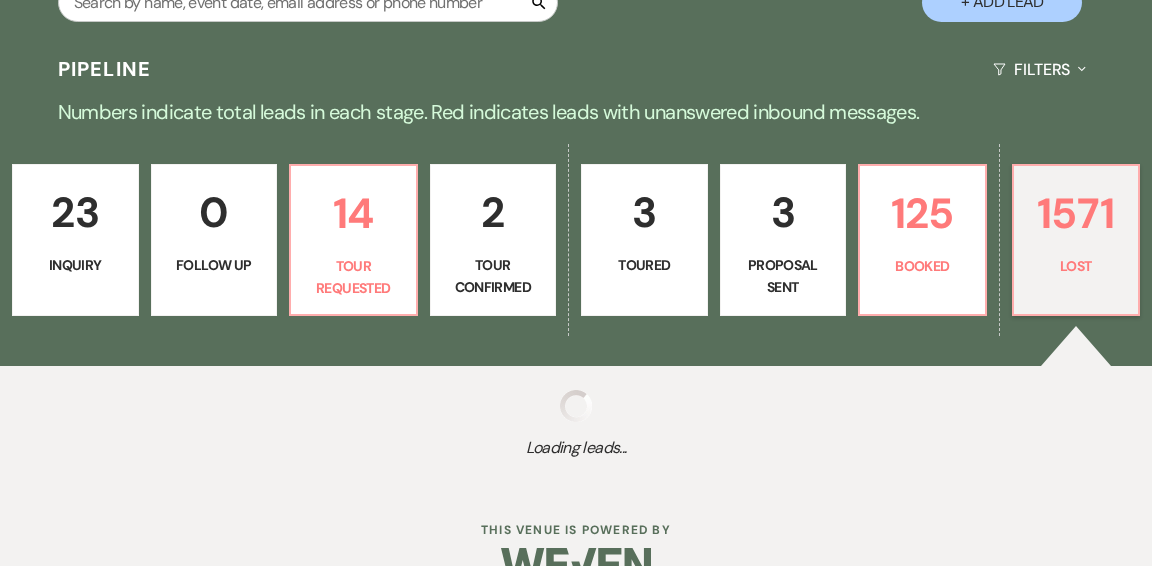 select on "5" 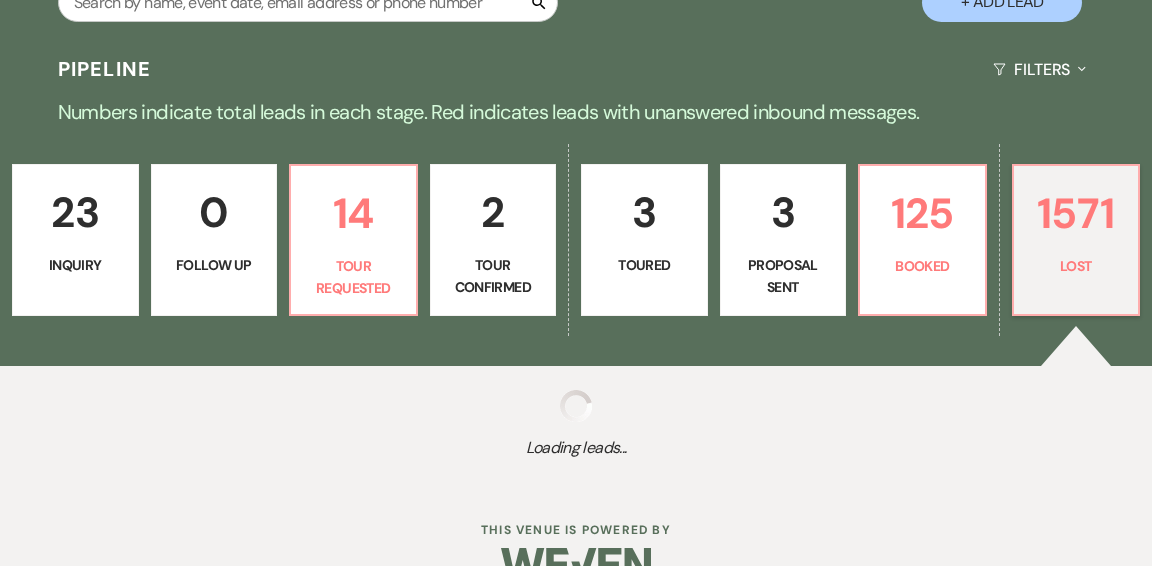 select on "8" 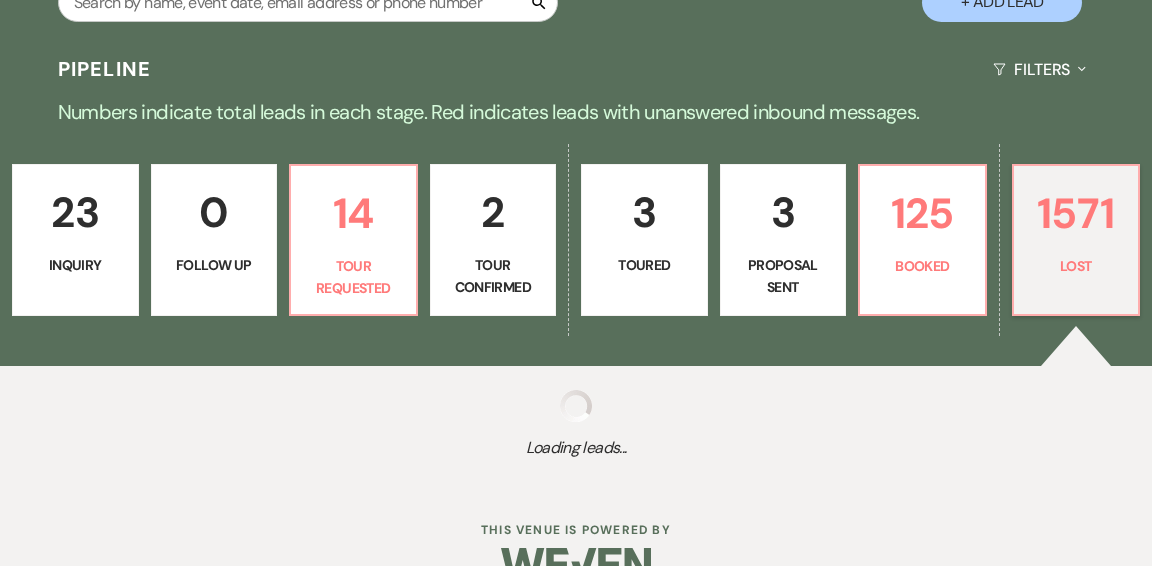 select on "5" 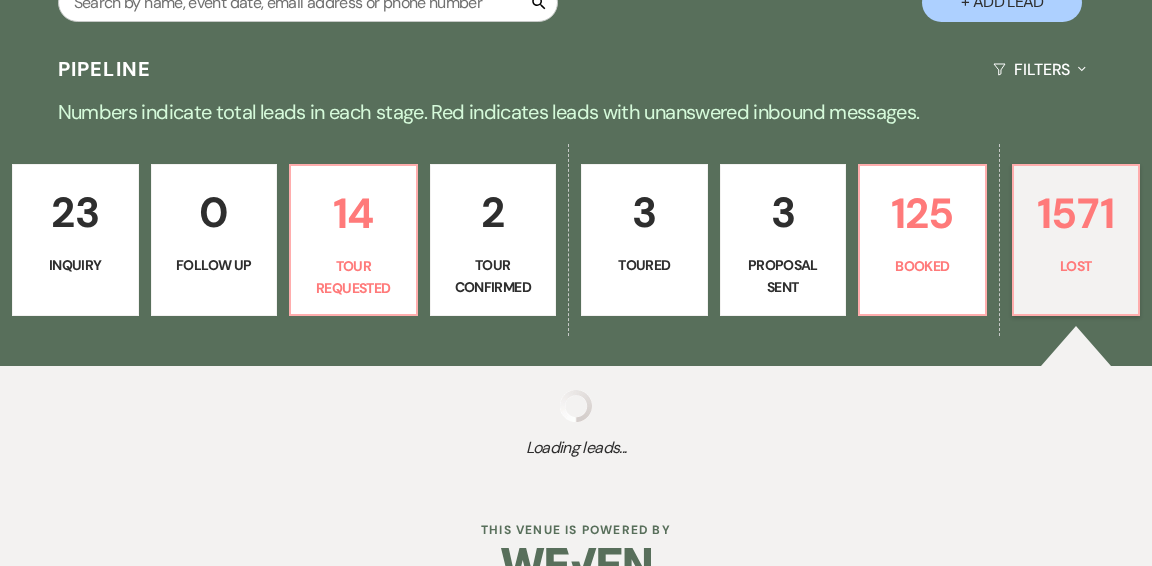 select on "8" 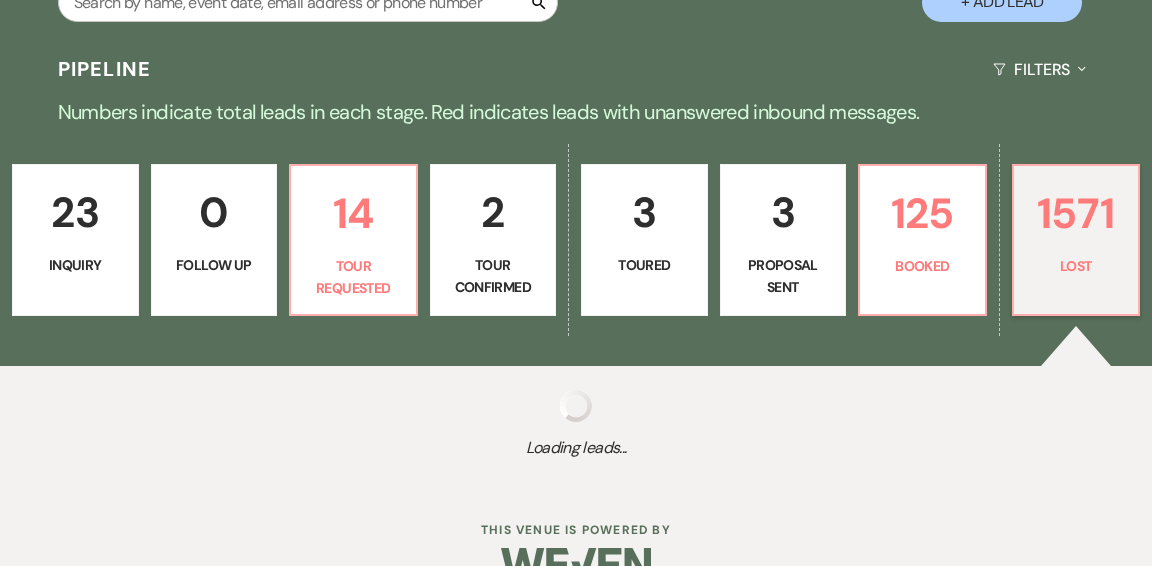 select on "5" 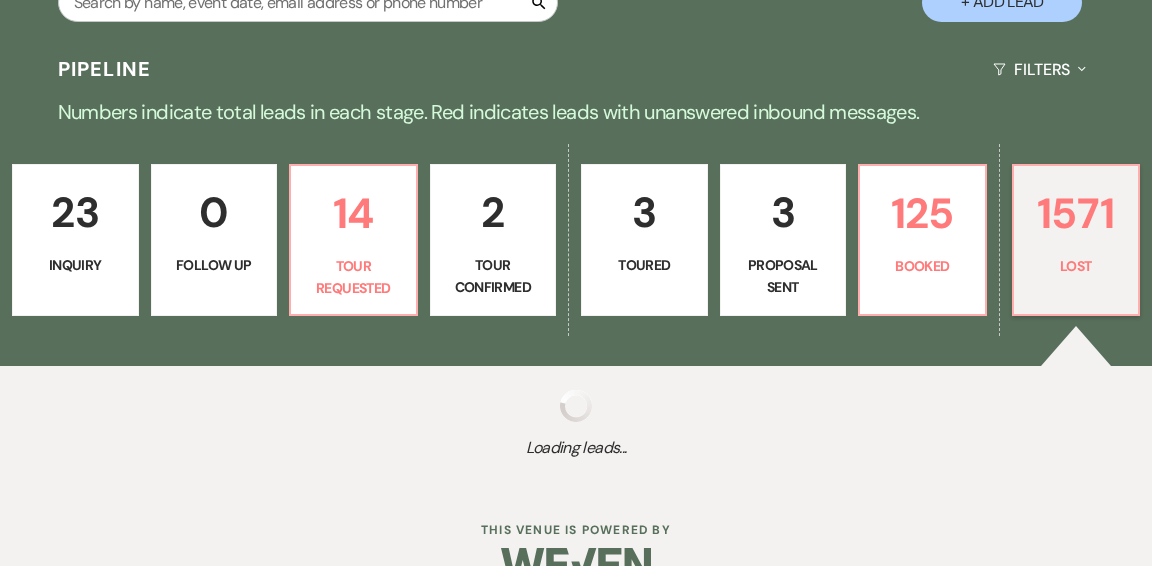 select on "8" 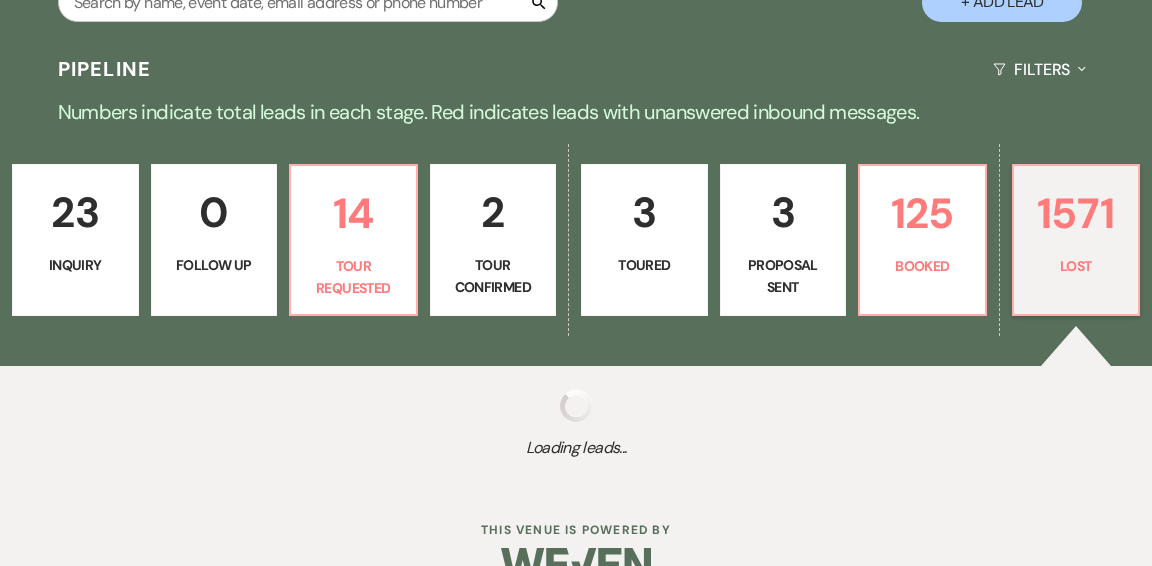 select on "5" 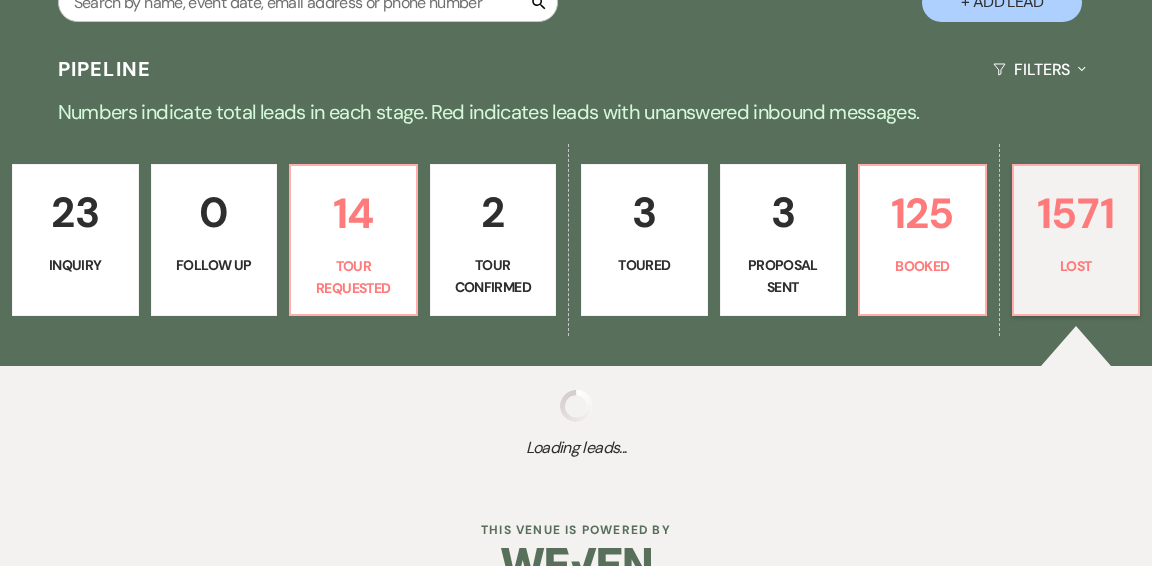 select on "8" 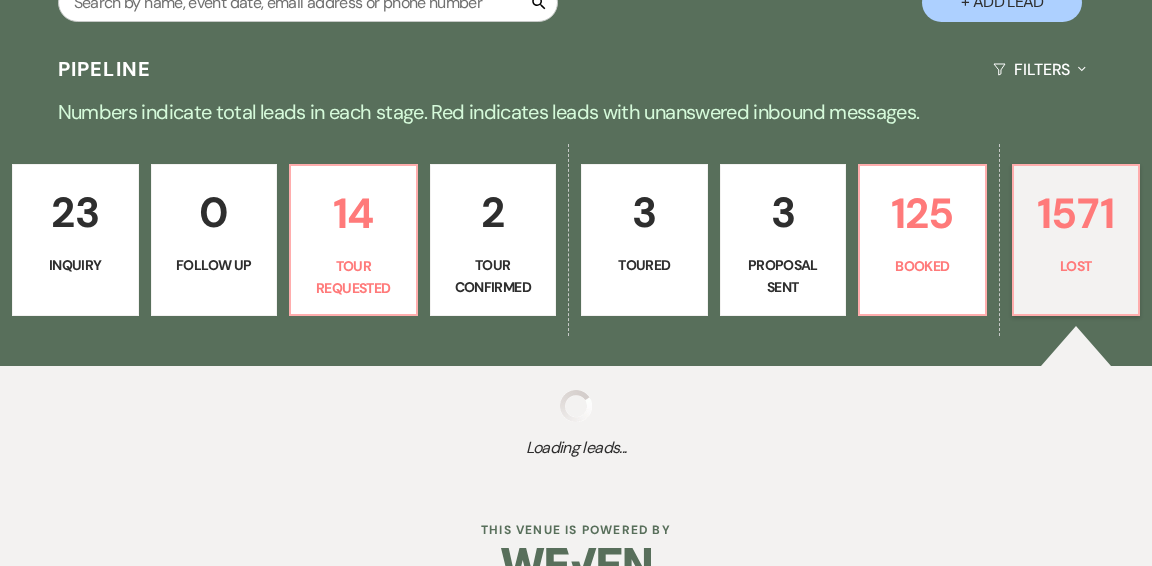 select on "5" 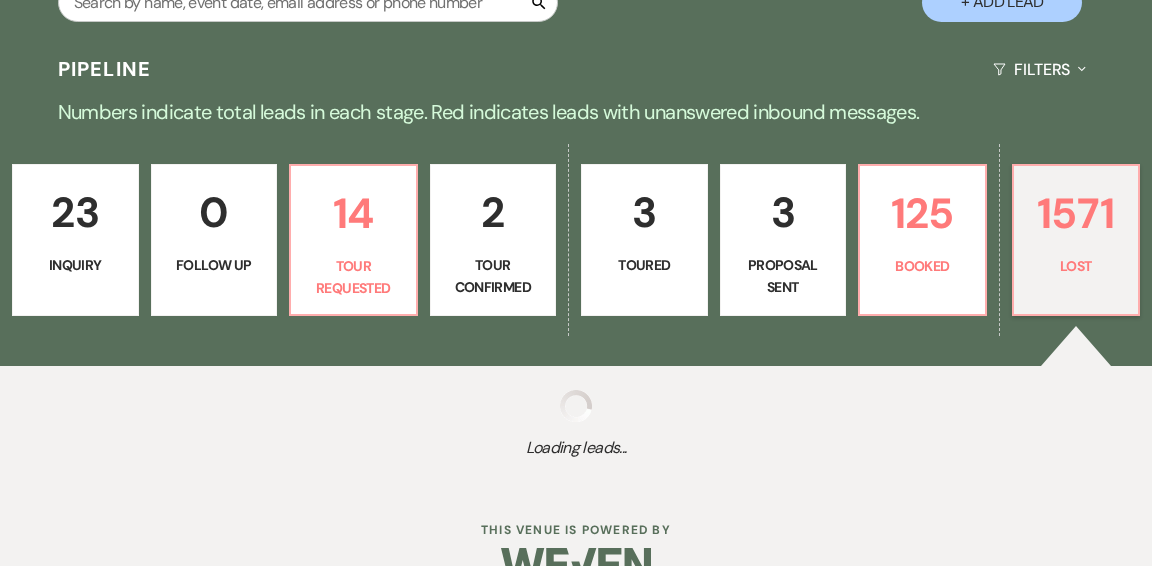 select on "8" 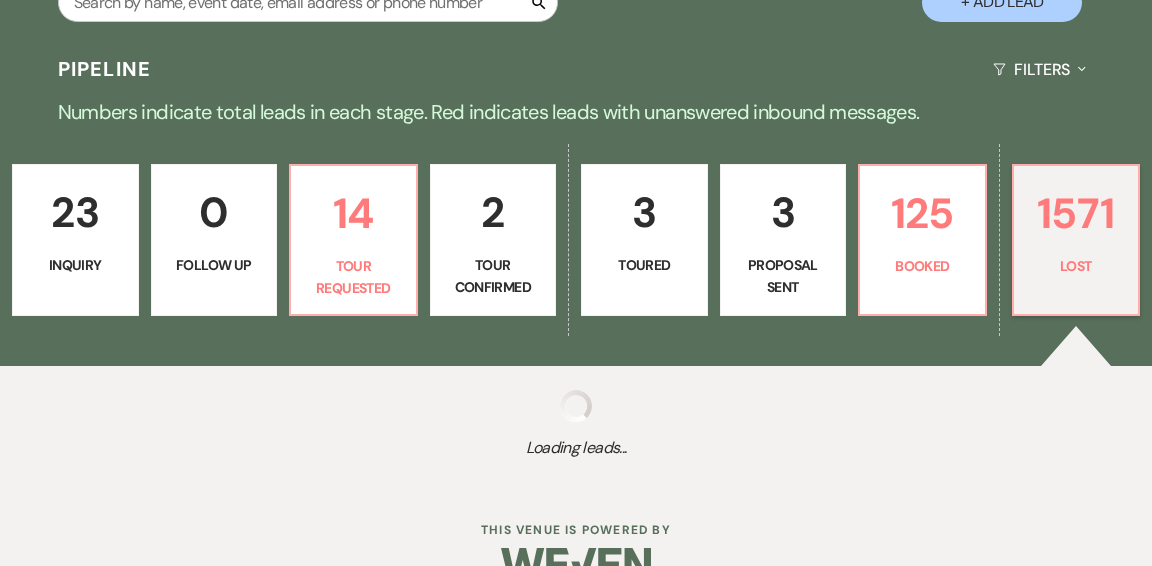 select on "8" 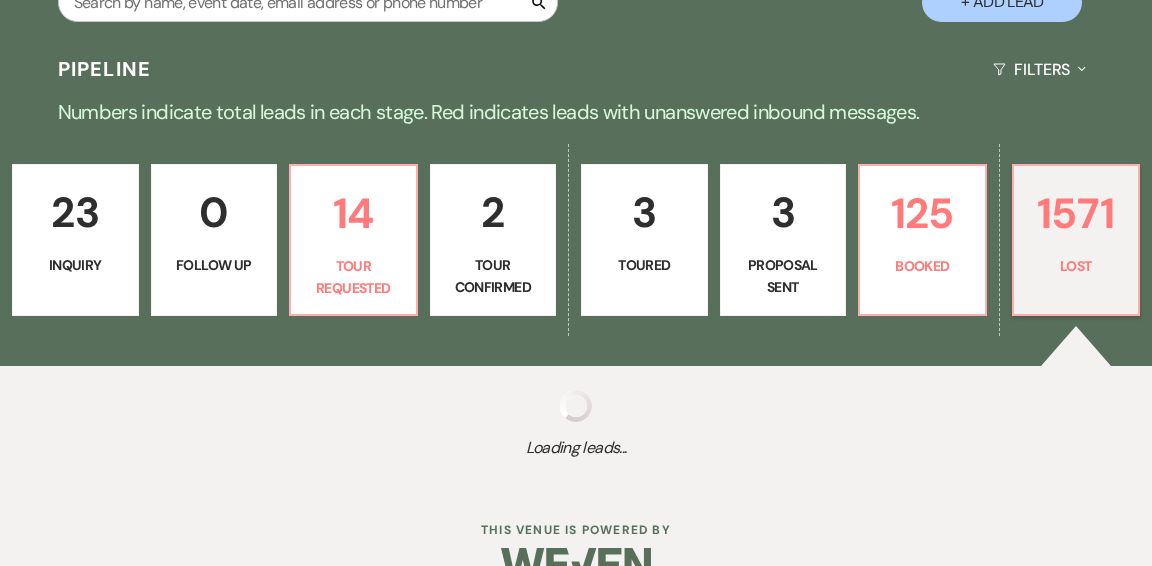 select on "8" 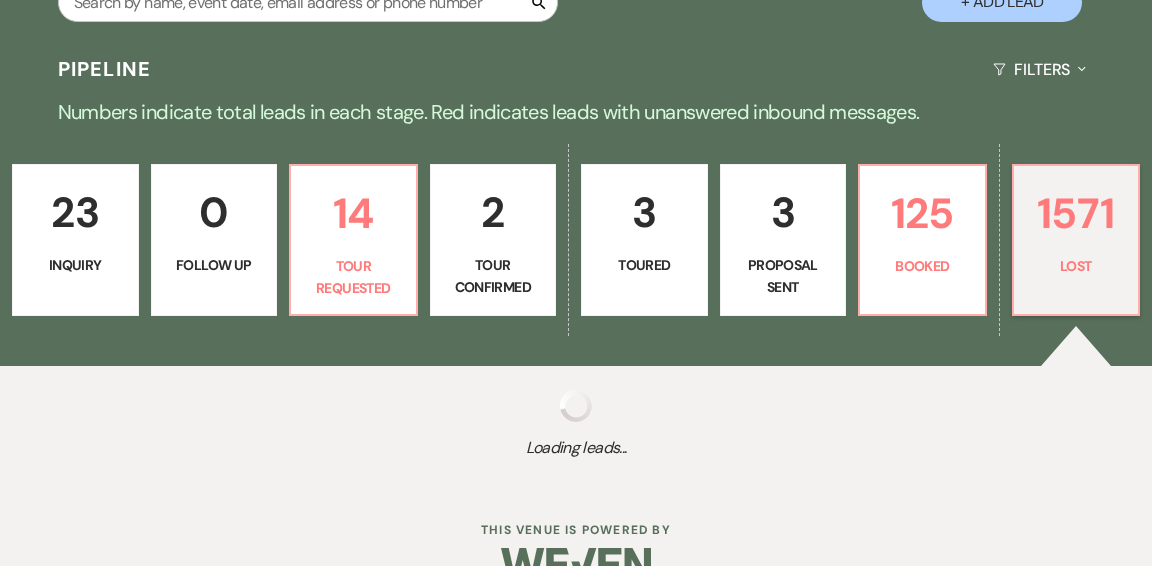 select on "5" 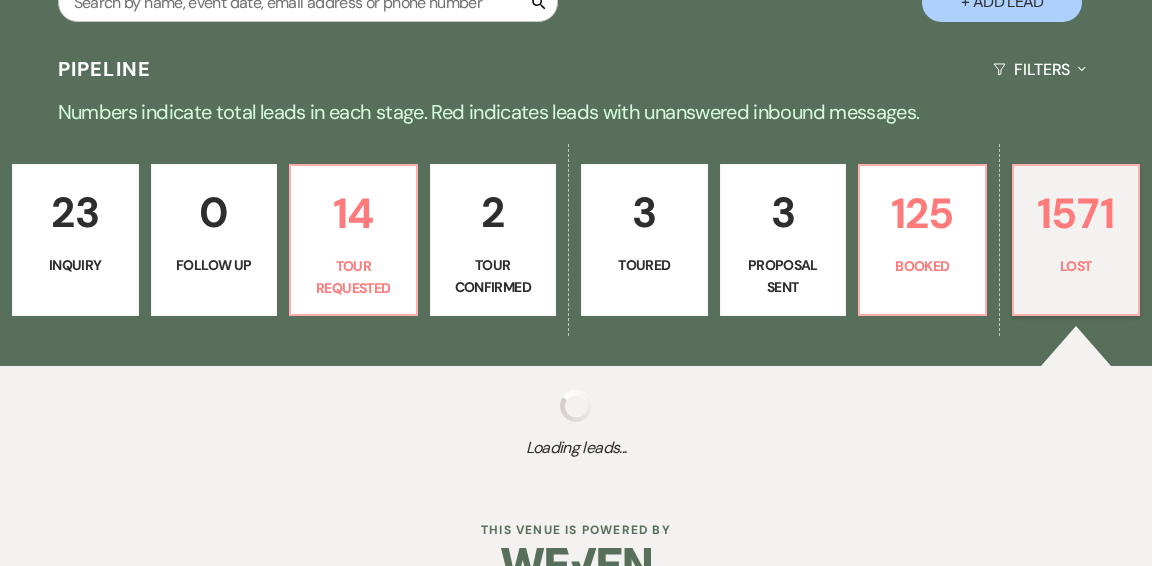 select on "8" 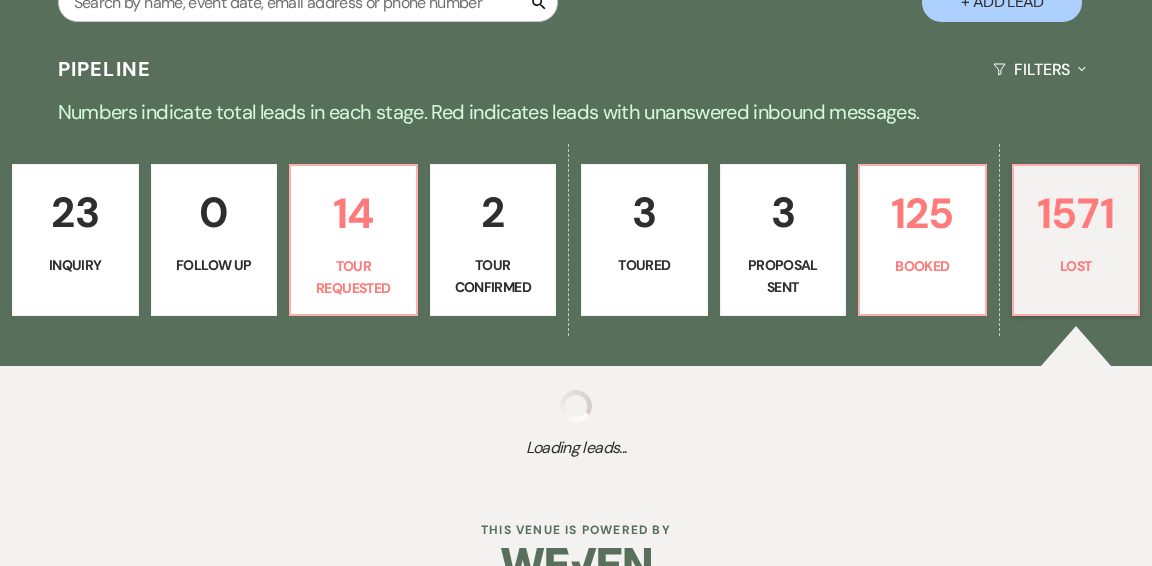 select on "5" 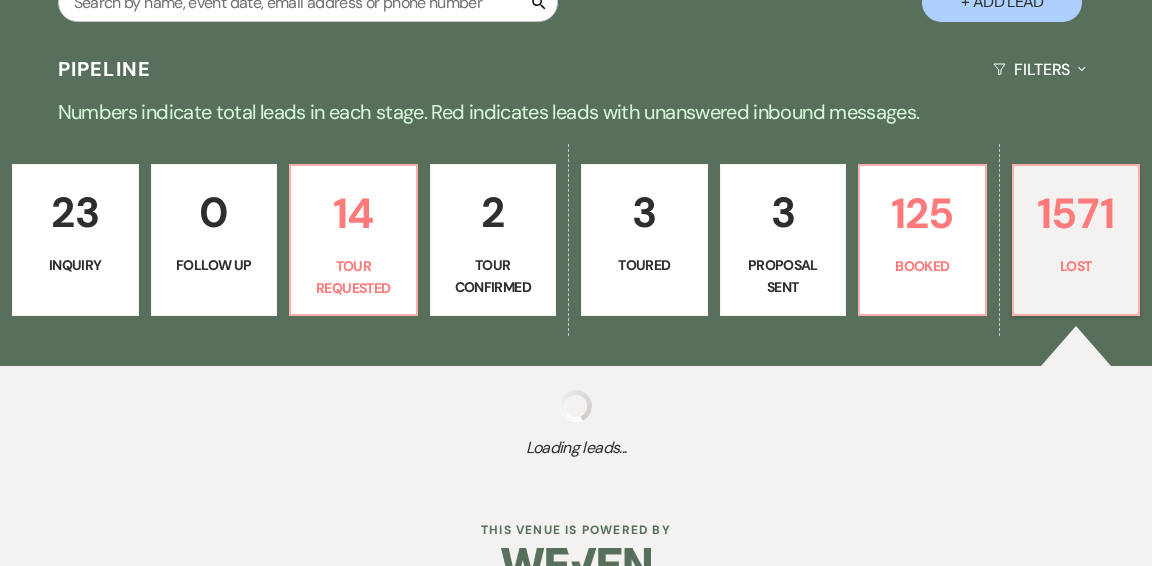 select on "8" 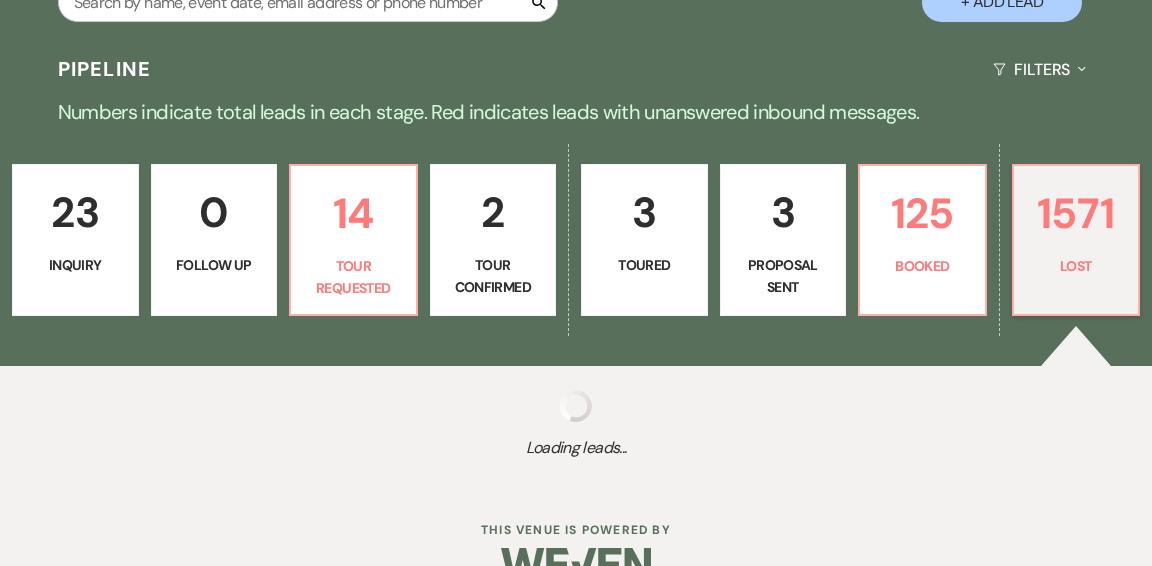 select on "5" 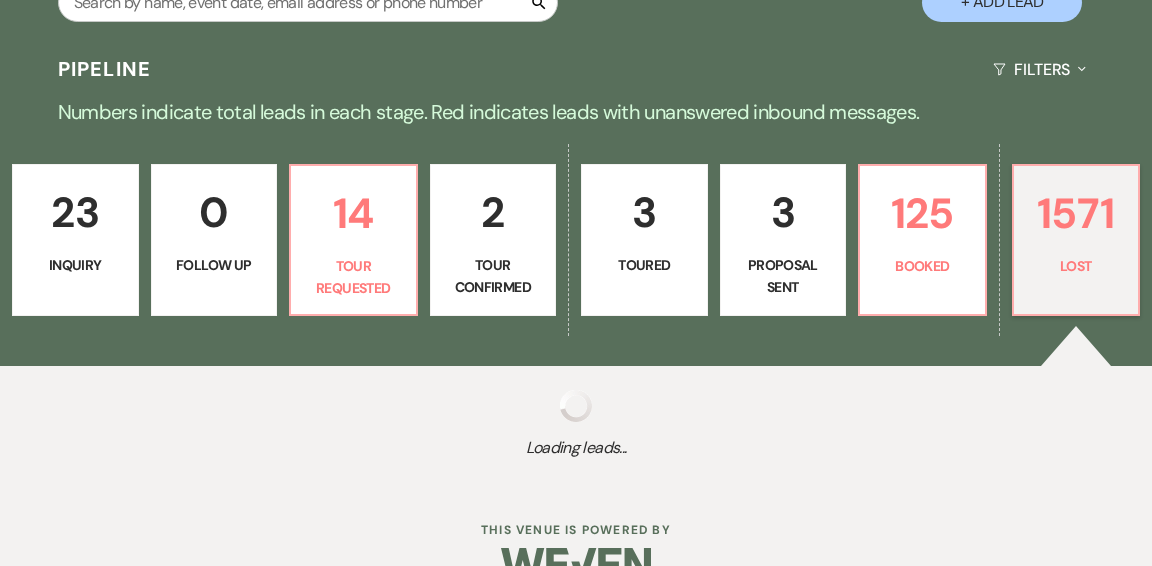 select on "8" 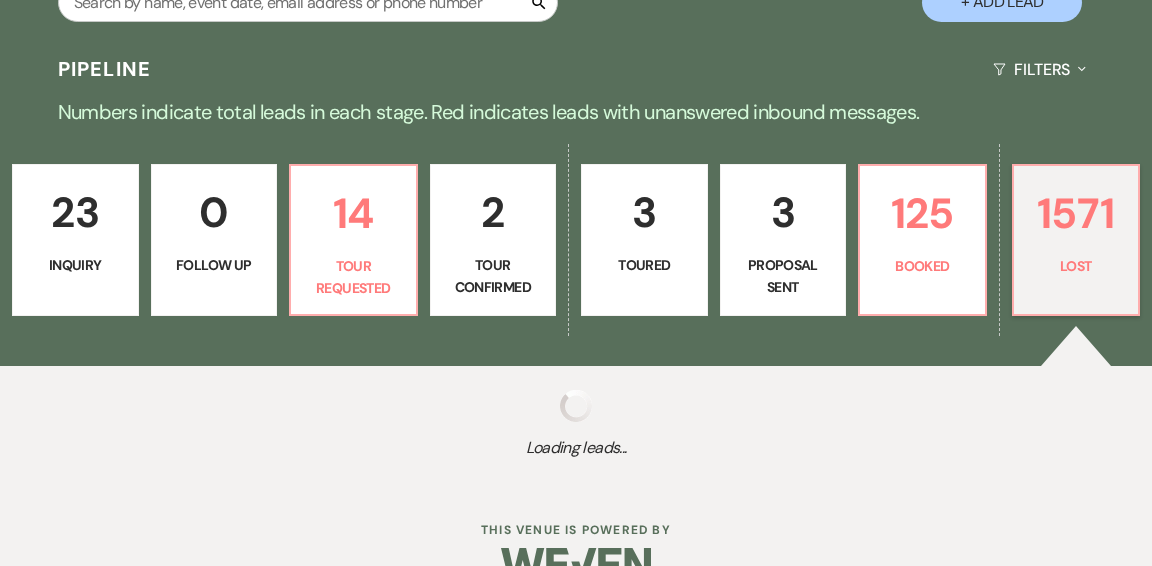 select on "6" 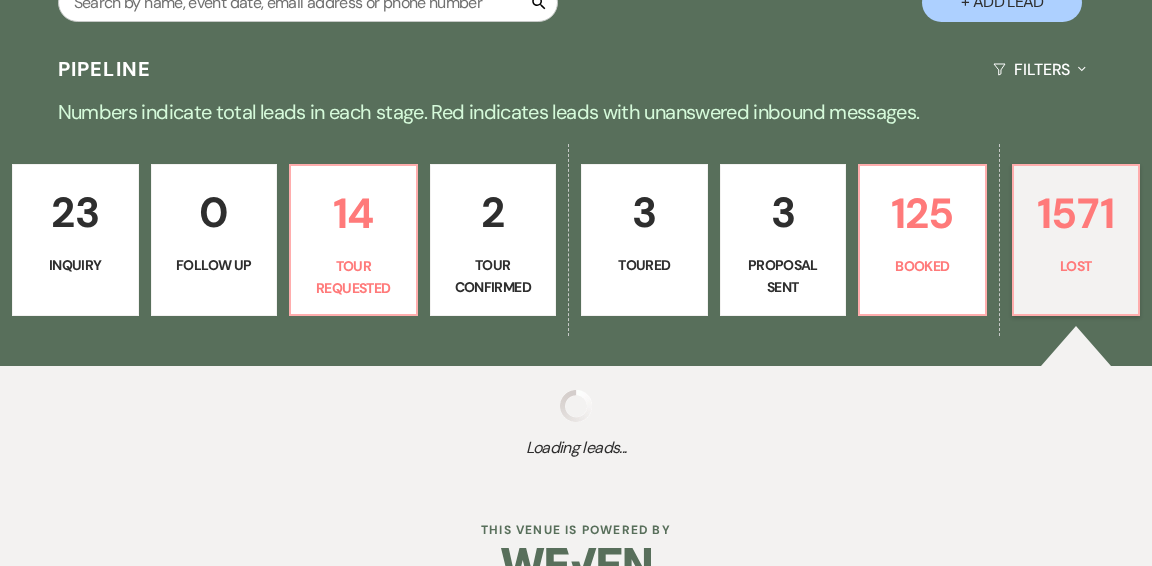 select on "8" 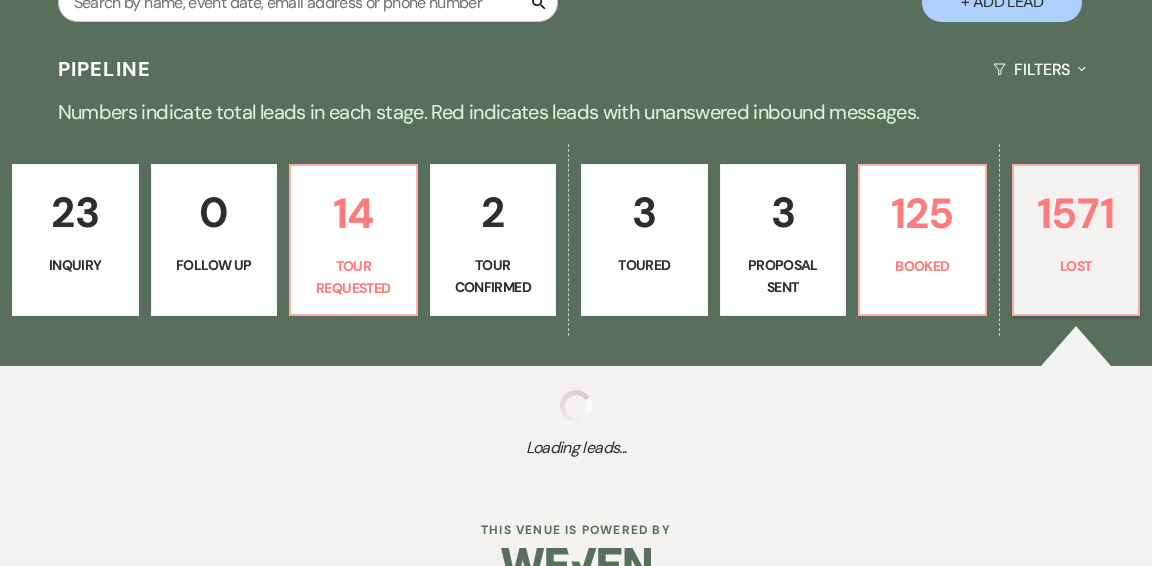 select on "5" 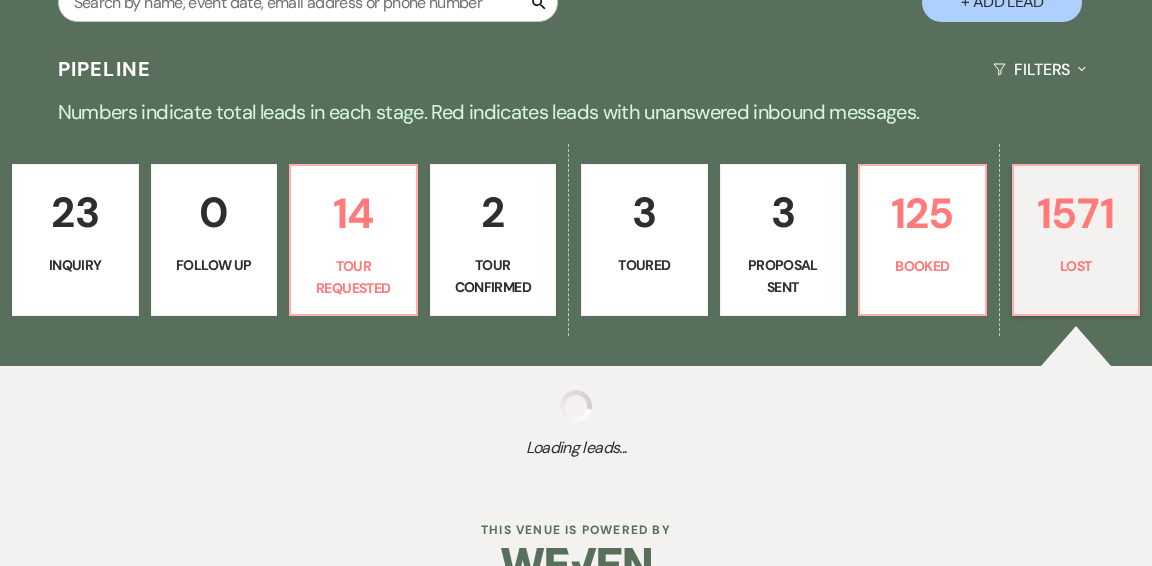 select on "8" 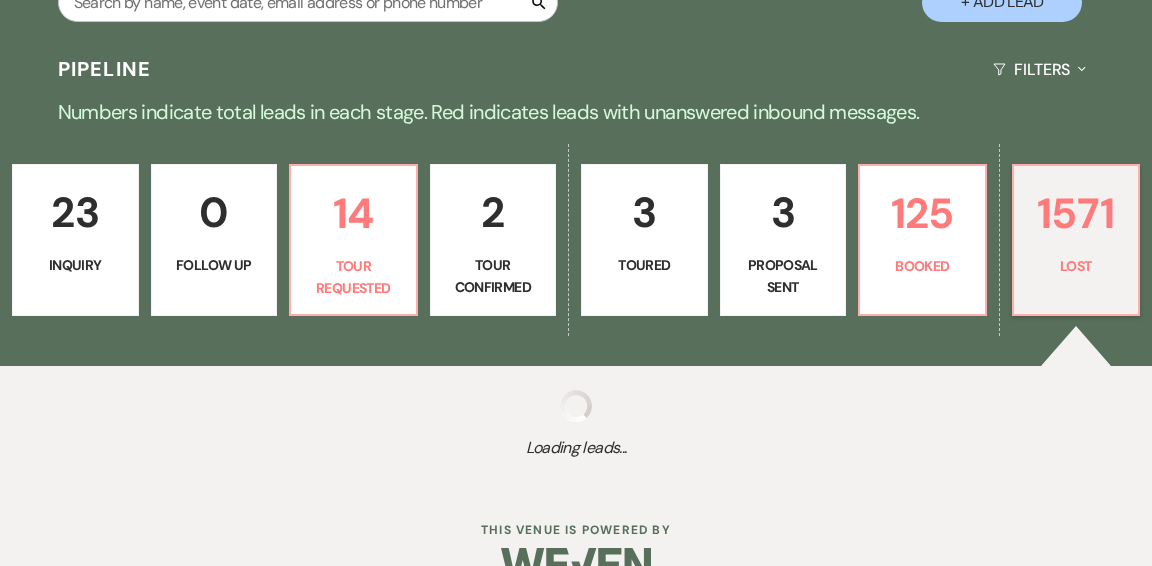 select on "5" 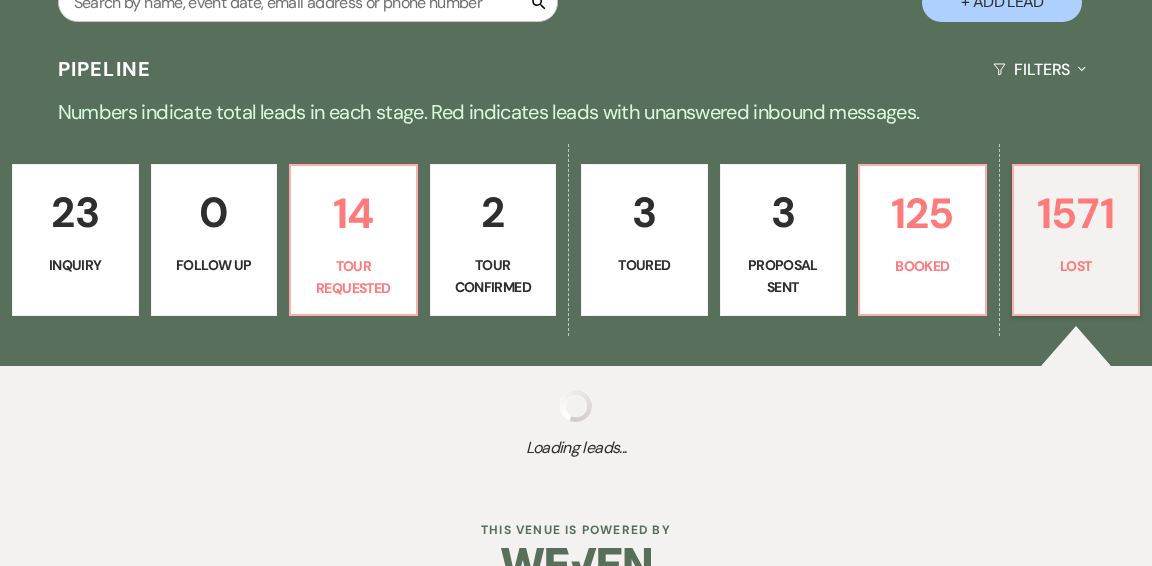 type 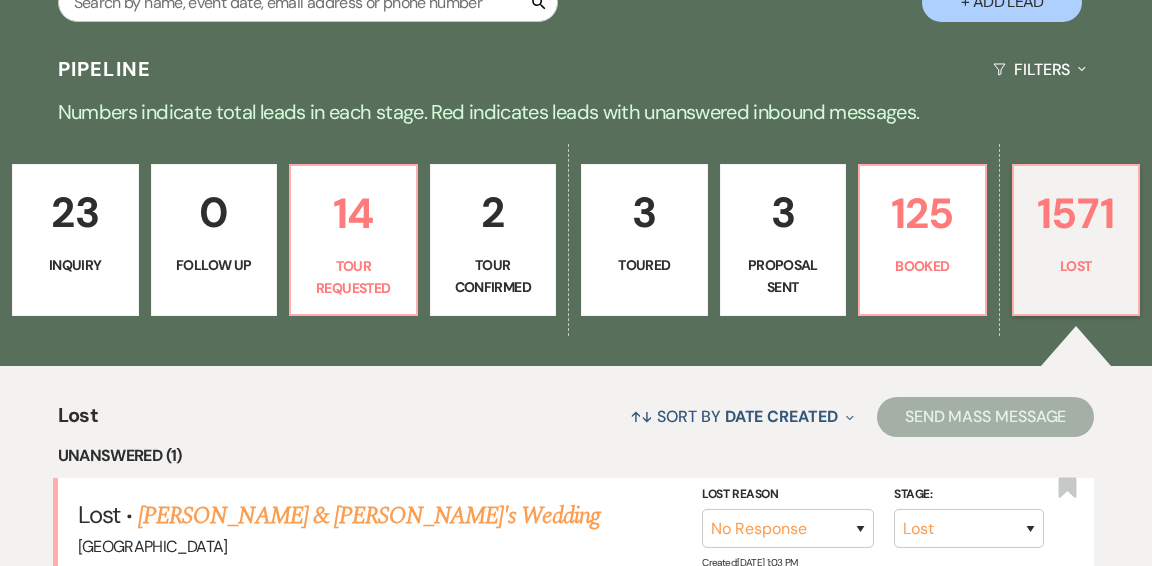 scroll, scrollTop: 492, scrollLeft: 0, axis: vertical 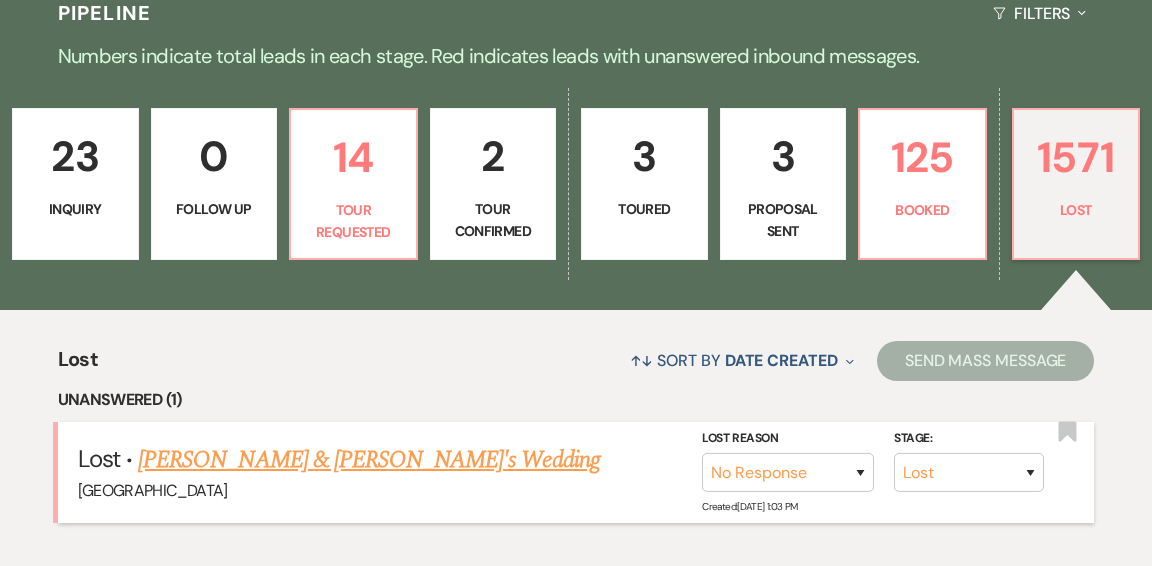 click on "Elana & Fiance's Wedding" at bounding box center [369, 460] 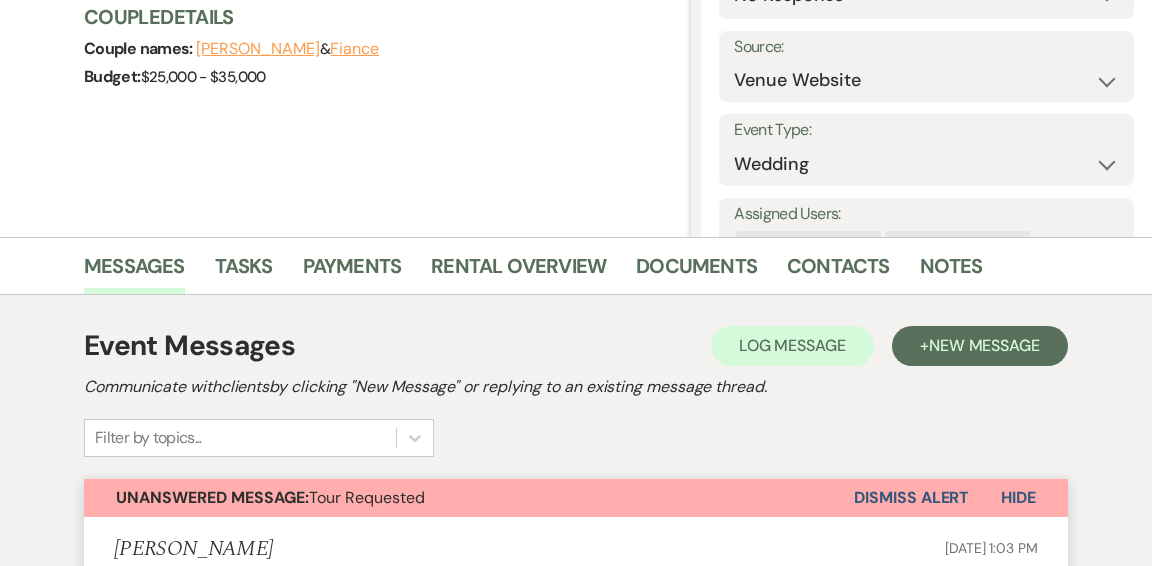 scroll, scrollTop: 293, scrollLeft: 0, axis: vertical 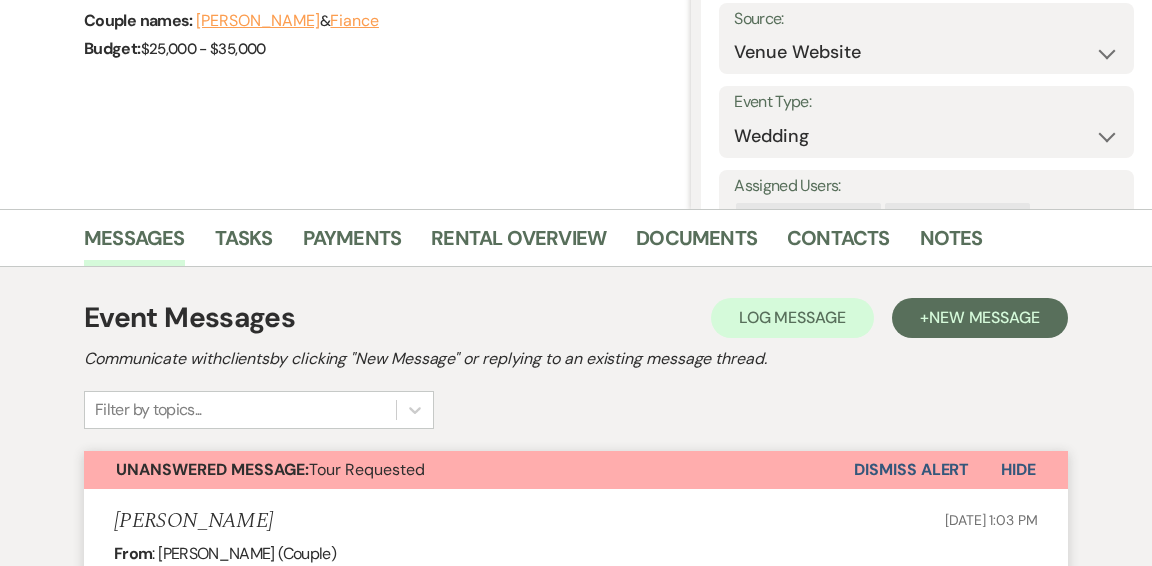 click on "Dismiss Alert" at bounding box center [911, 470] 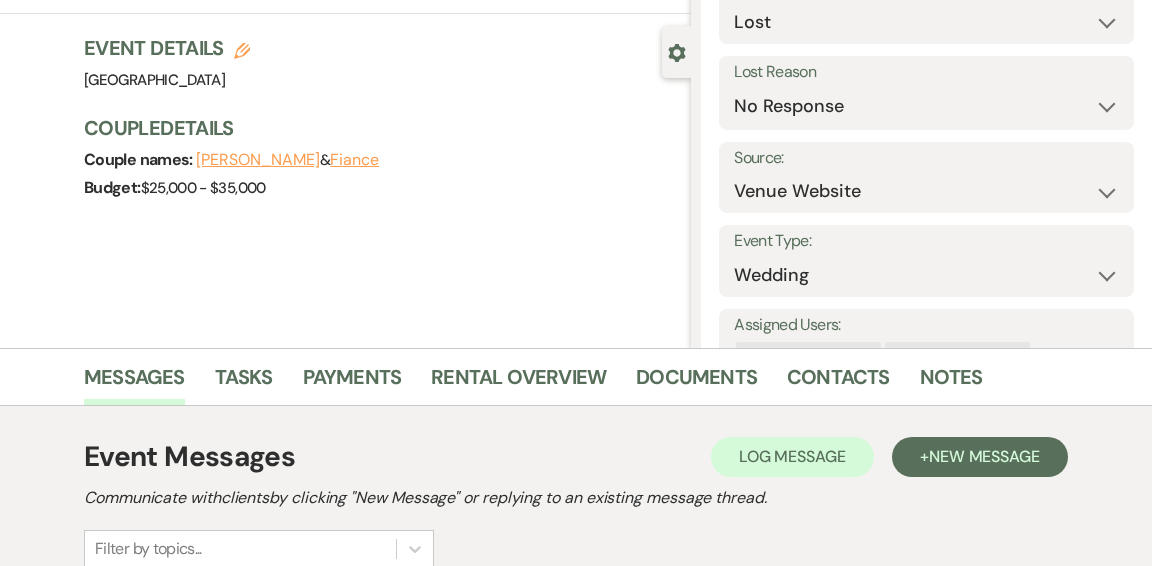 scroll, scrollTop: 0, scrollLeft: 0, axis: both 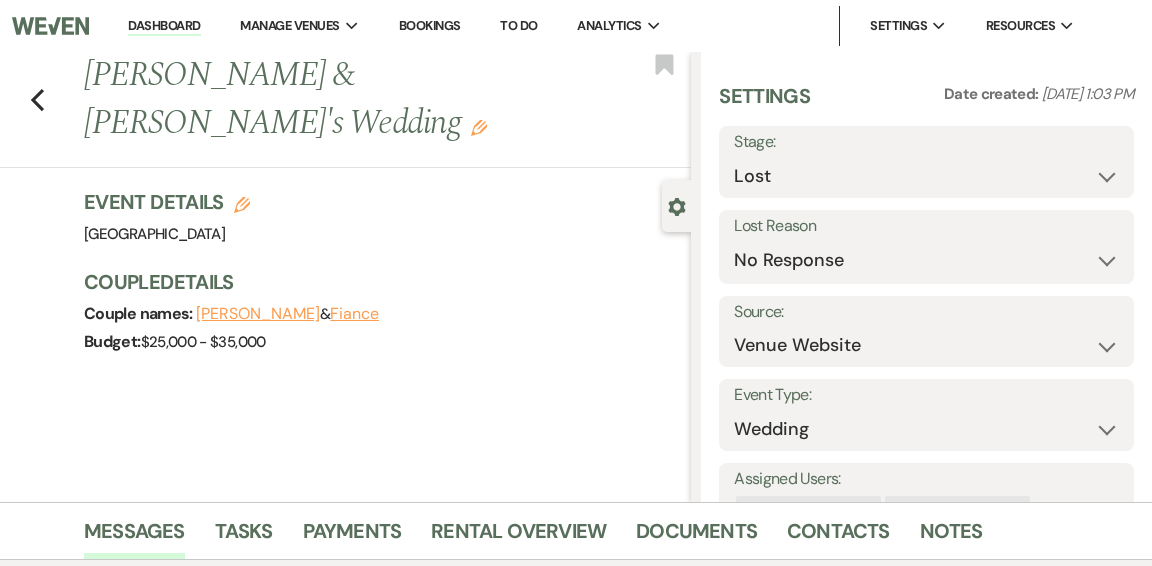 click on "Dashboard" at bounding box center [164, 26] 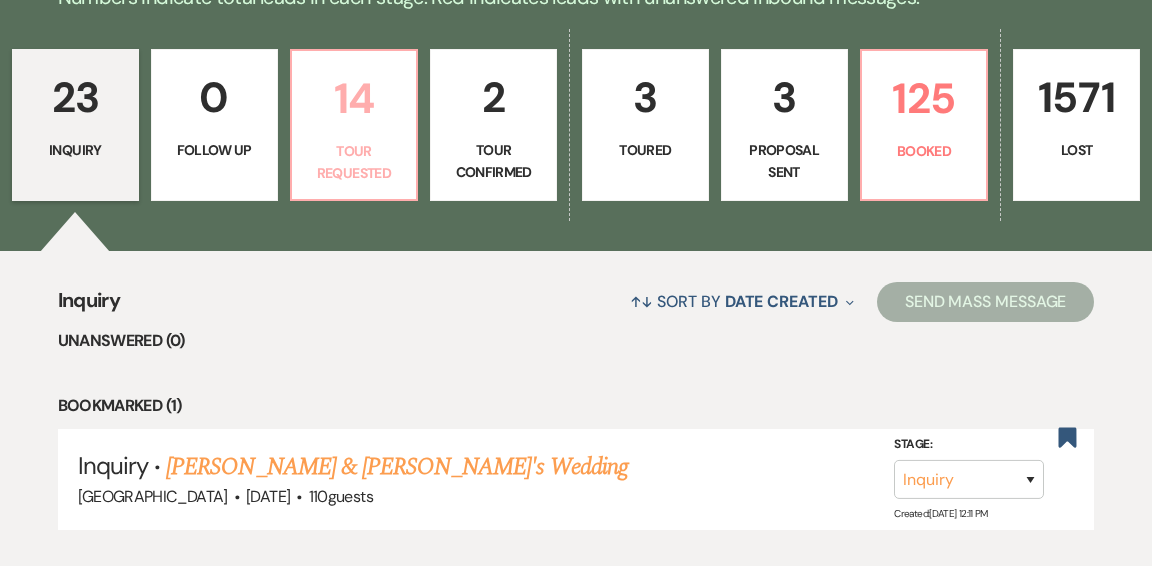 click on "Tour Requested" at bounding box center [354, 162] 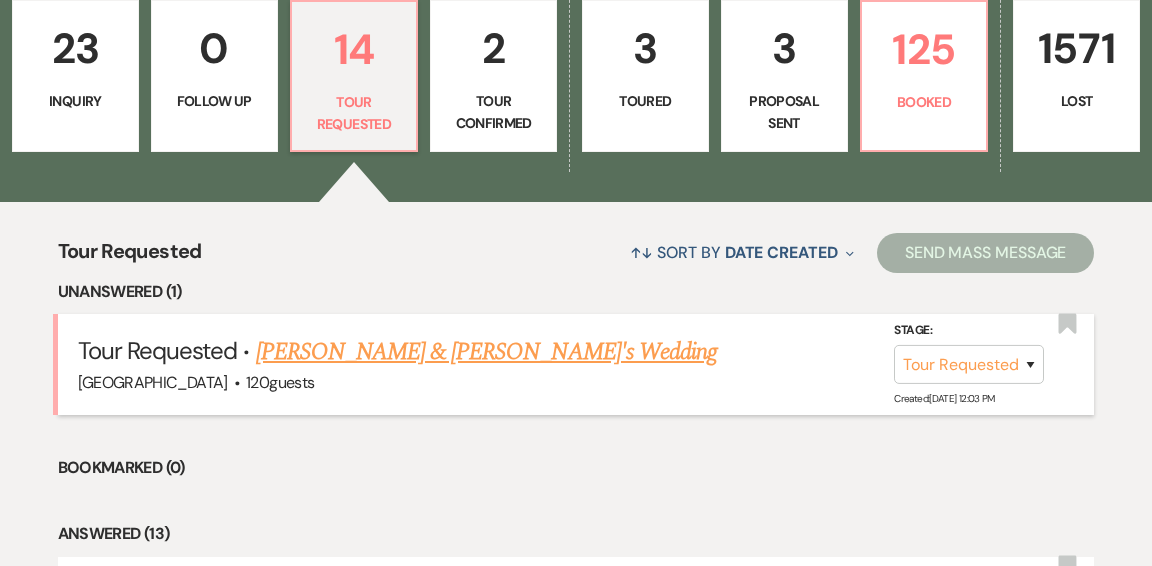 scroll, scrollTop: 604, scrollLeft: 0, axis: vertical 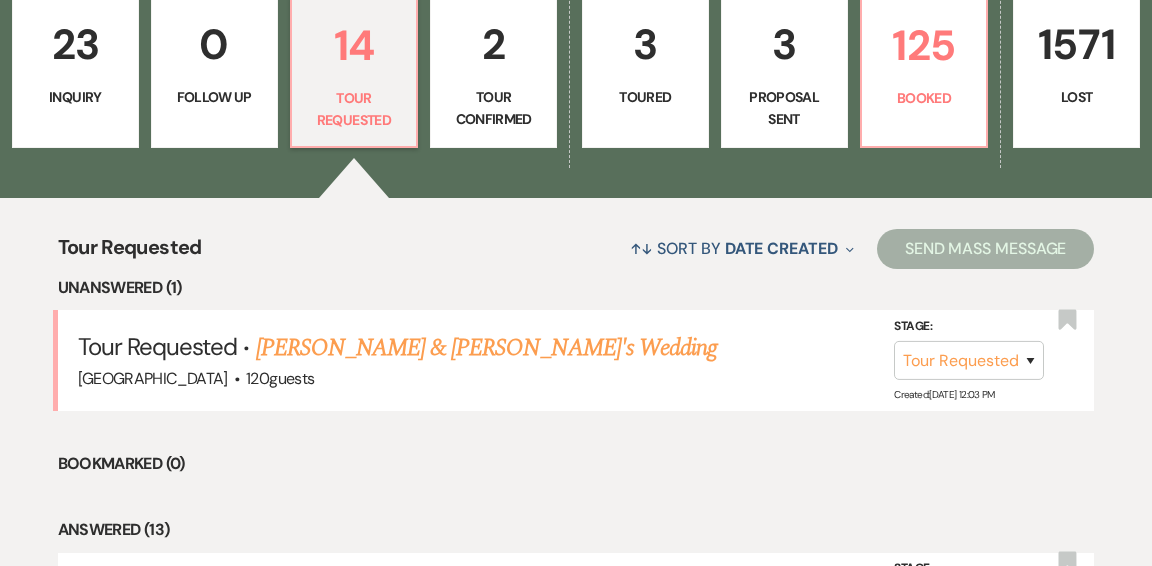 click on "[PERSON_NAME] & [PERSON_NAME]'s Wedding" at bounding box center [487, 348] 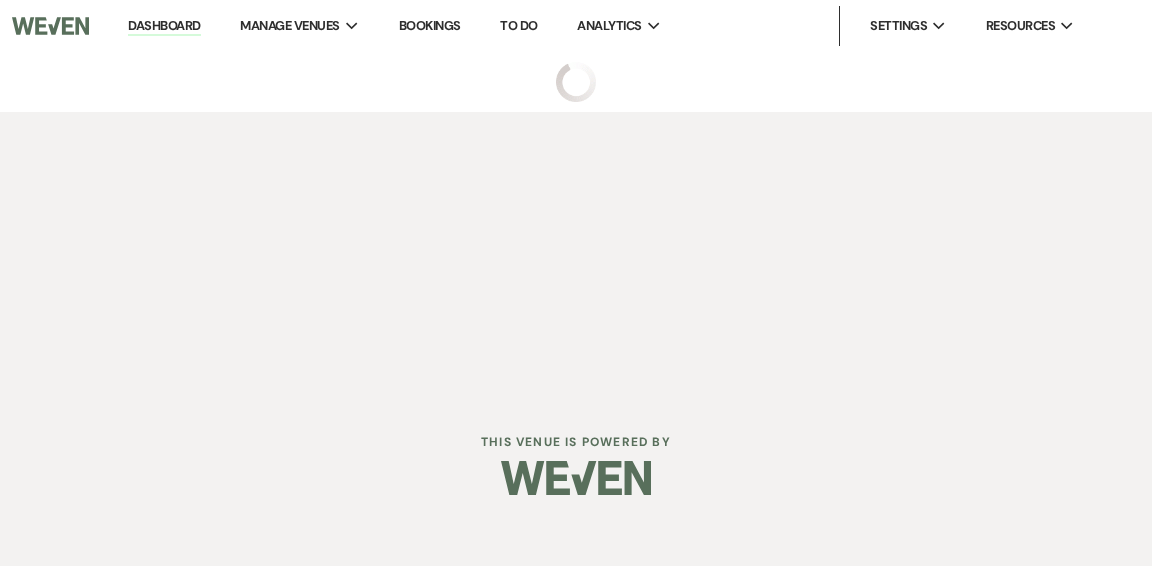 scroll, scrollTop: 0, scrollLeft: 0, axis: both 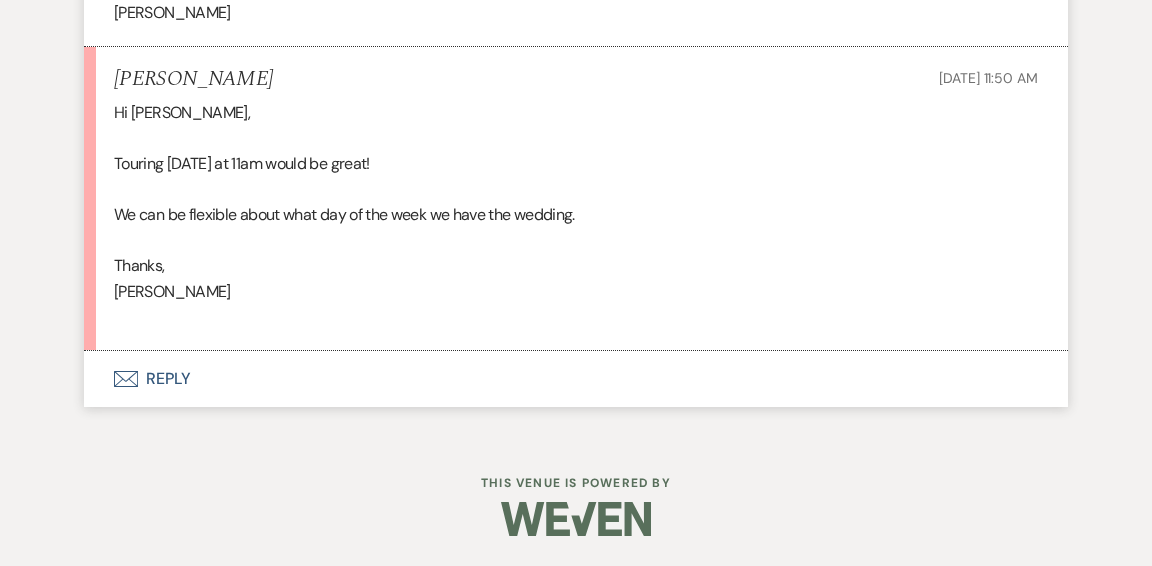 click on "Envelope Reply" at bounding box center [576, 379] 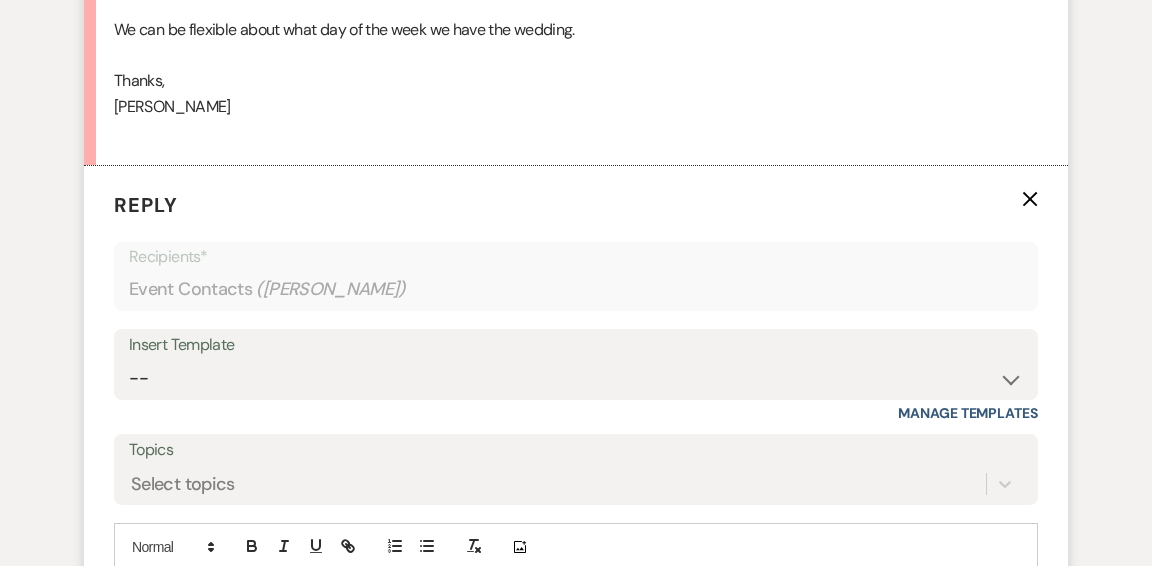 scroll, scrollTop: 3206, scrollLeft: 0, axis: vertical 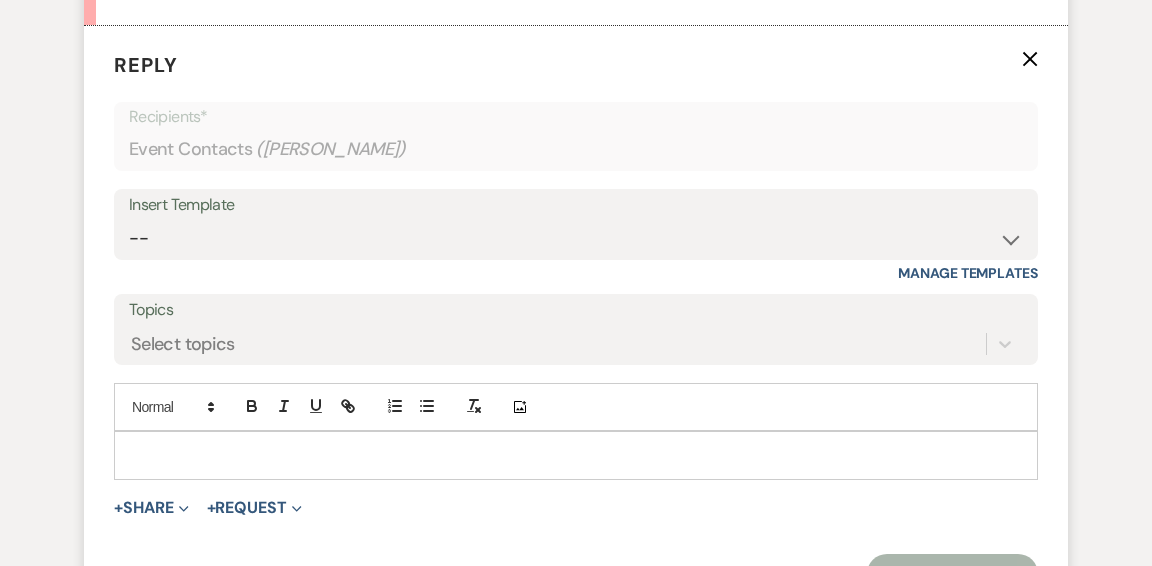 click at bounding box center [576, 455] 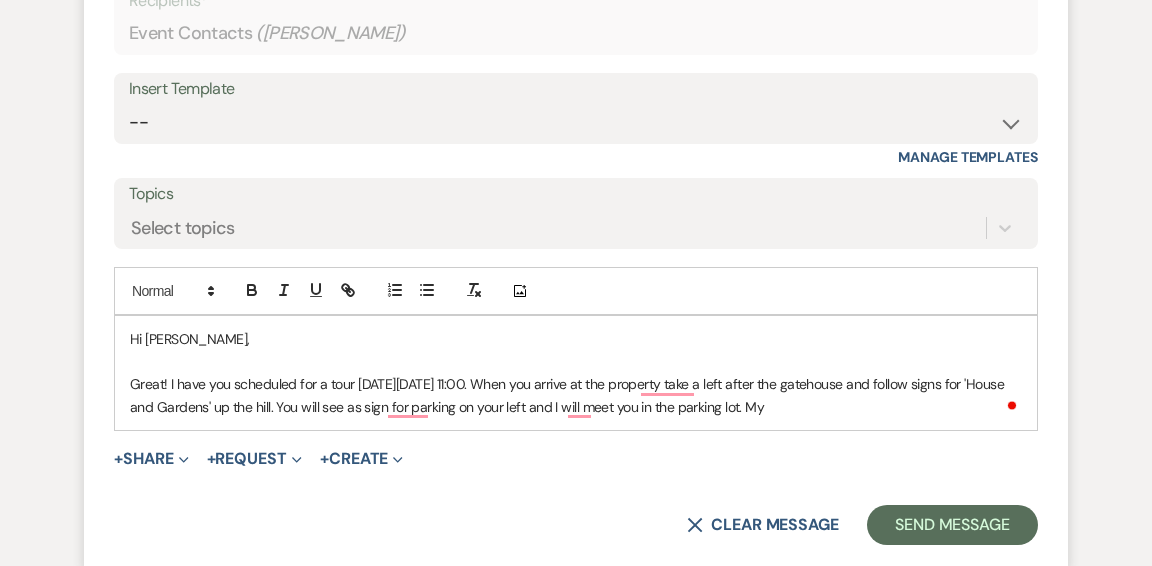 scroll, scrollTop: 3324, scrollLeft: 0, axis: vertical 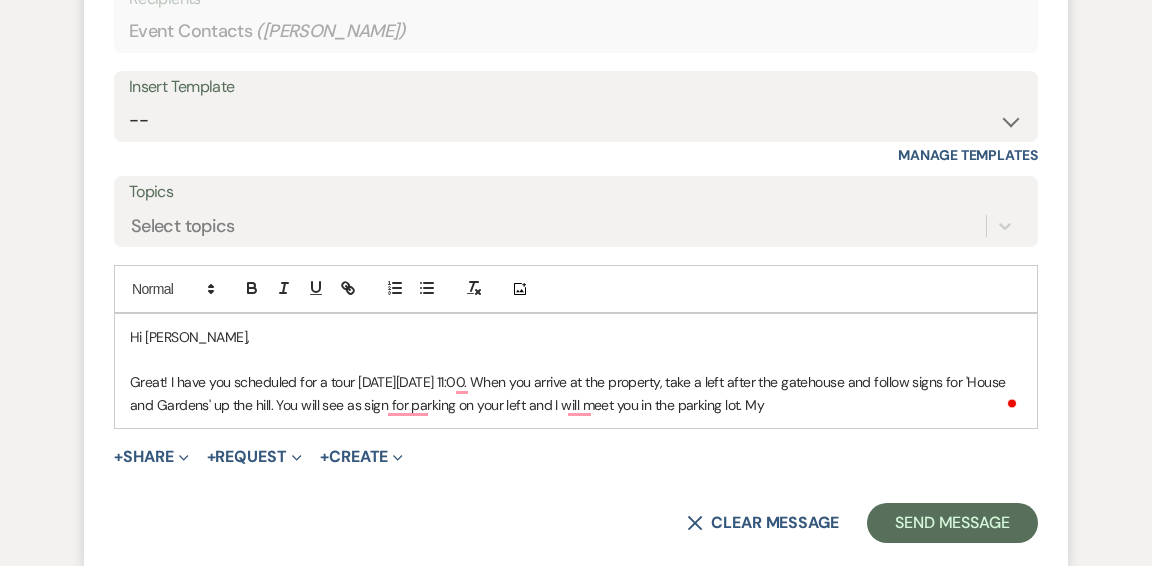 click on "Great! I have you scheduled for a tour on Friday, July 18 at 11:00. When you arrive at the property, take a left after the gatehouse and follow signs for 'House and Gardens' up the hill. You will see as sign for parking on your left and I will meet you in the parking lot. My" at bounding box center [576, 393] 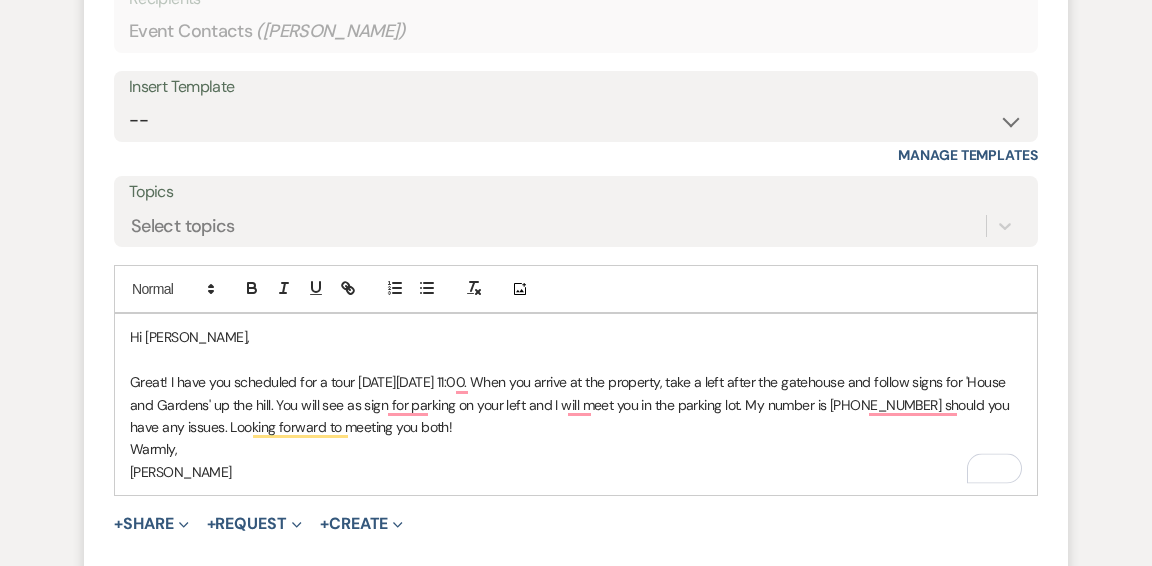 click at bounding box center (576, 360) 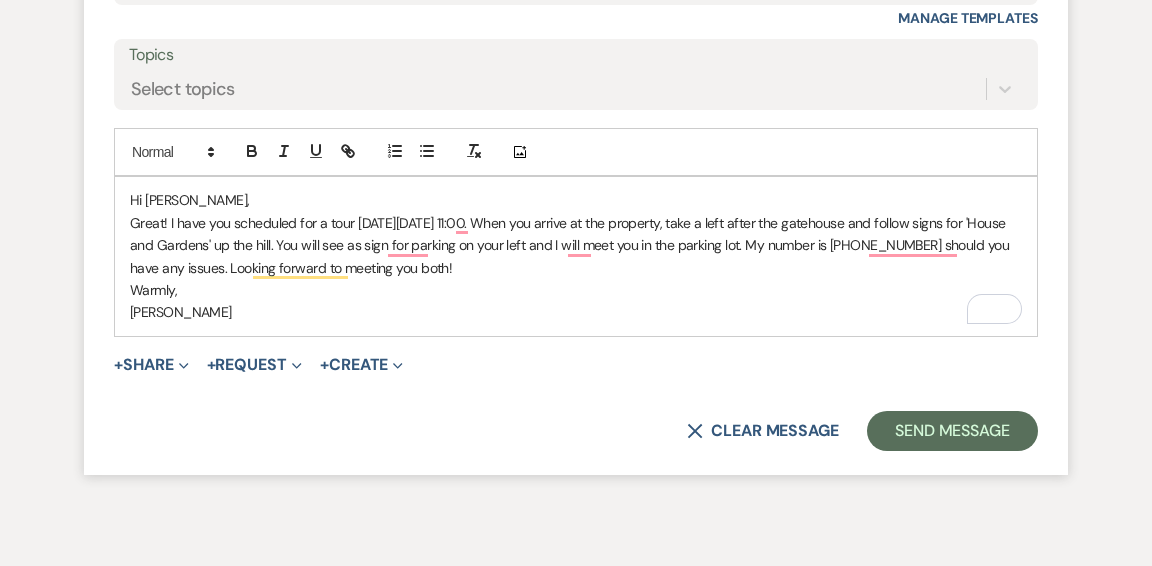 scroll, scrollTop: 3462, scrollLeft: 0, axis: vertical 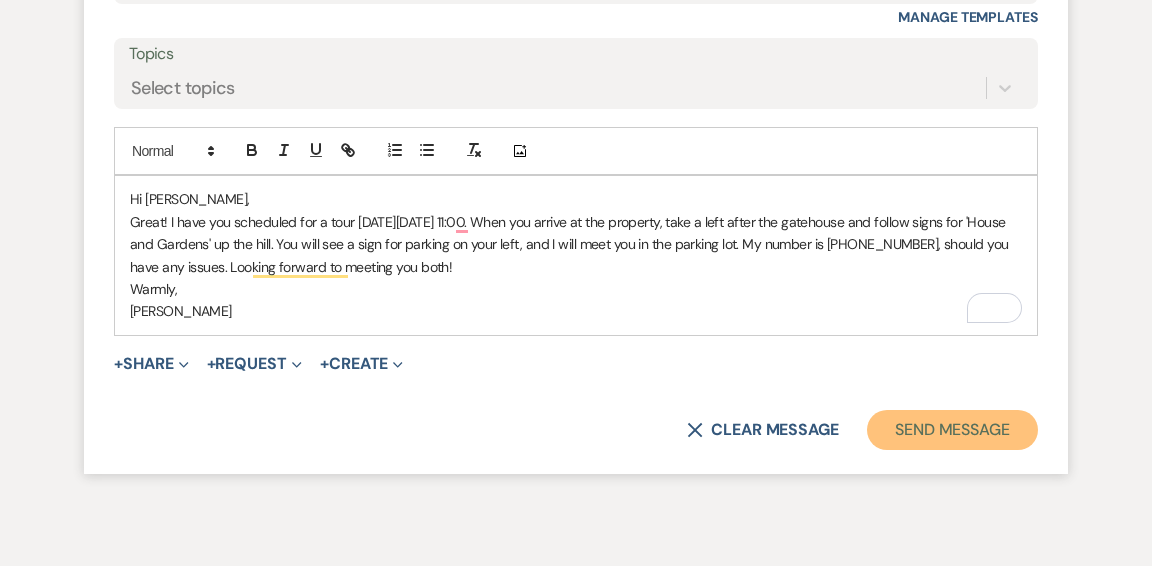 click on "Send Message" at bounding box center [952, 430] 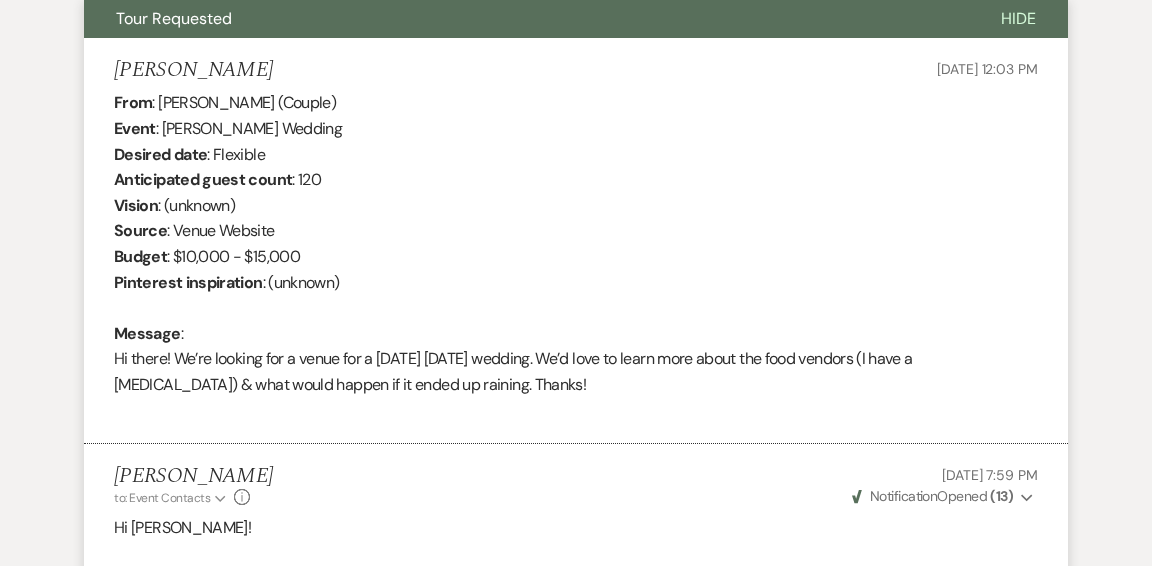 scroll, scrollTop: 0, scrollLeft: 0, axis: both 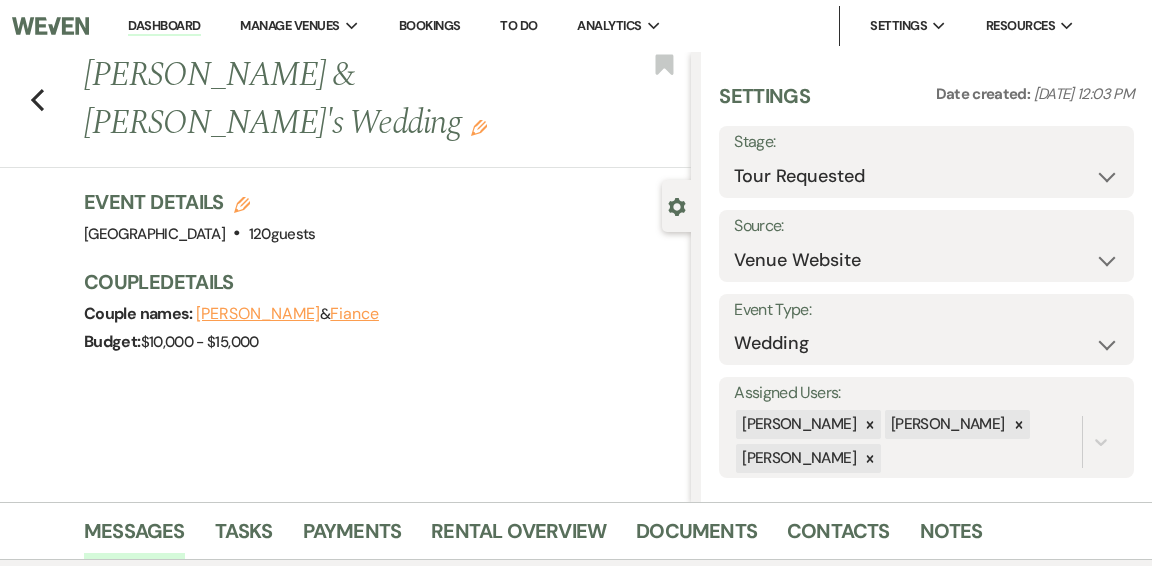 click on "Dashboard" at bounding box center (164, 26) 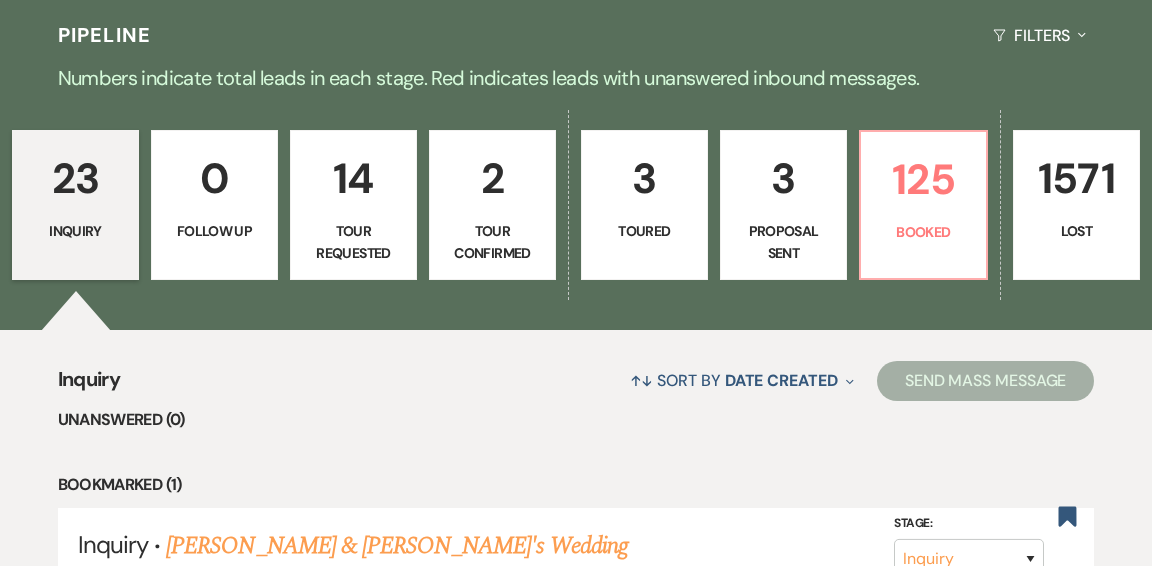scroll, scrollTop: 460, scrollLeft: 0, axis: vertical 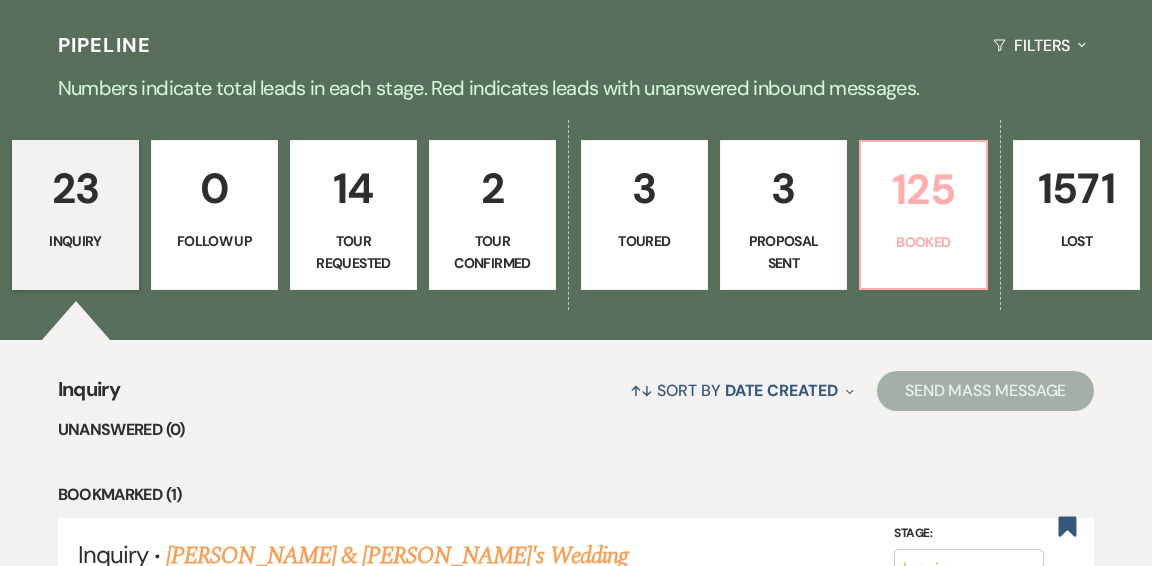 click on "125 Booked" at bounding box center (923, 215) 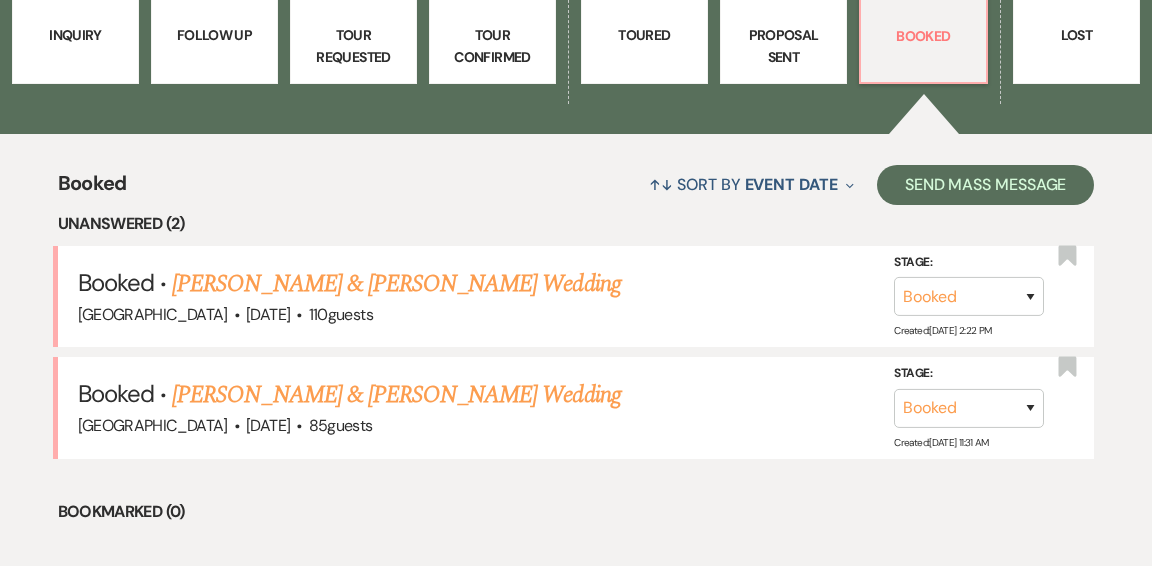 scroll, scrollTop: 667, scrollLeft: 0, axis: vertical 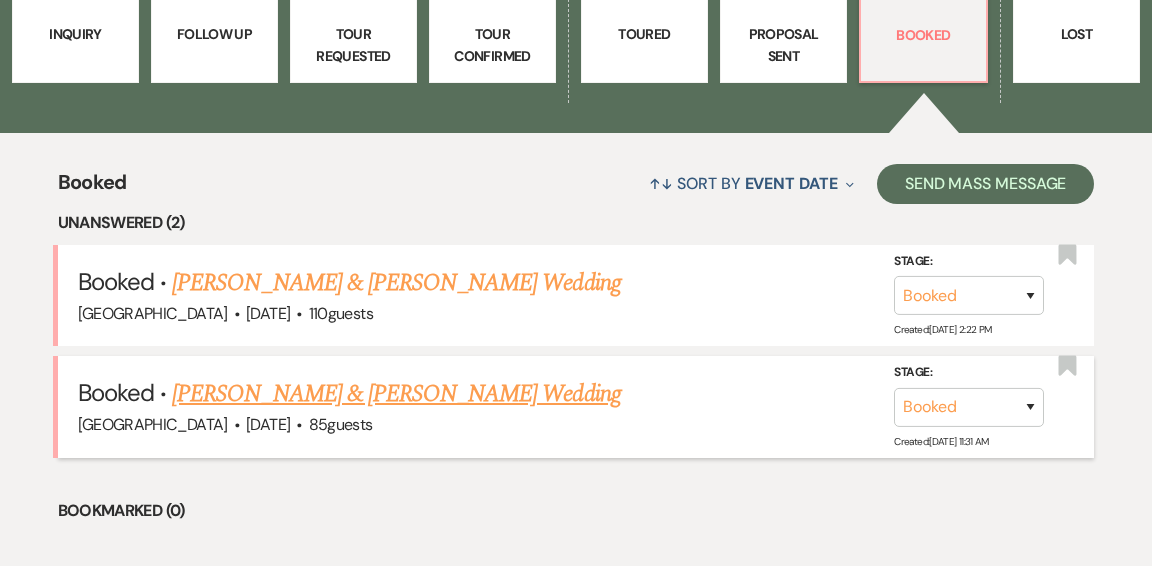click on "Caroline Utz & Dane Doulames's Wedding" at bounding box center (396, 394) 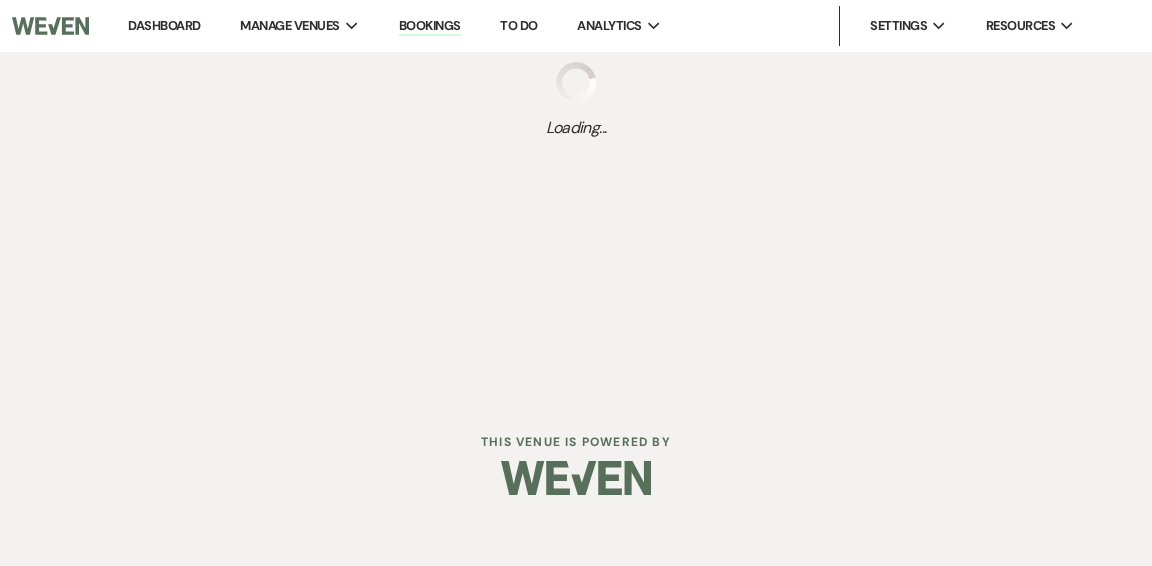 scroll, scrollTop: 0, scrollLeft: 0, axis: both 